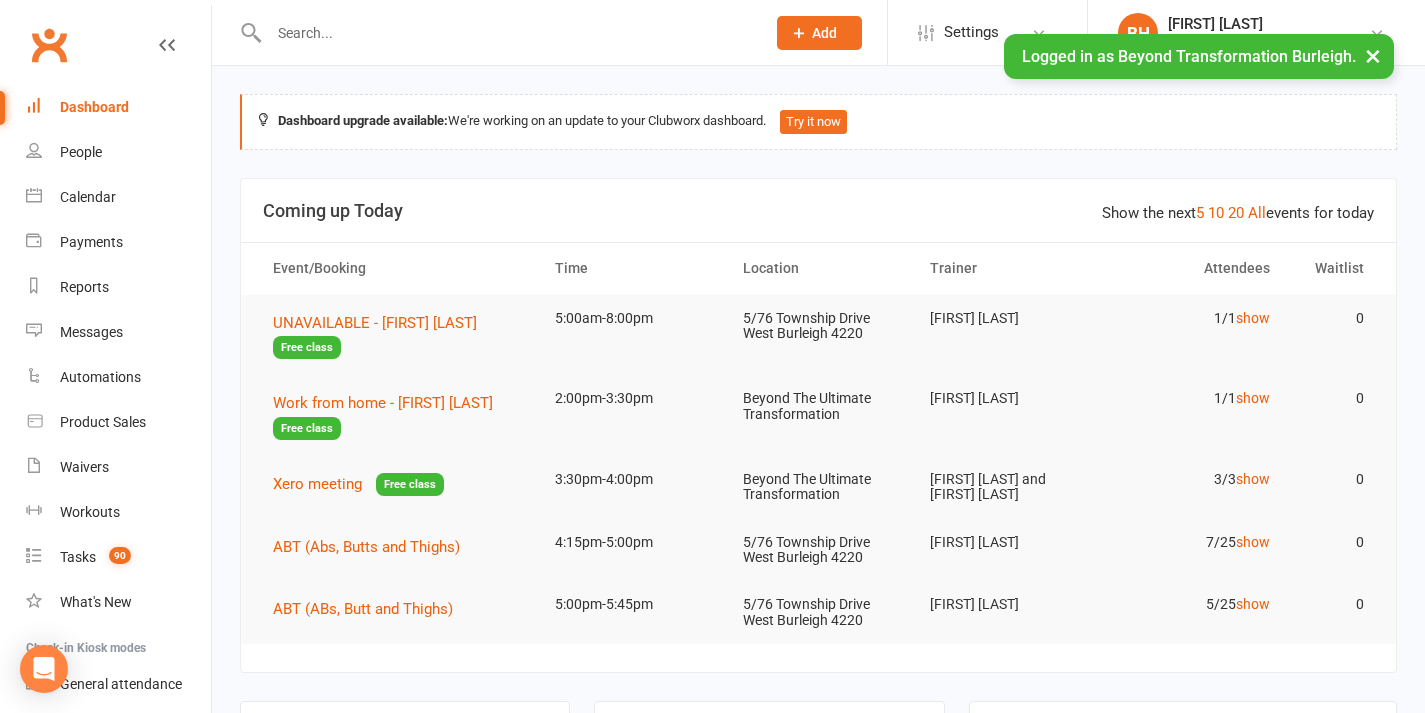 scroll, scrollTop: 0, scrollLeft: 0, axis: both 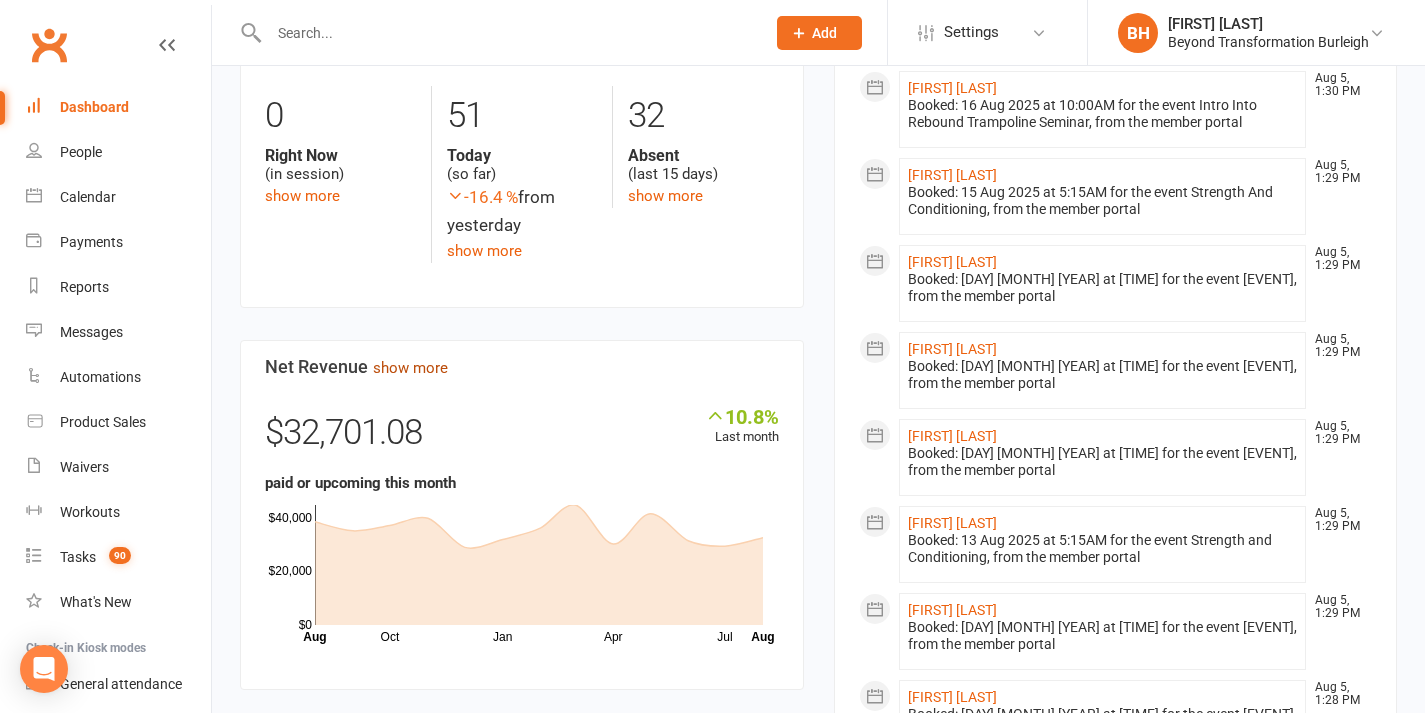 click on "show more" 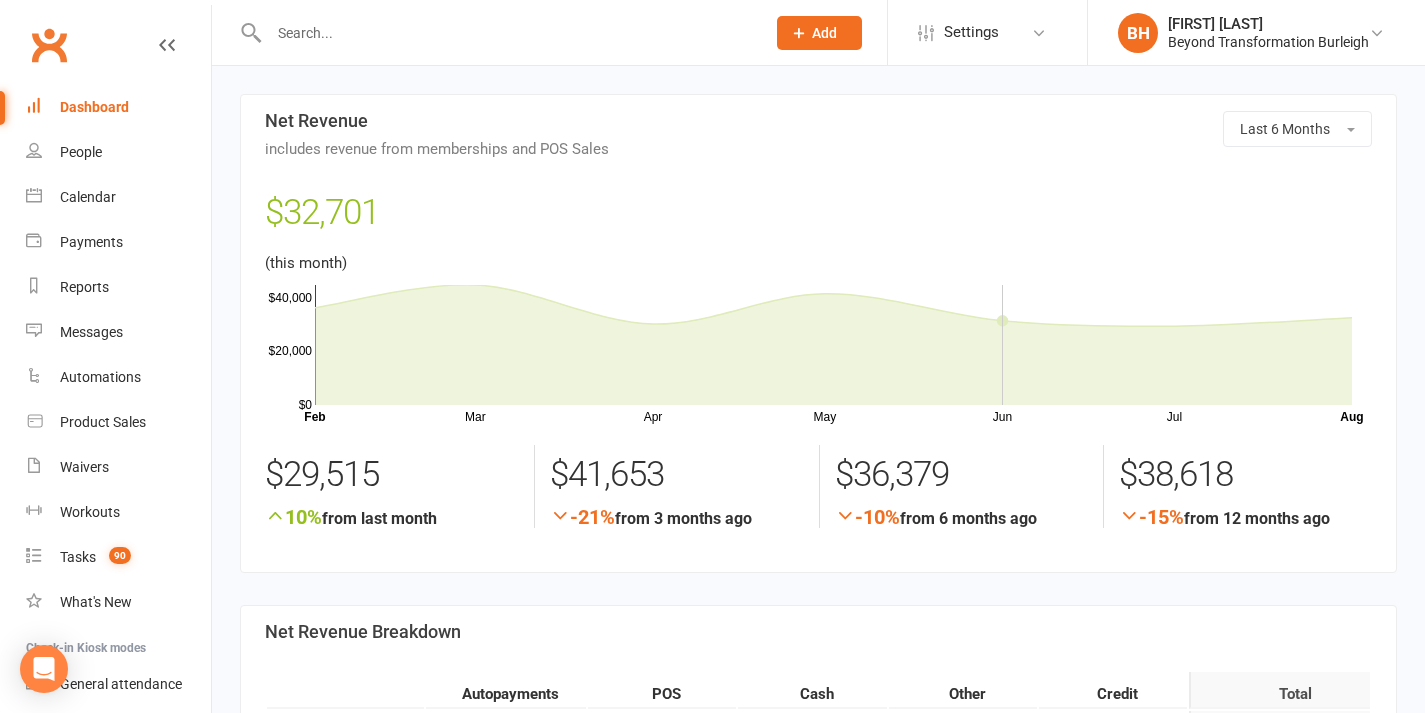 scroll, scrollTop: 19, scrollLeft: 0, axis: vertical 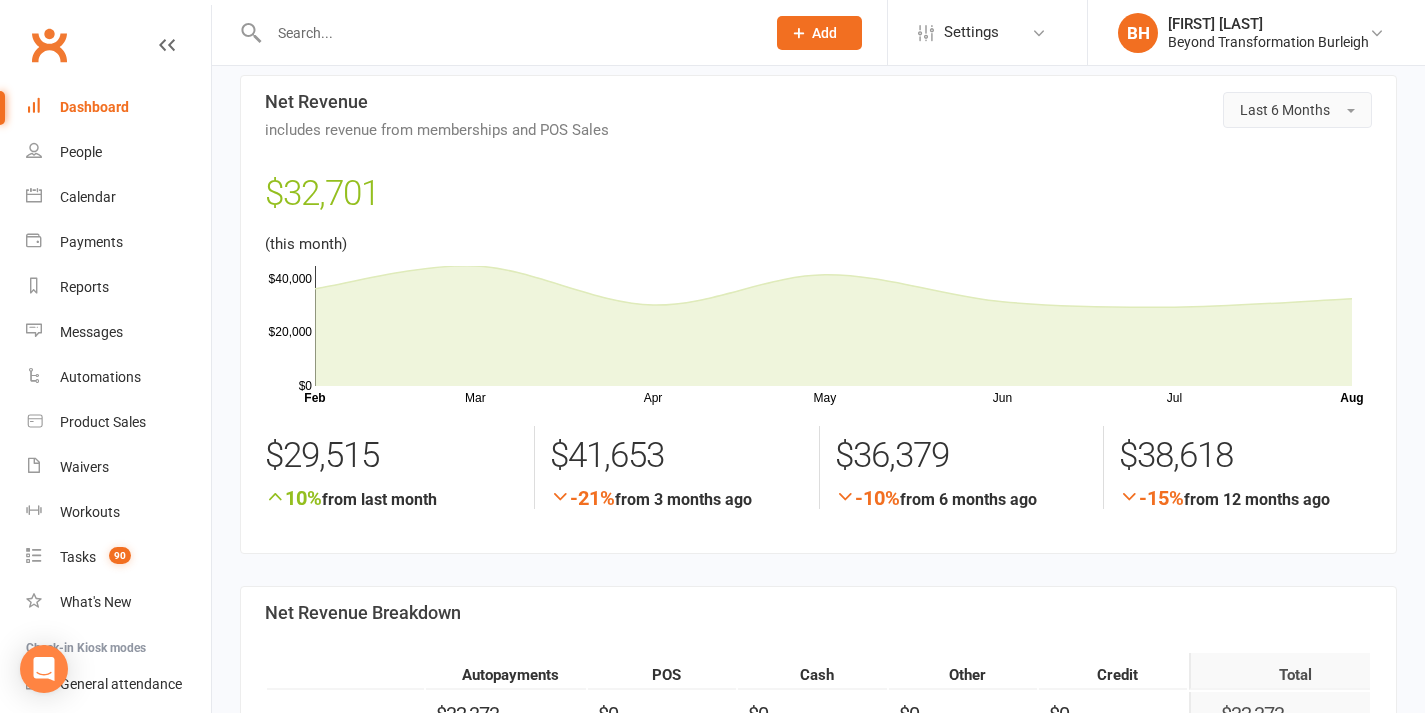 click on "Last 6 Months" at bounding box center [1285, 110] 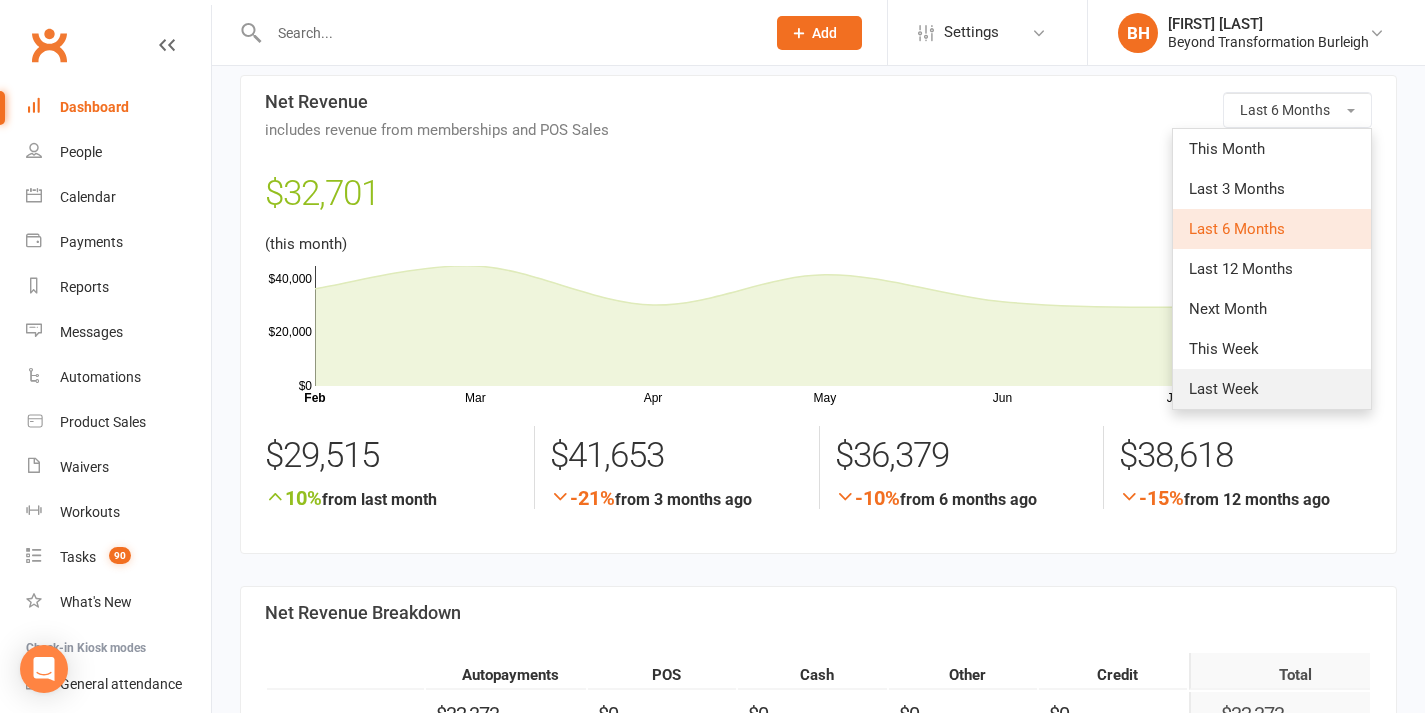 click on "Last Week" at bounding box center (1224, 389) 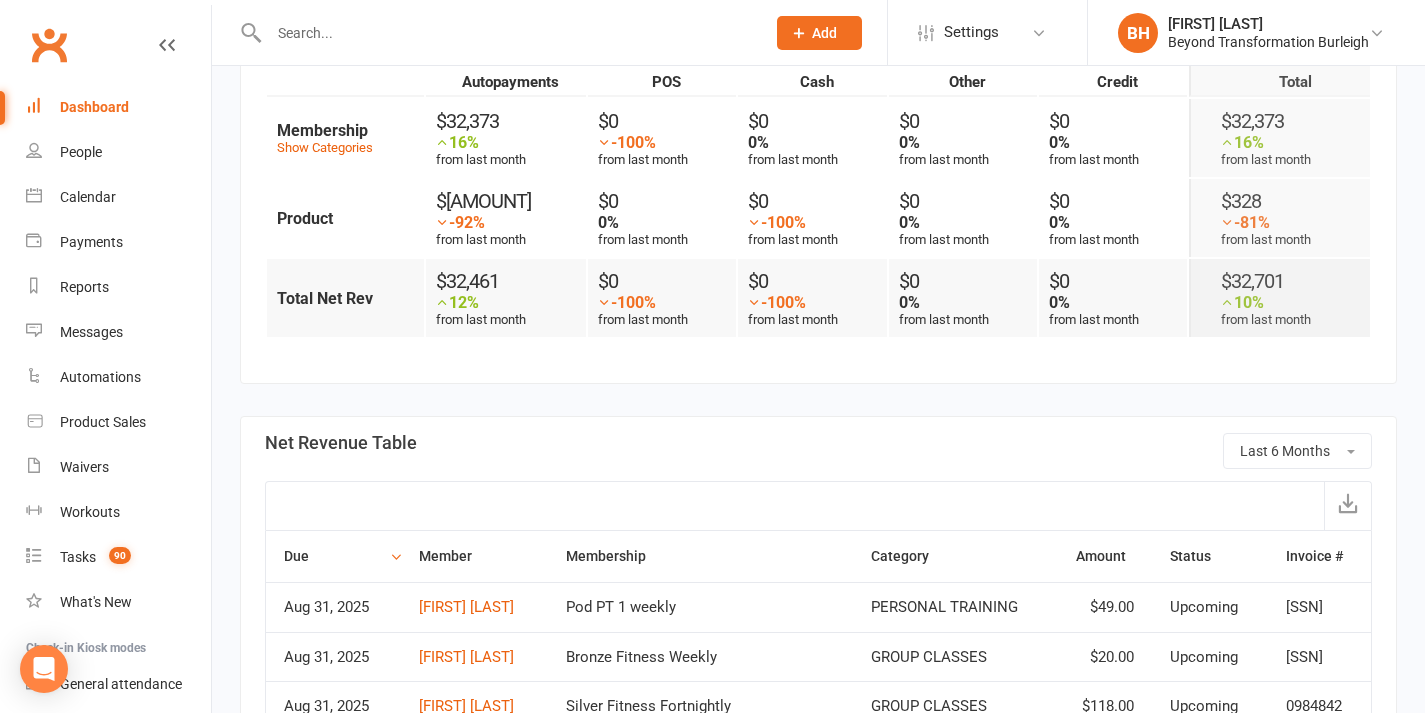 scroll, scrollTop: 447, scrollLeft: 0, axis: vertical 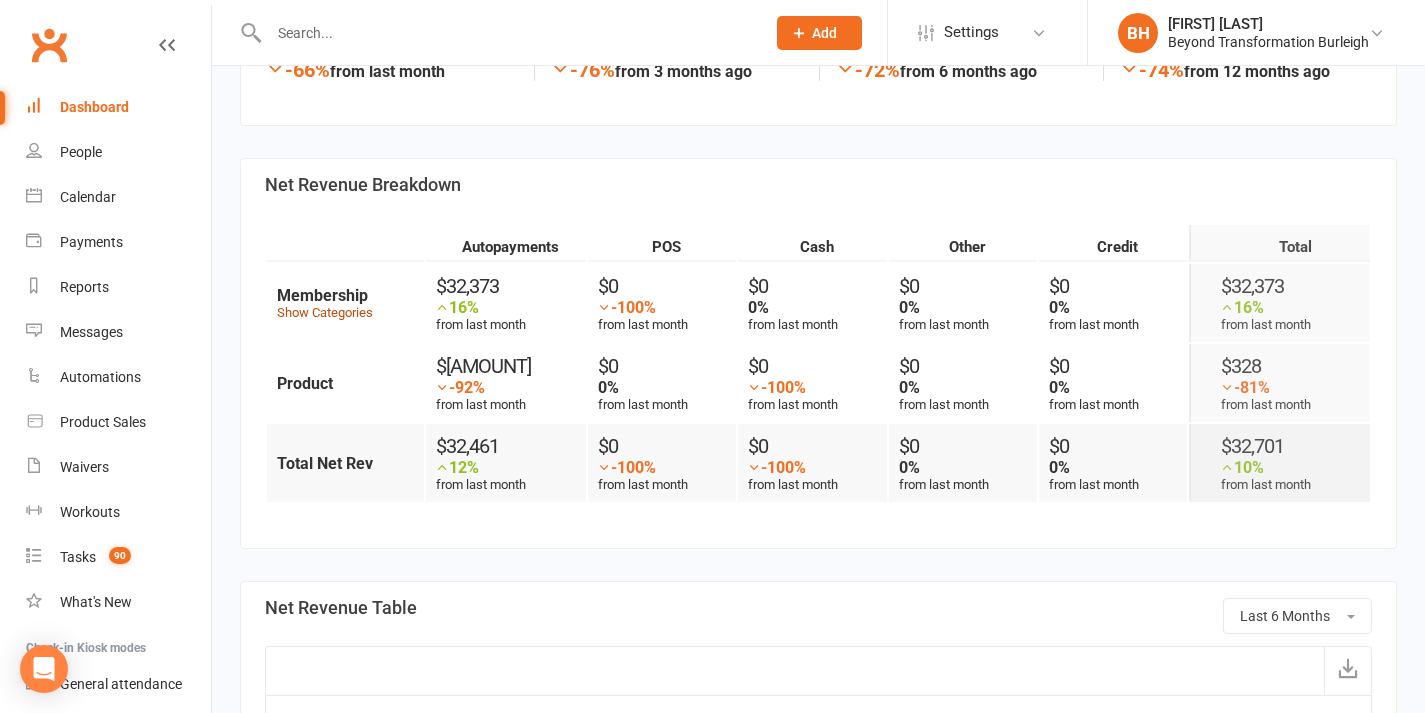click on "Show Categories" at bounding box center [325, 312] 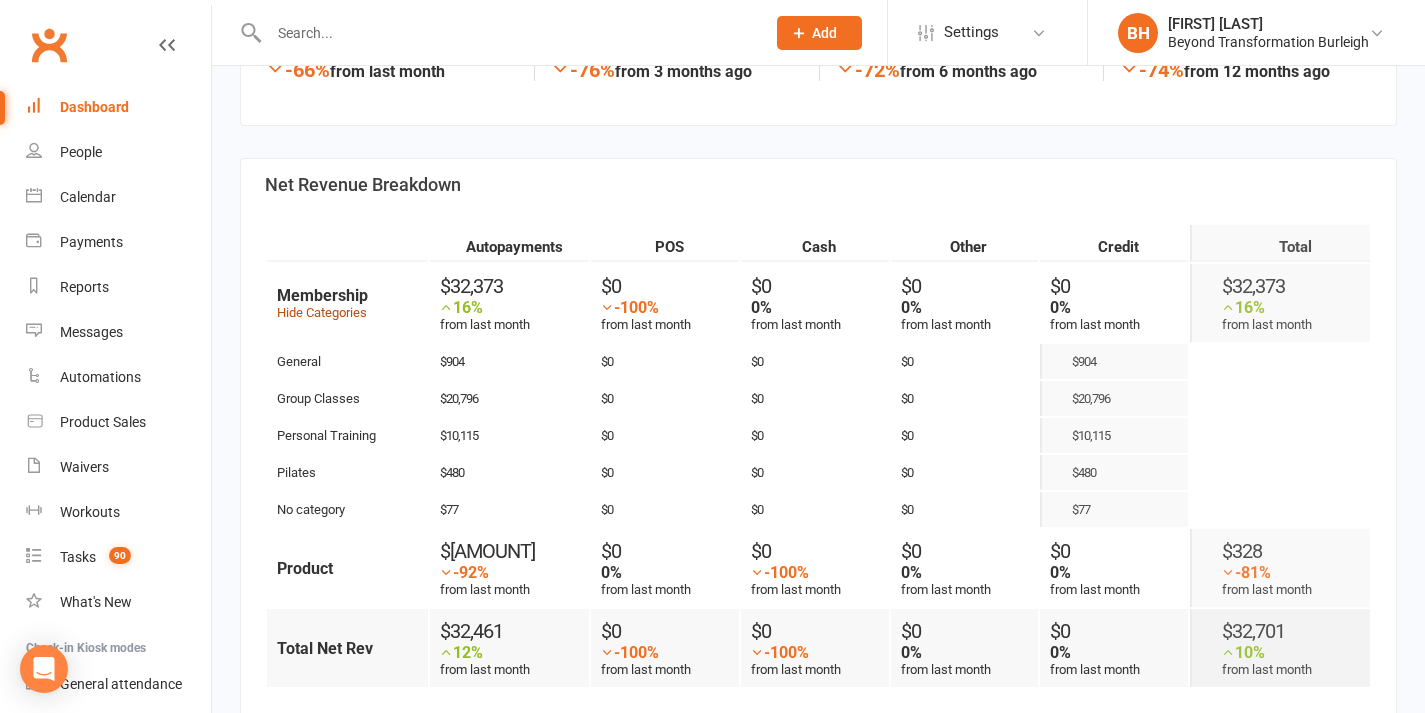 click on "Hide Categories" at bounding box center [322, 312] 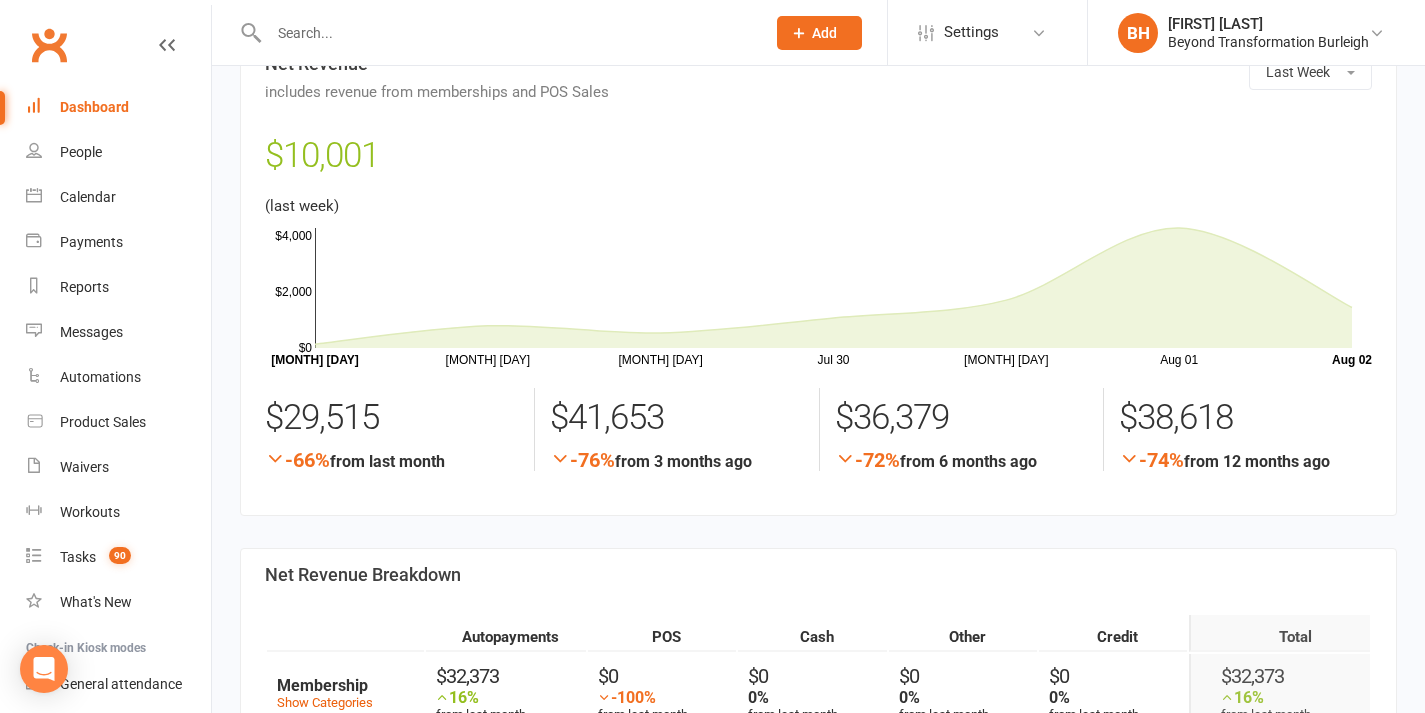 scroll, scrollTop: 0, scrollLeft: 0, axis: both 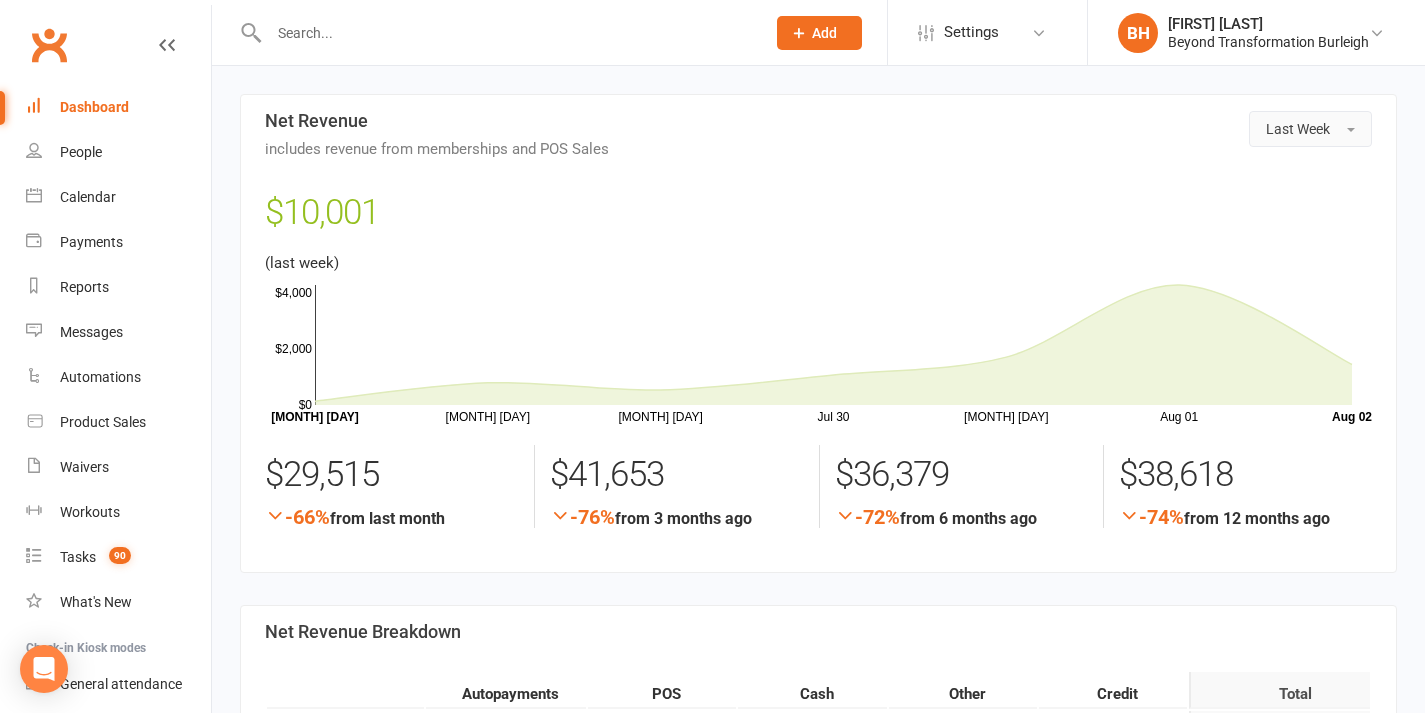 click on "Last Week" at bounding box center (1298, 129) 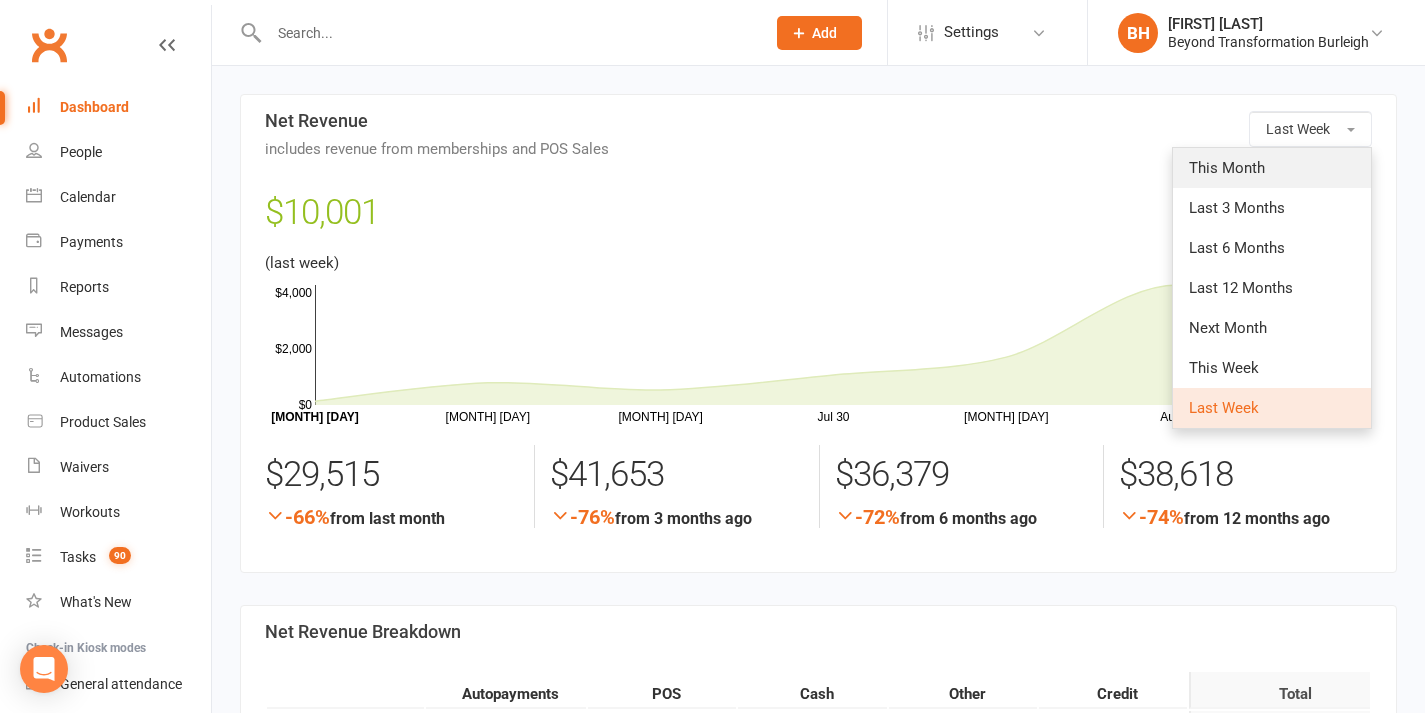 click on "This Month" at bounding box center (1272, 168) 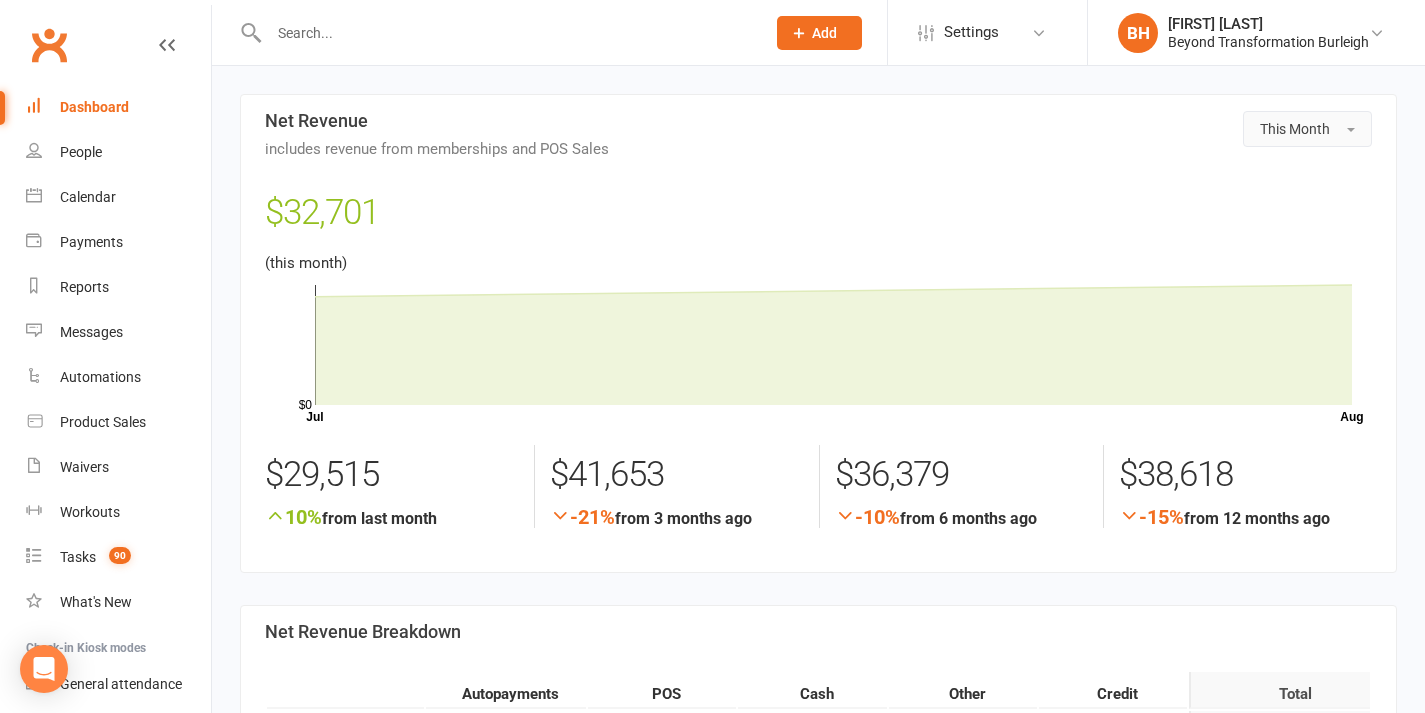 click on "This Month" at bounding box center (1295, 129) 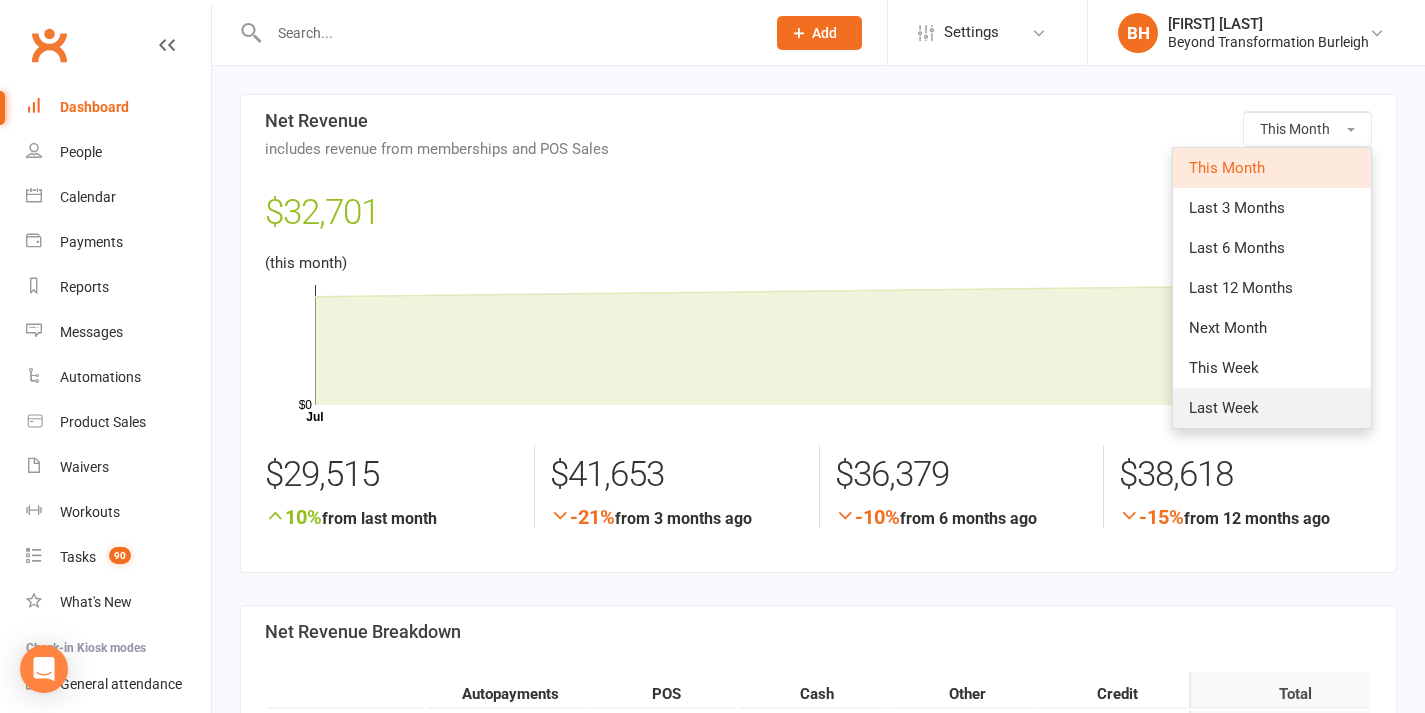 click on "Last Week" at bounding box center [1224, 408] 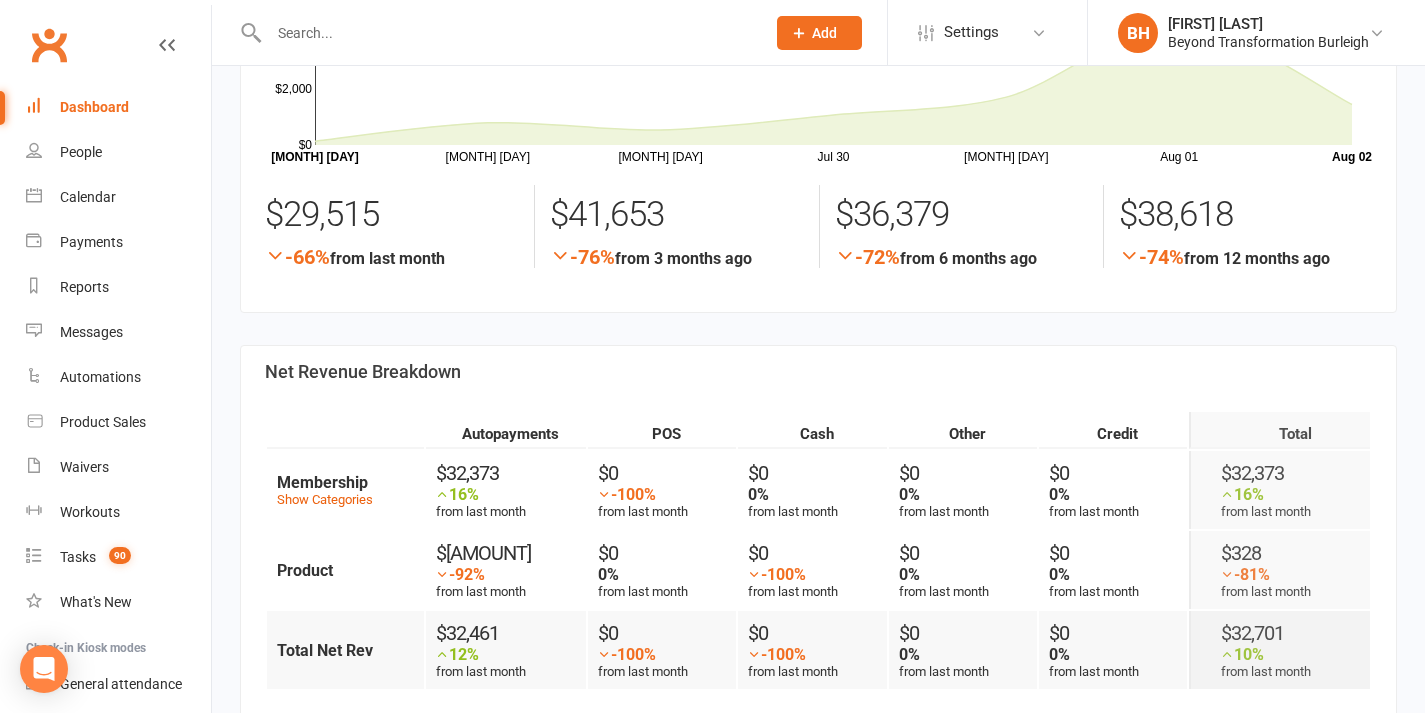 scroll, scrollTop: 94, scrollLeft: 0, axis: vertical 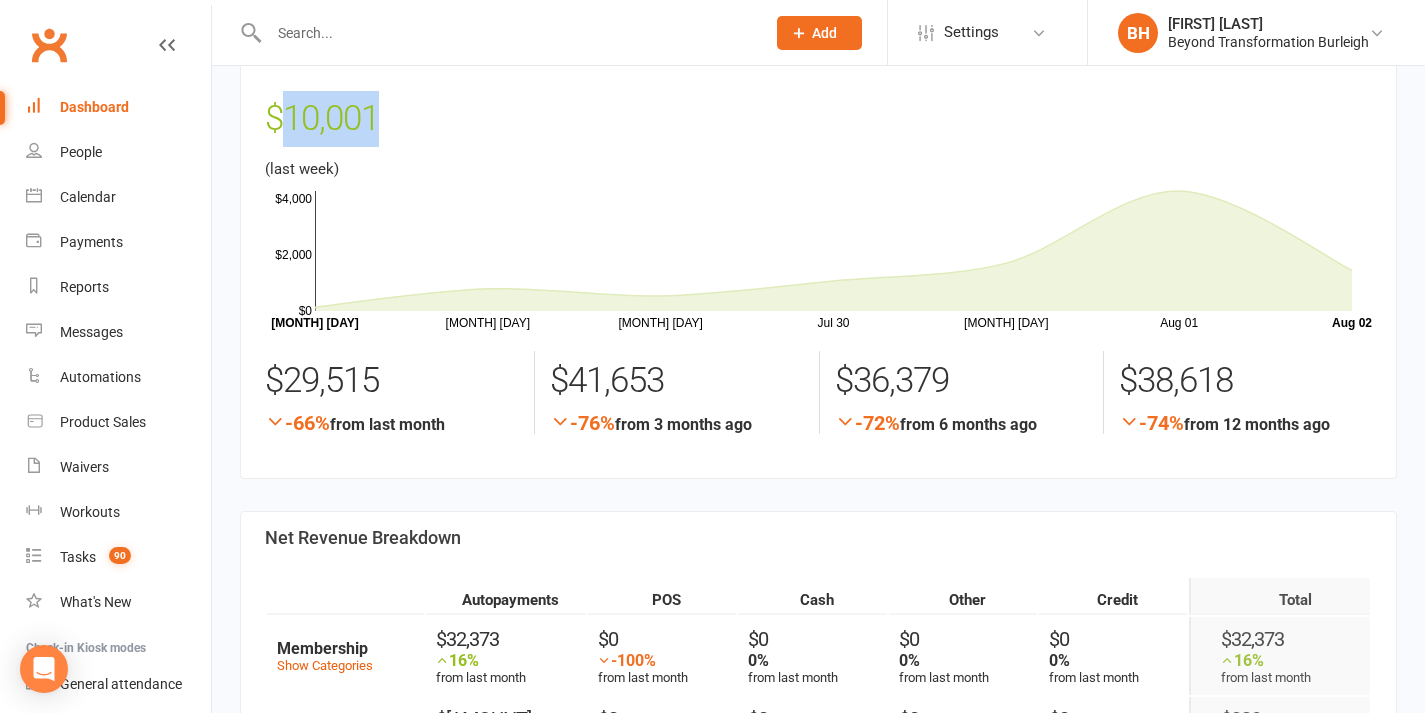 drag, startPoint x: 286, startPoint y: 114, endPoint x: 391, endPoint y: 121, distance: 105.23308 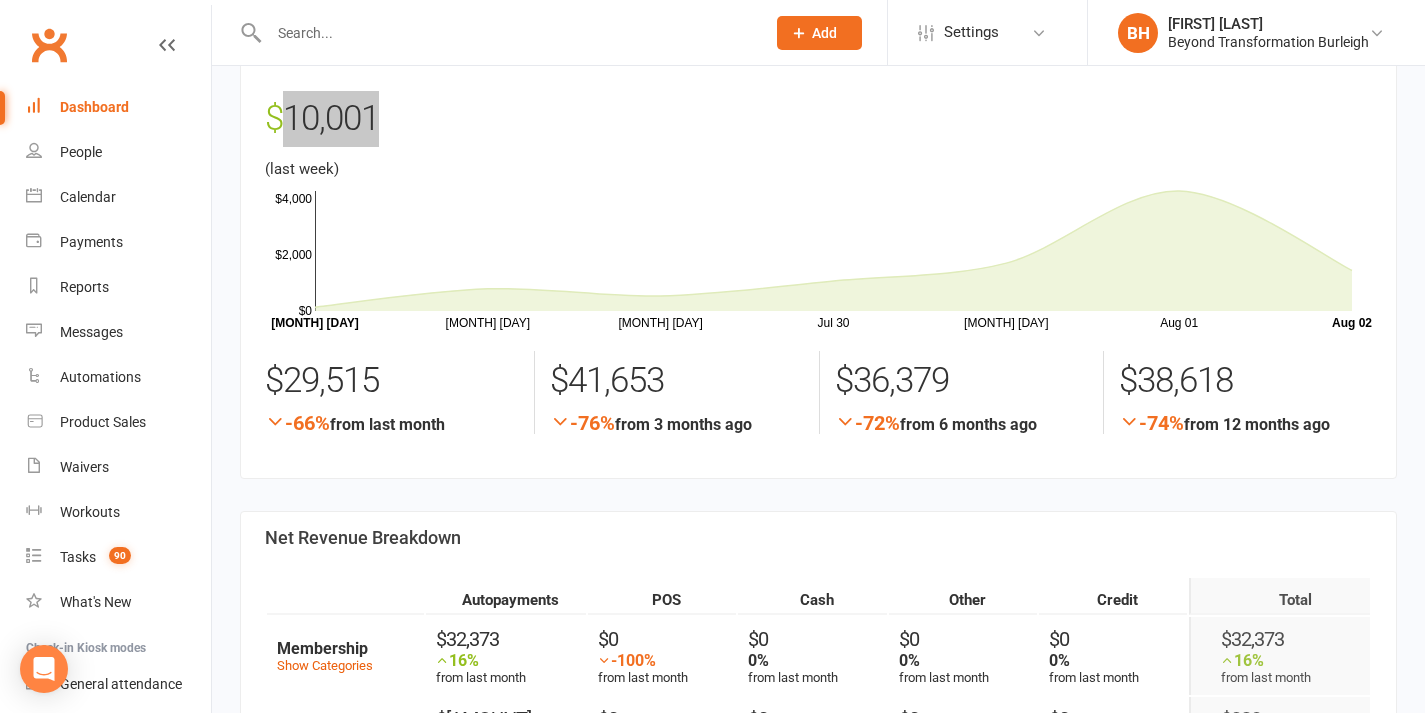 copy on "10,001" 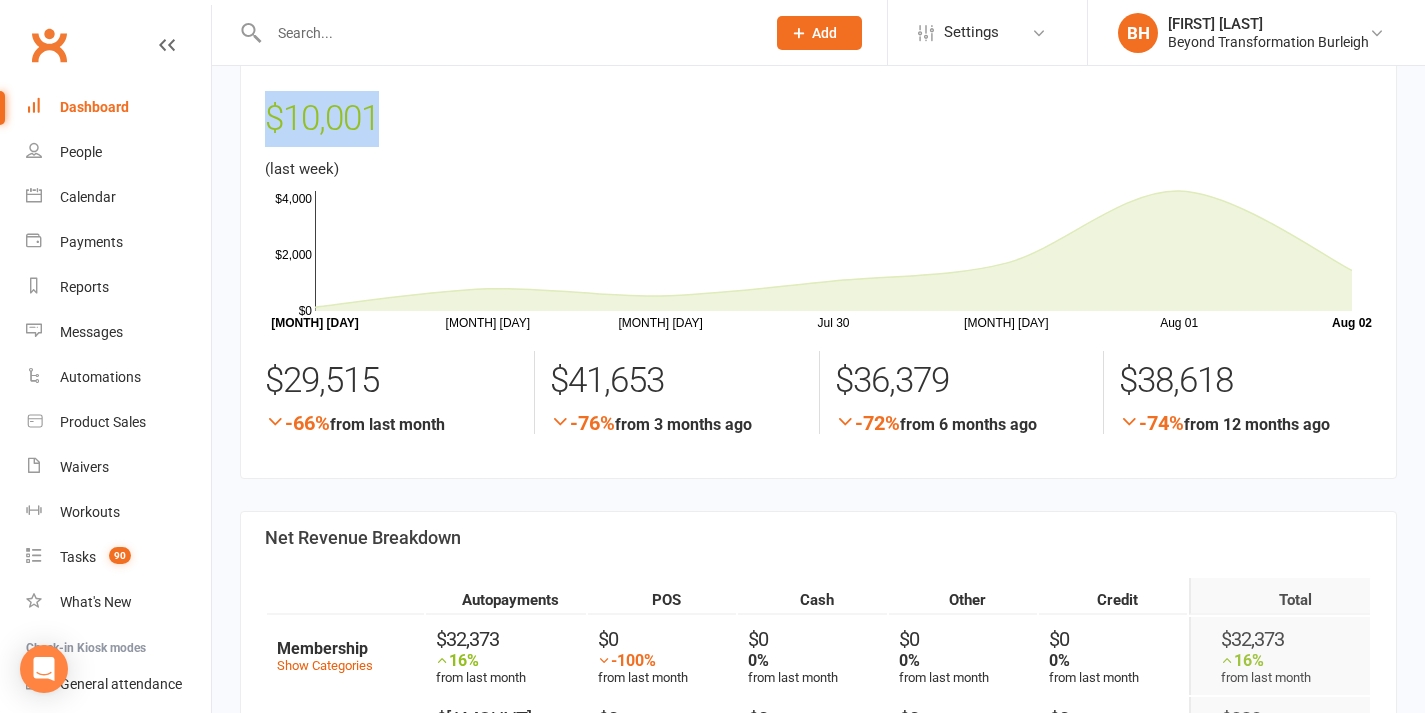 drag, startPoint x: 400, startPoint y: 120, endPoint x: 281, endPoint y: 118, distance: 119.01681 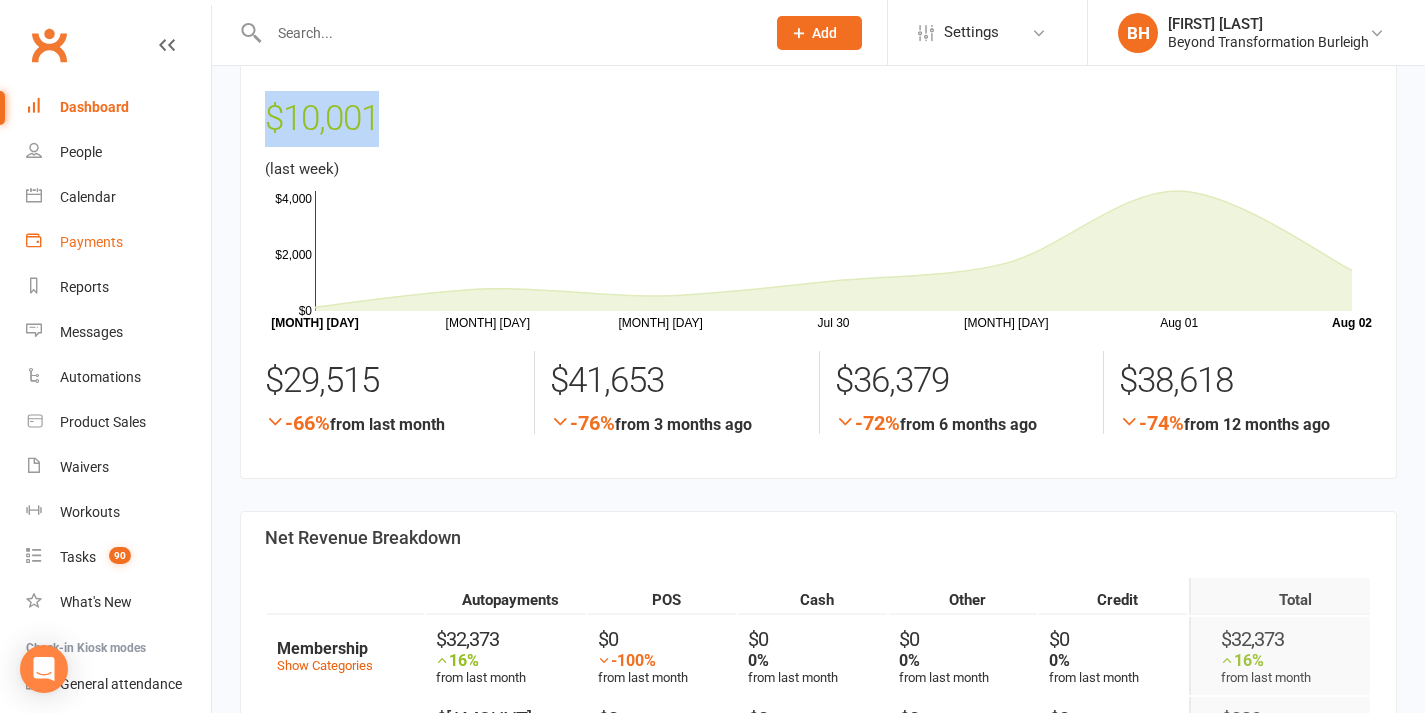 click on "Payments" at bounding box center (91, 242) 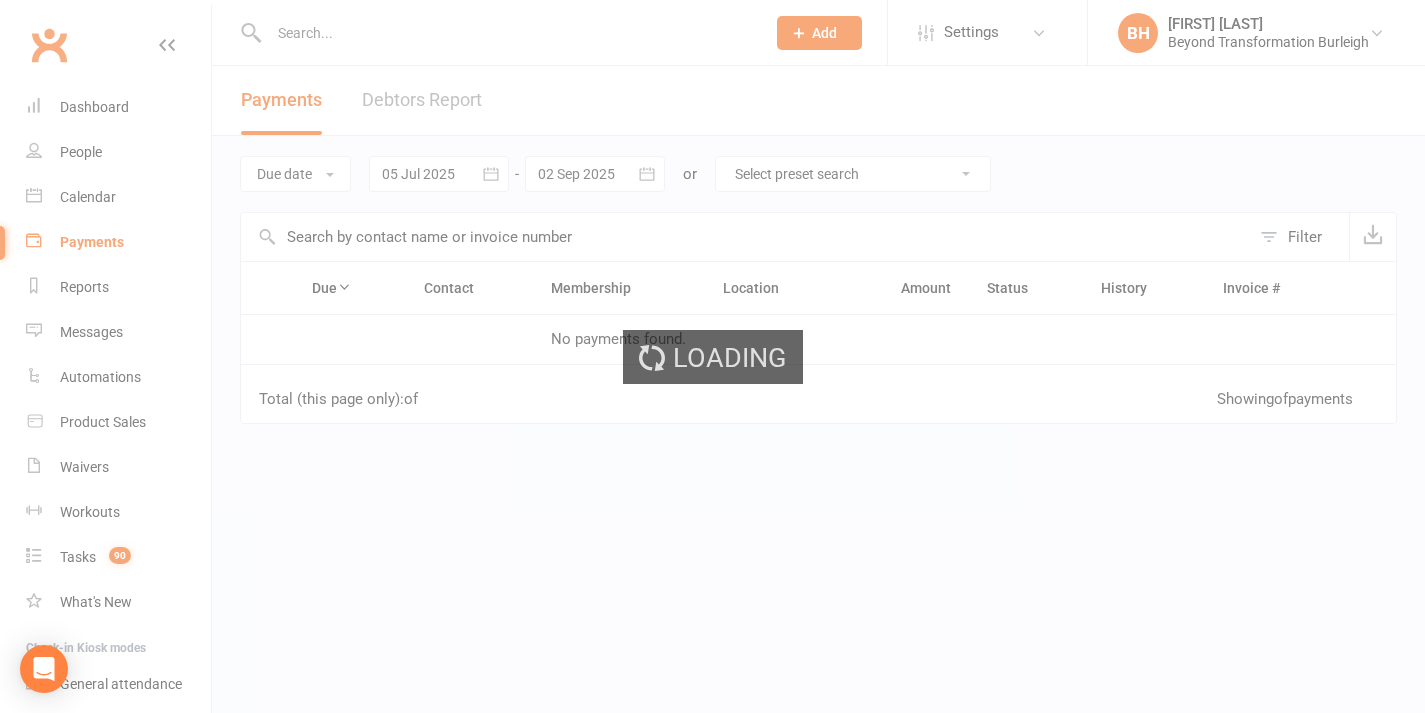 scroll, scrollTop: 0, scrollLeft: 0, axis: both 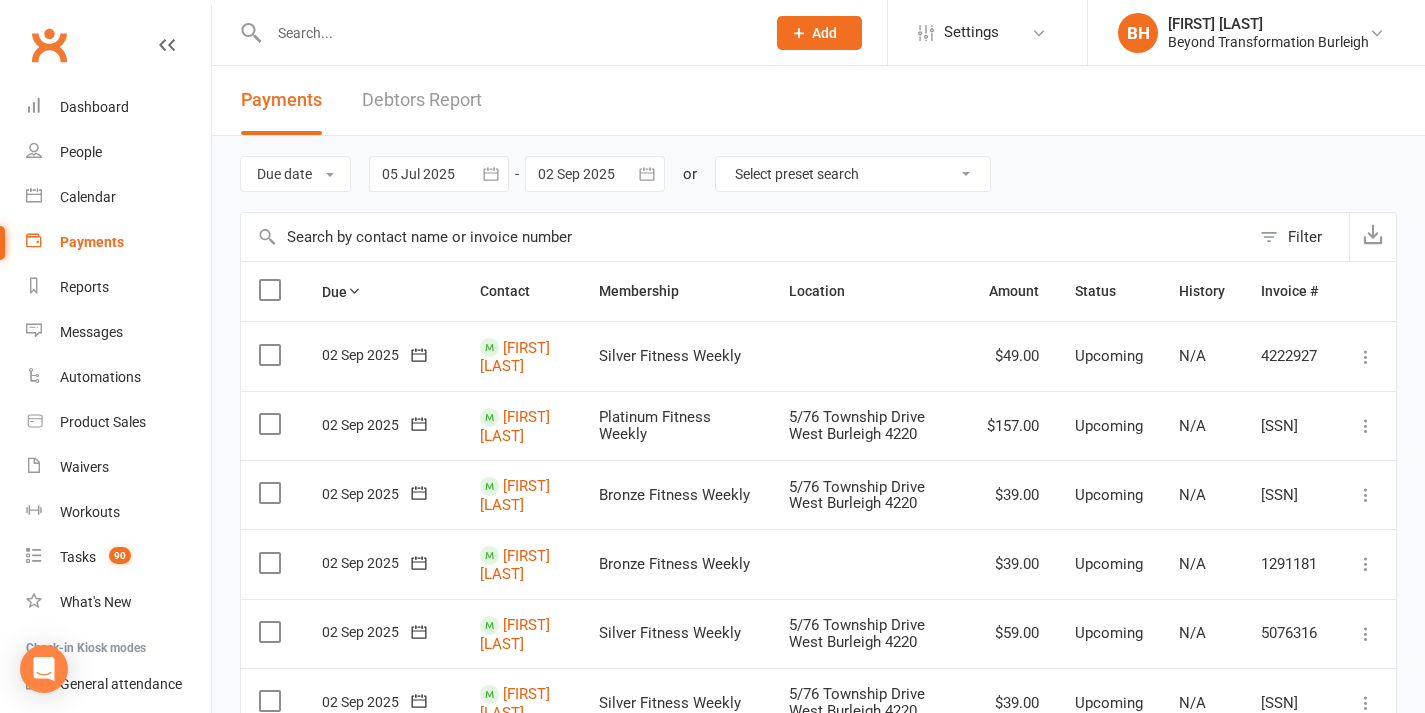 click 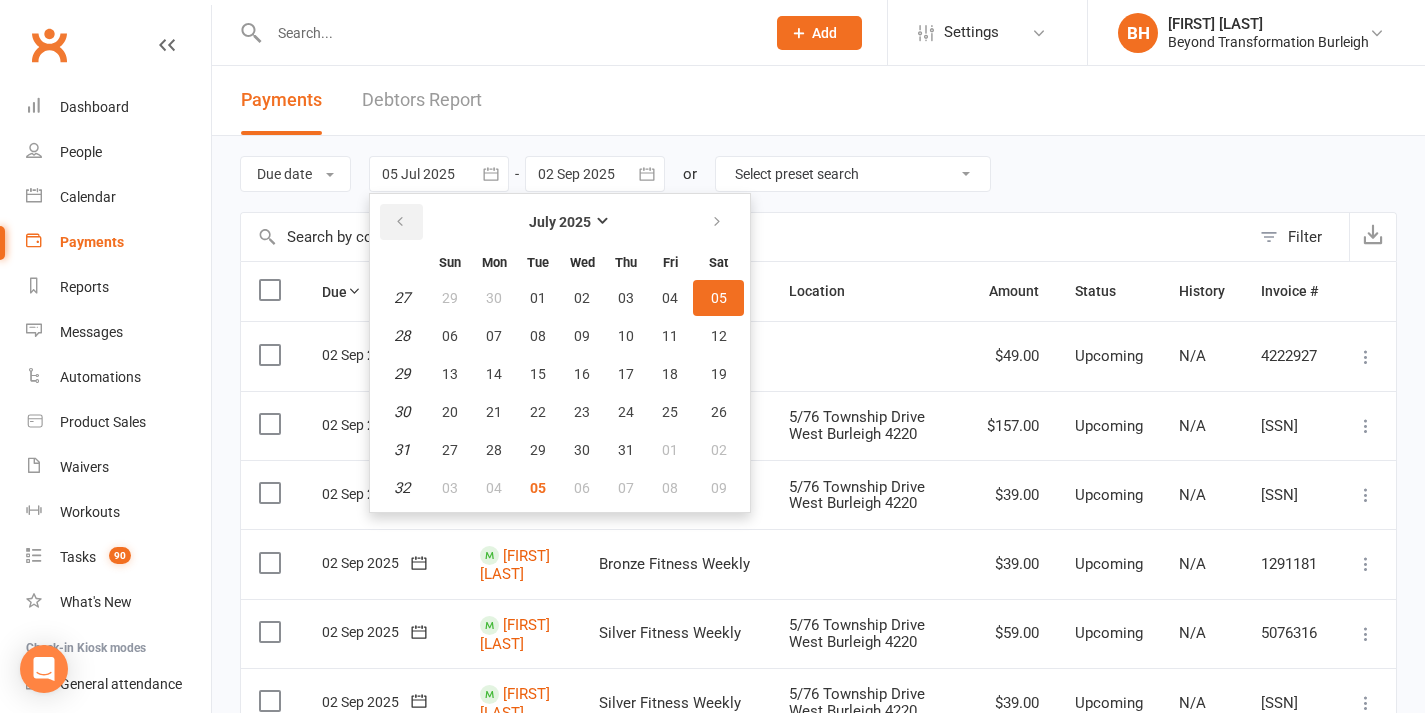 click at bounding box center [400, 222] 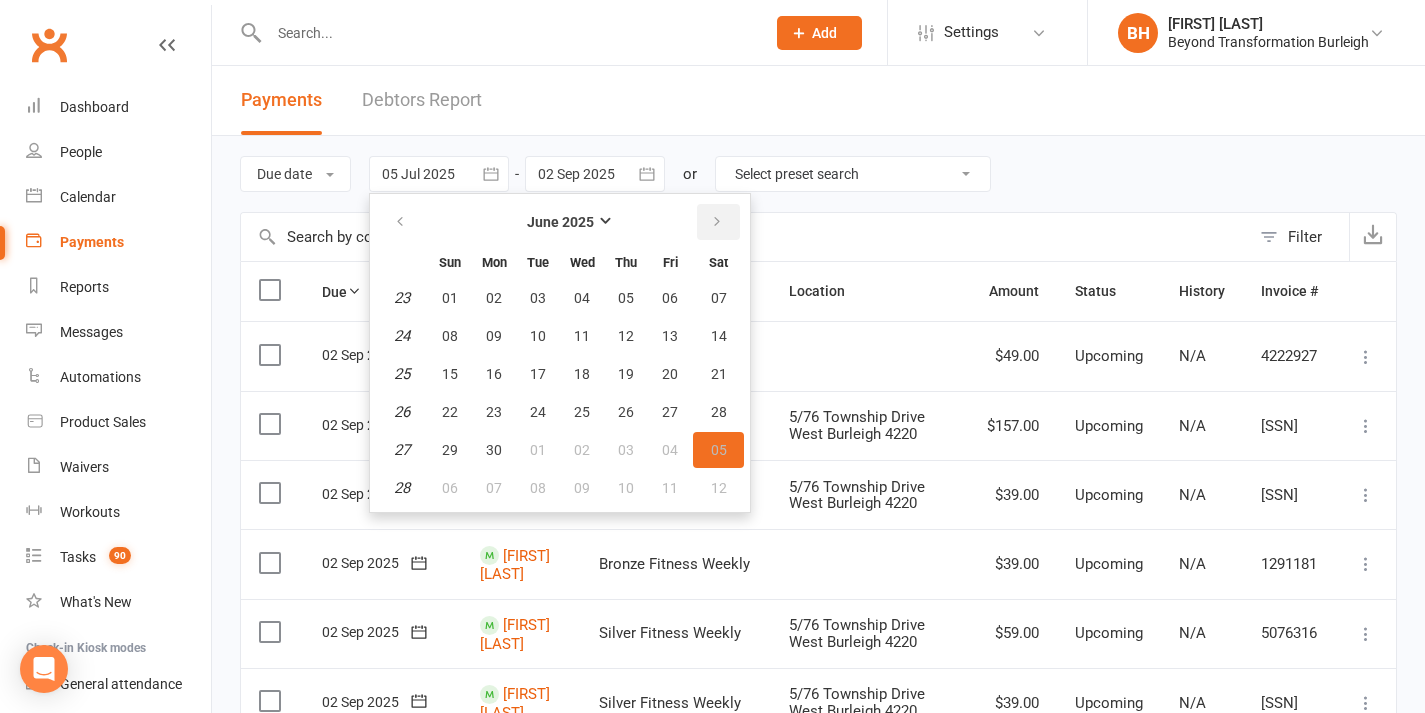 click at bounding box center (718, 222) 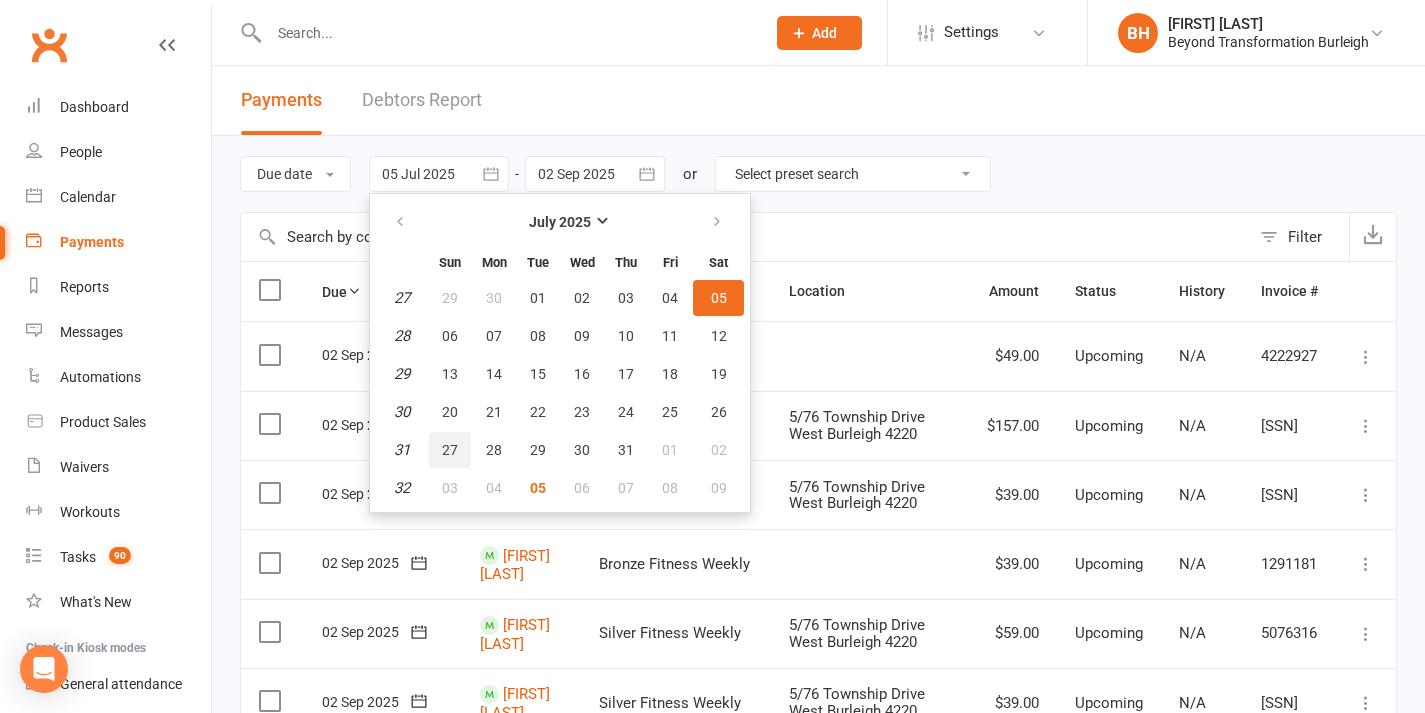 click on "27" at bounding box center [450, 450] 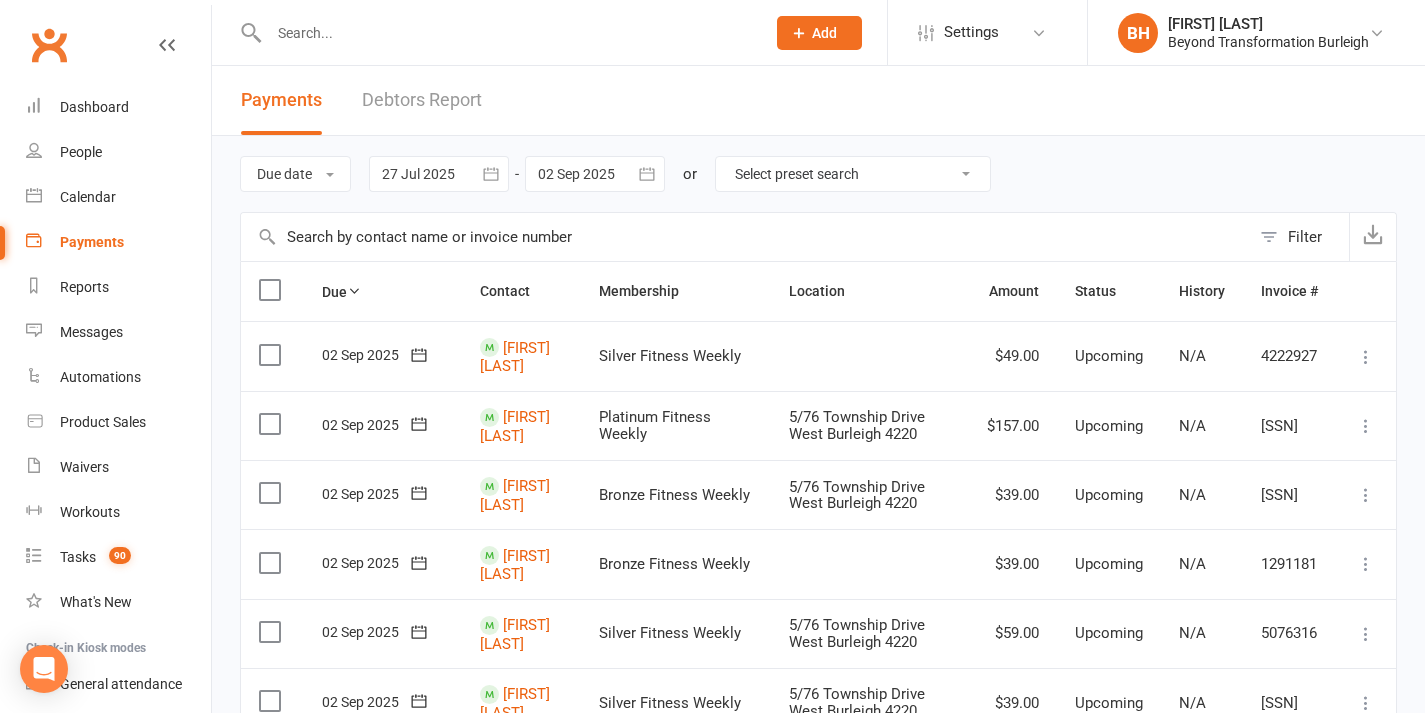 click 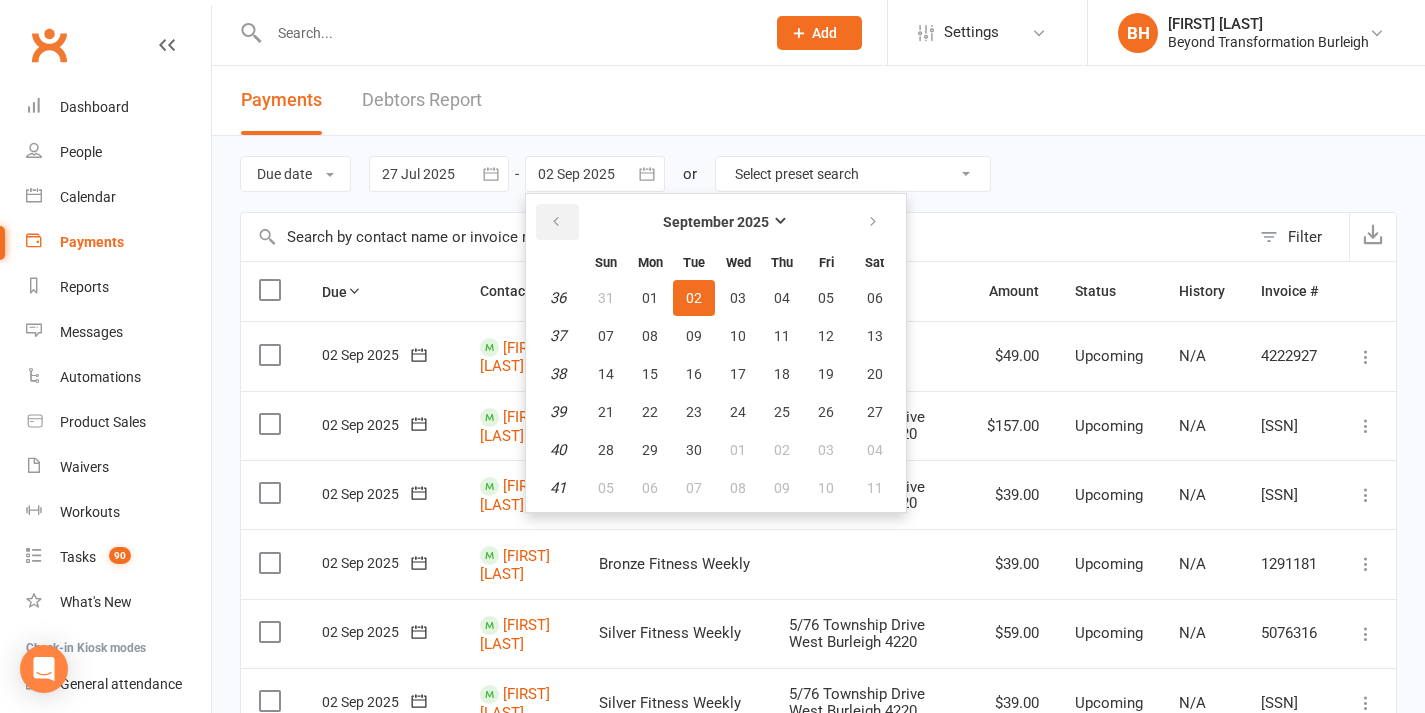 click at bounding box center (556, 222) 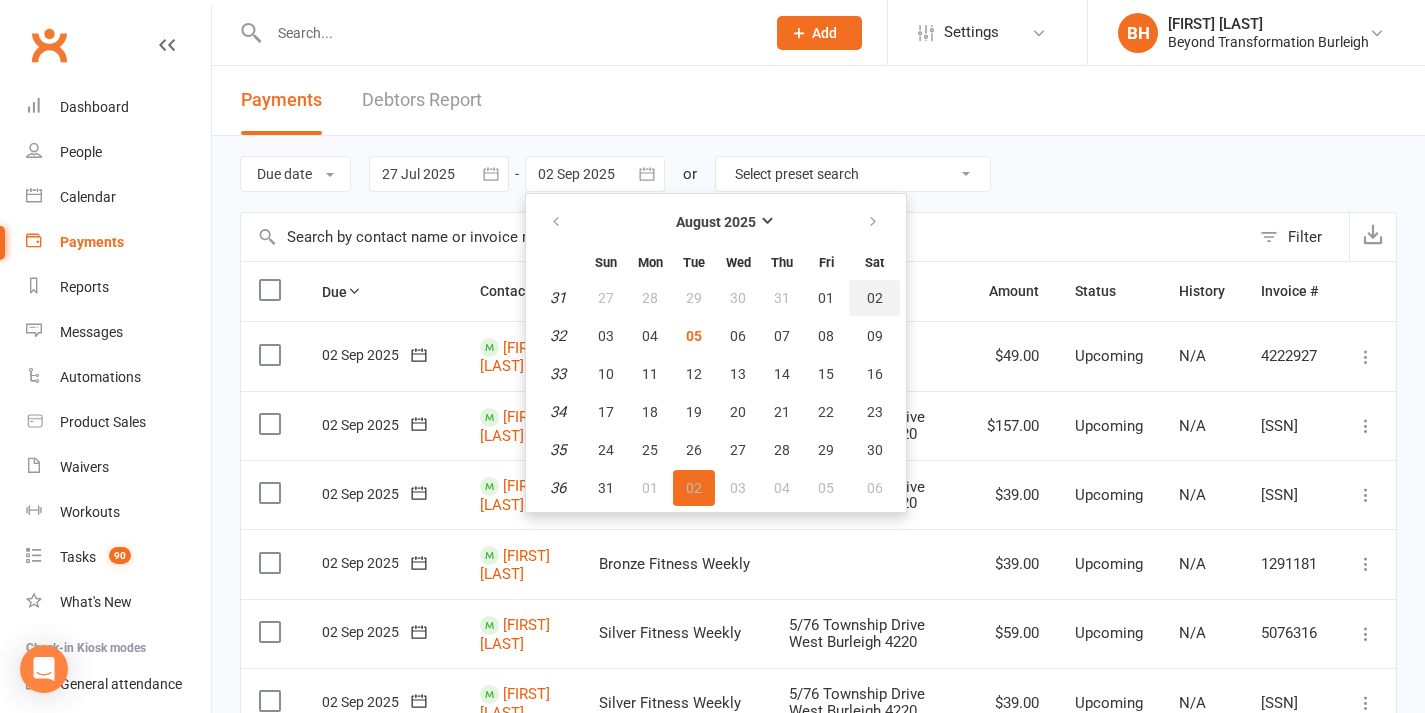click on "02" at bounding box center (875, 298) 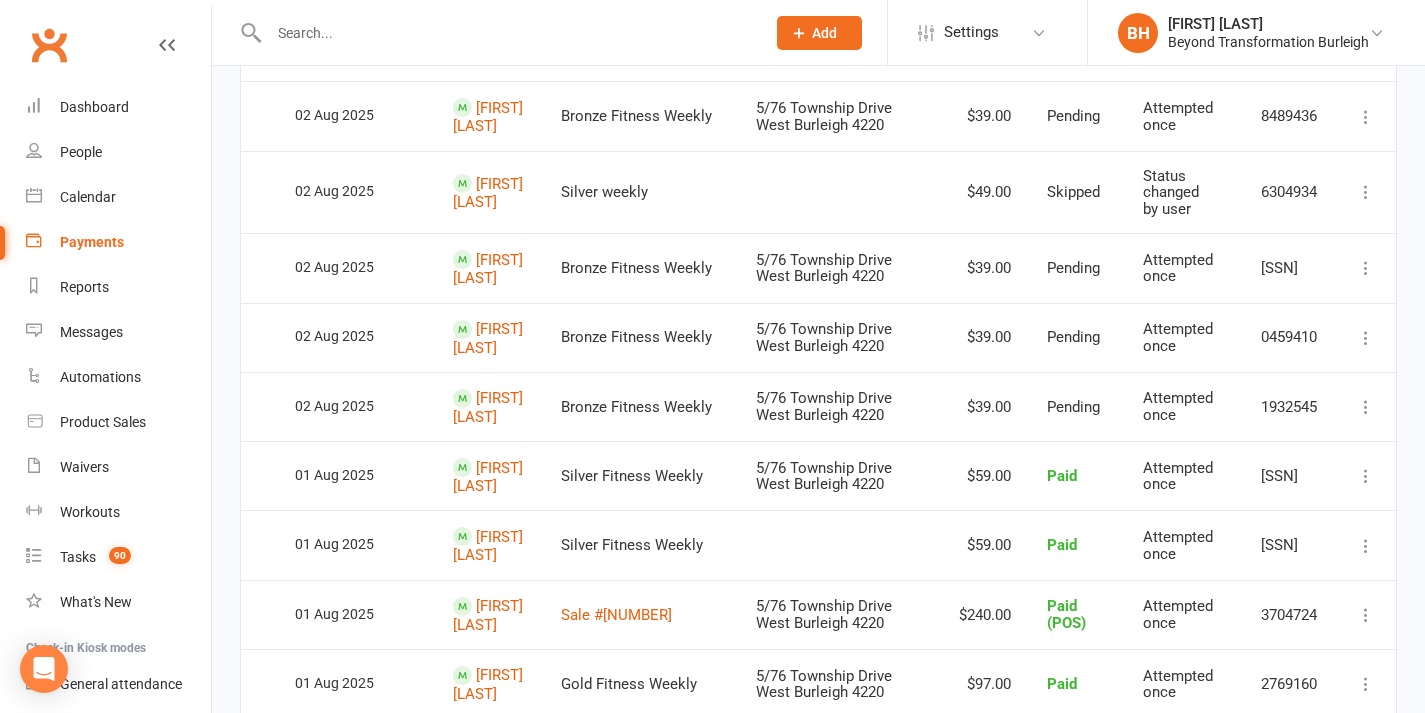 scroll, scrollTop: 0, scrollLeft: 0, axis: both 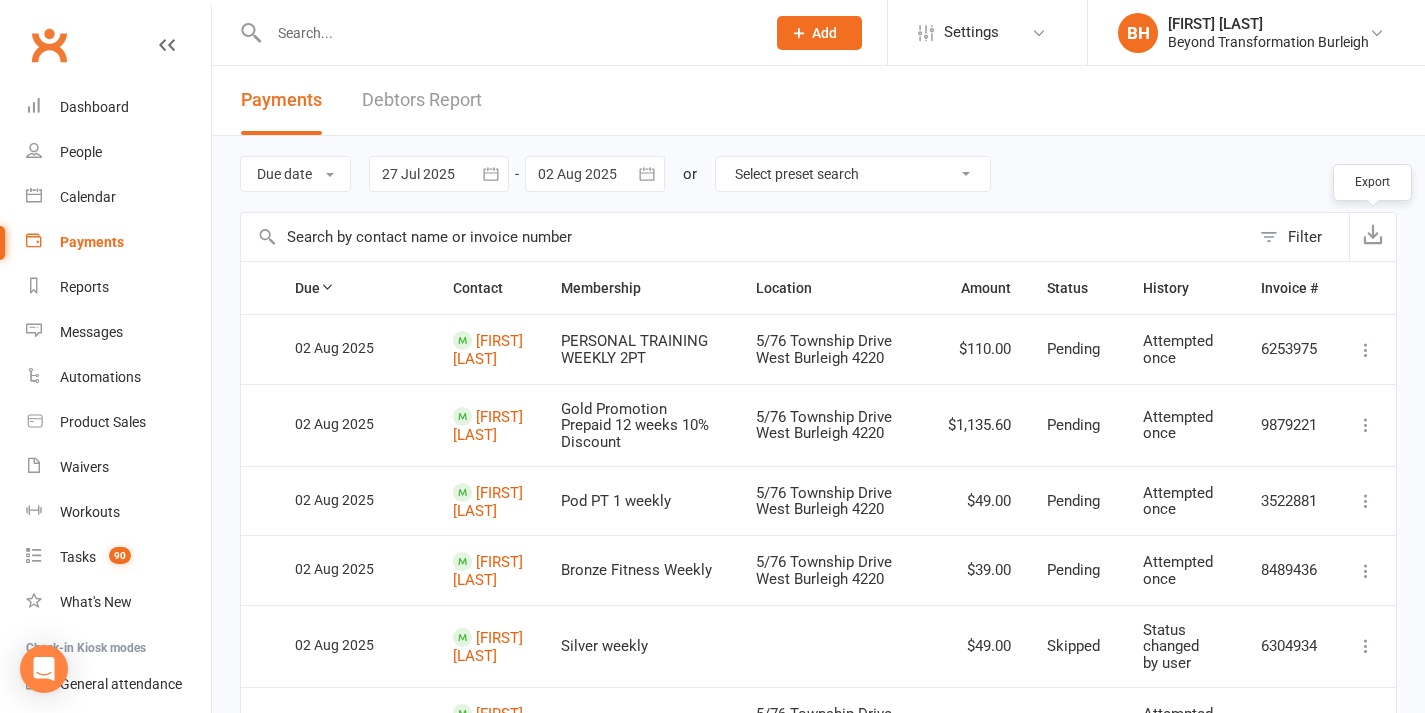 click at bounding box center (1373, 234) 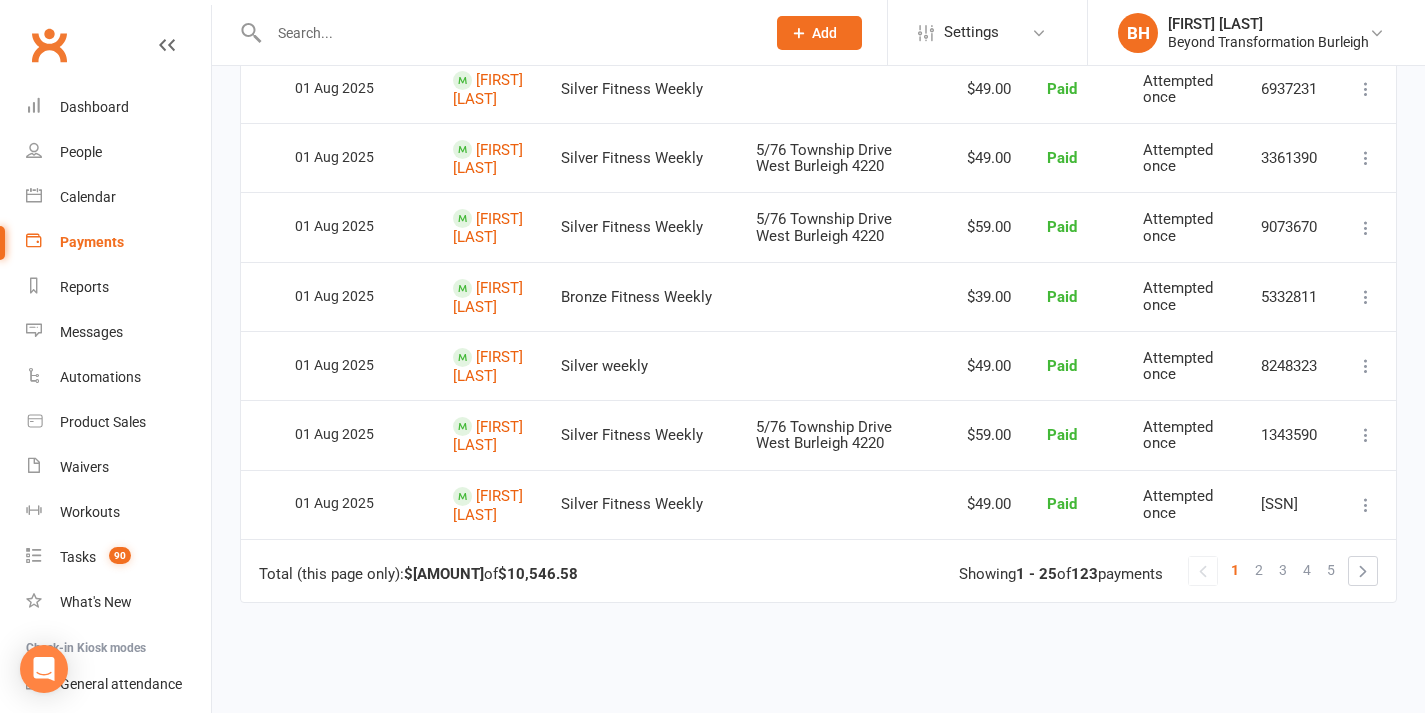 scroll, scrollTop: 1724, scrollLeft: 0, axis: vertical 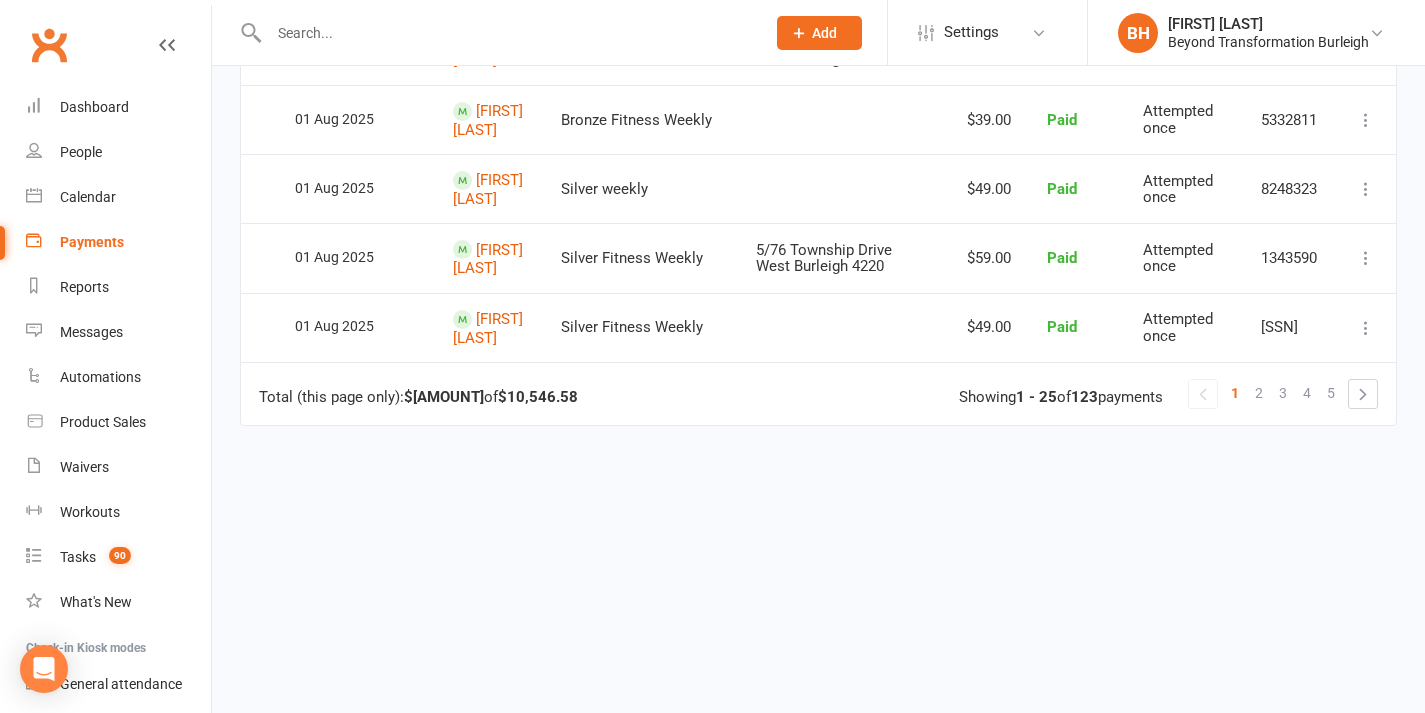 click on "Total (this page only):  $2,728.60  of  $10,546.58 1 2 3 4 5 Showing  1 - 25  of  123  payments" at bounding box center (818, 393) 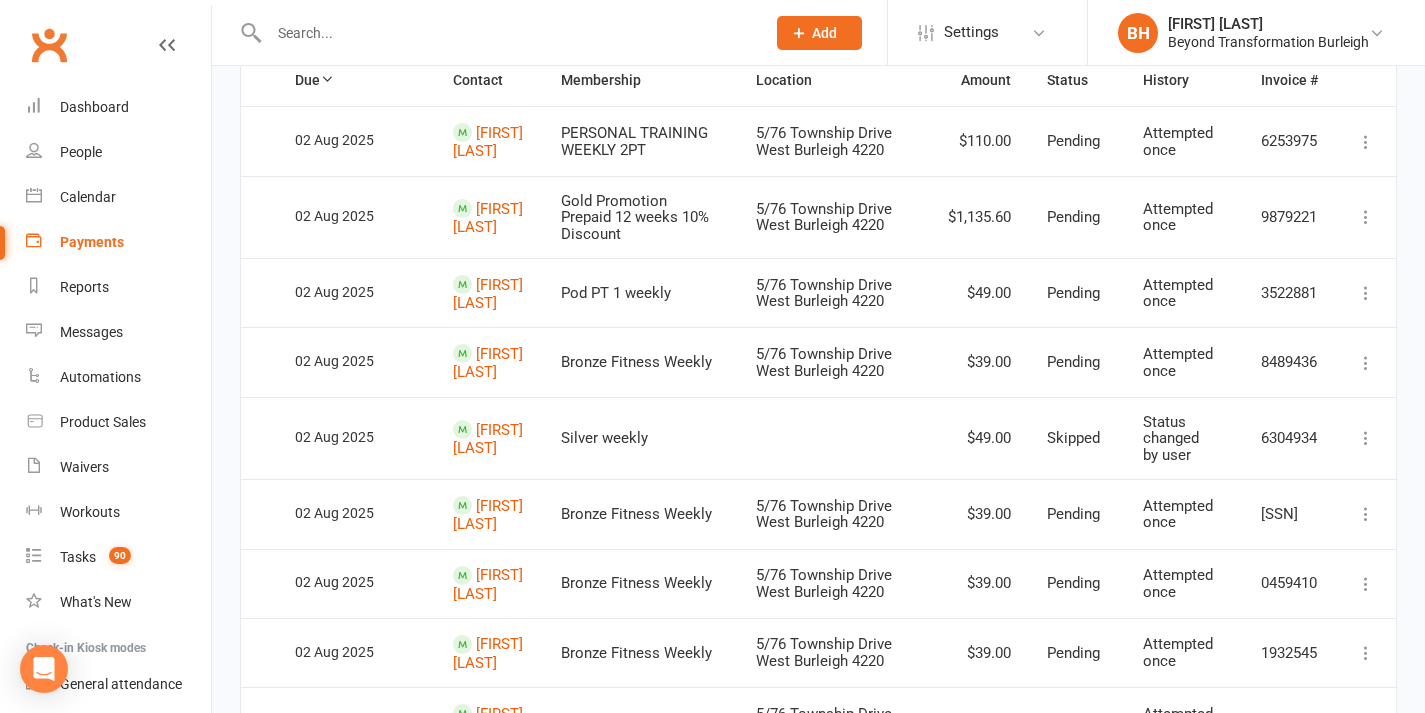 scroll, scrollTop: 0, scrollLeft: 0, axis: both 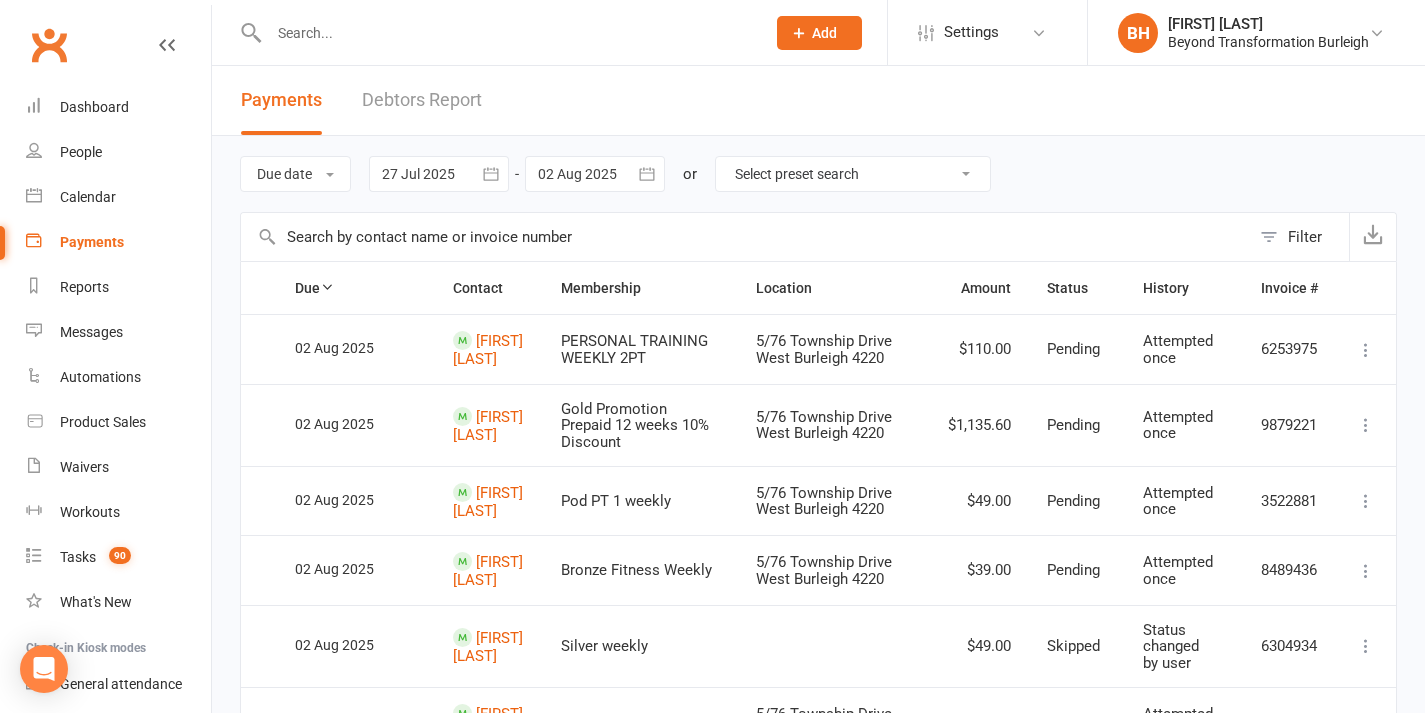 click on "Debtors Report" at bounding box center (422, 100) 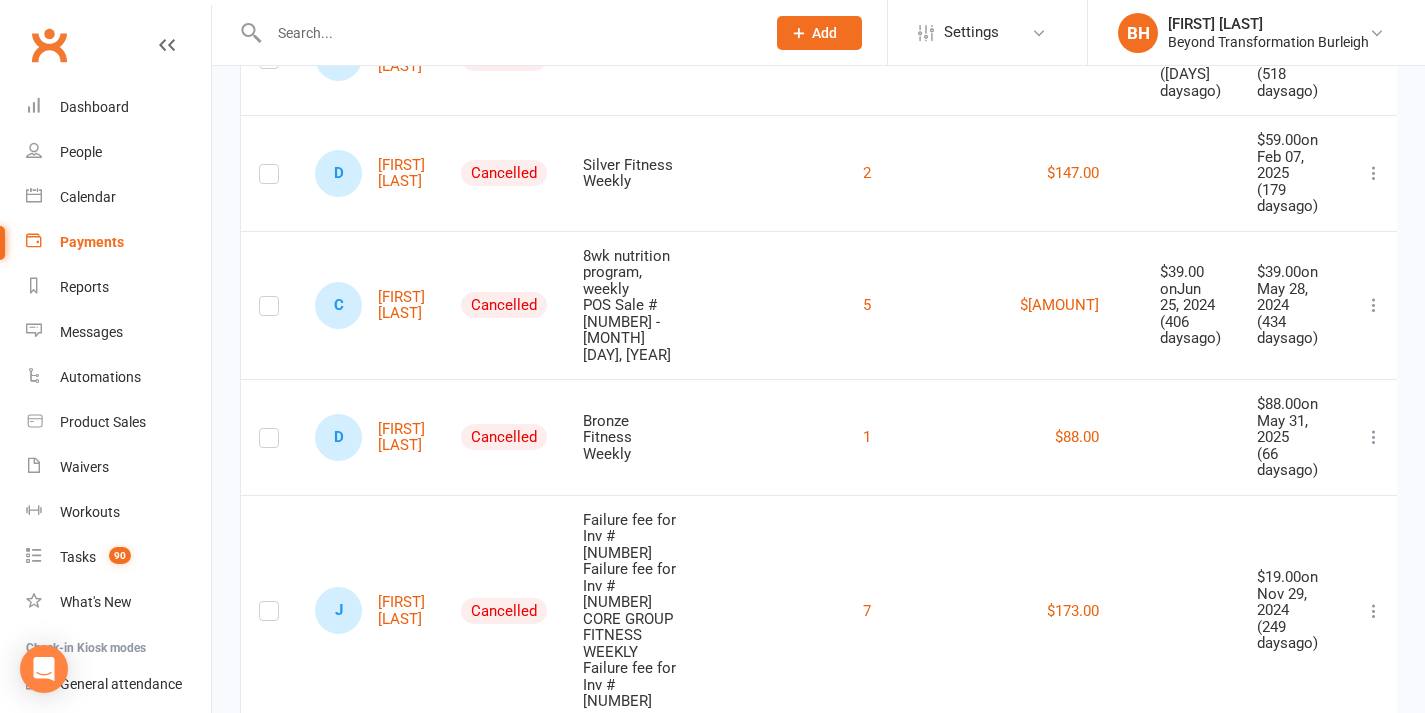 scroll, scrollTop: 0, scrollLeft: 0, axis: both 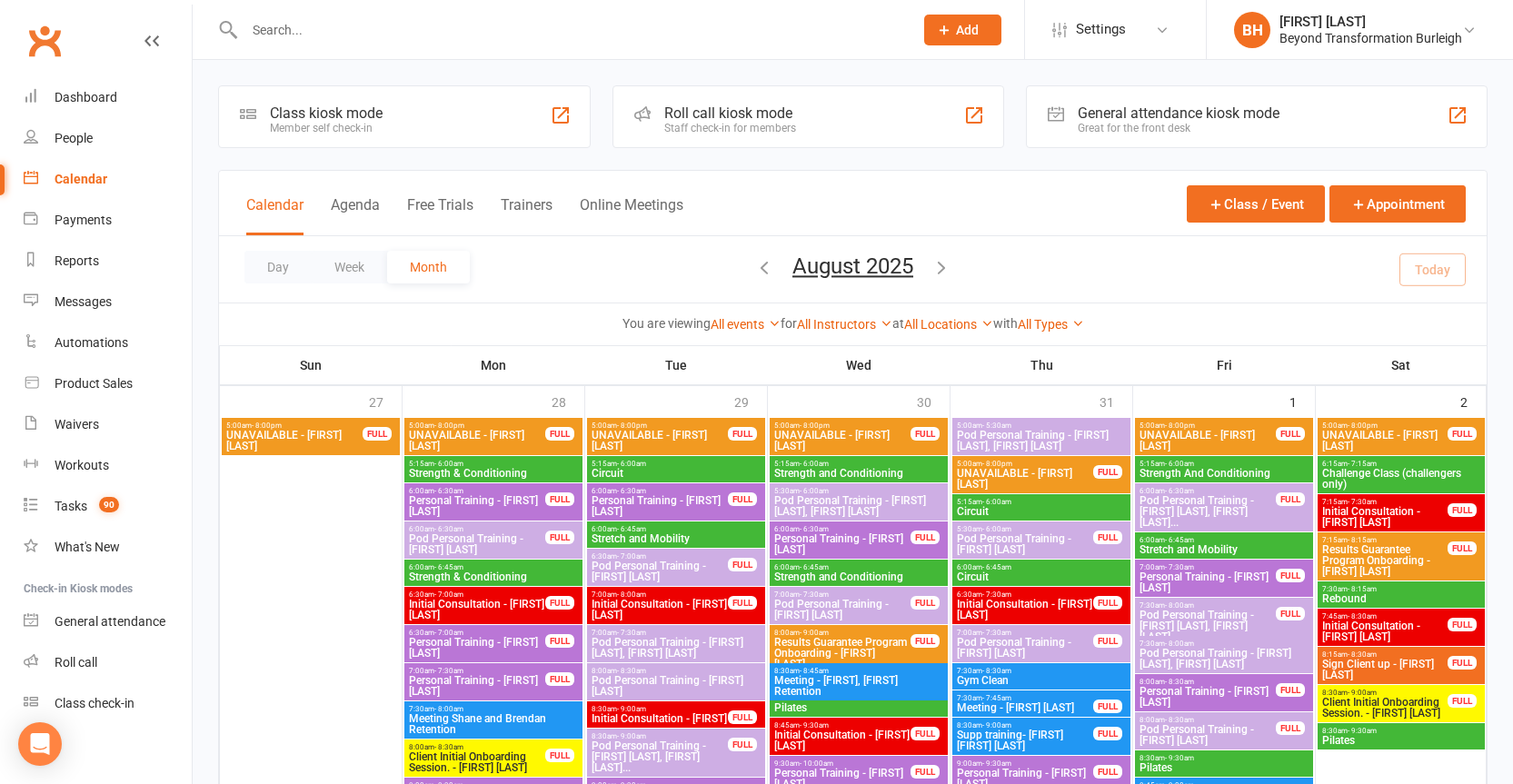 click at bounding box center [570, 30] 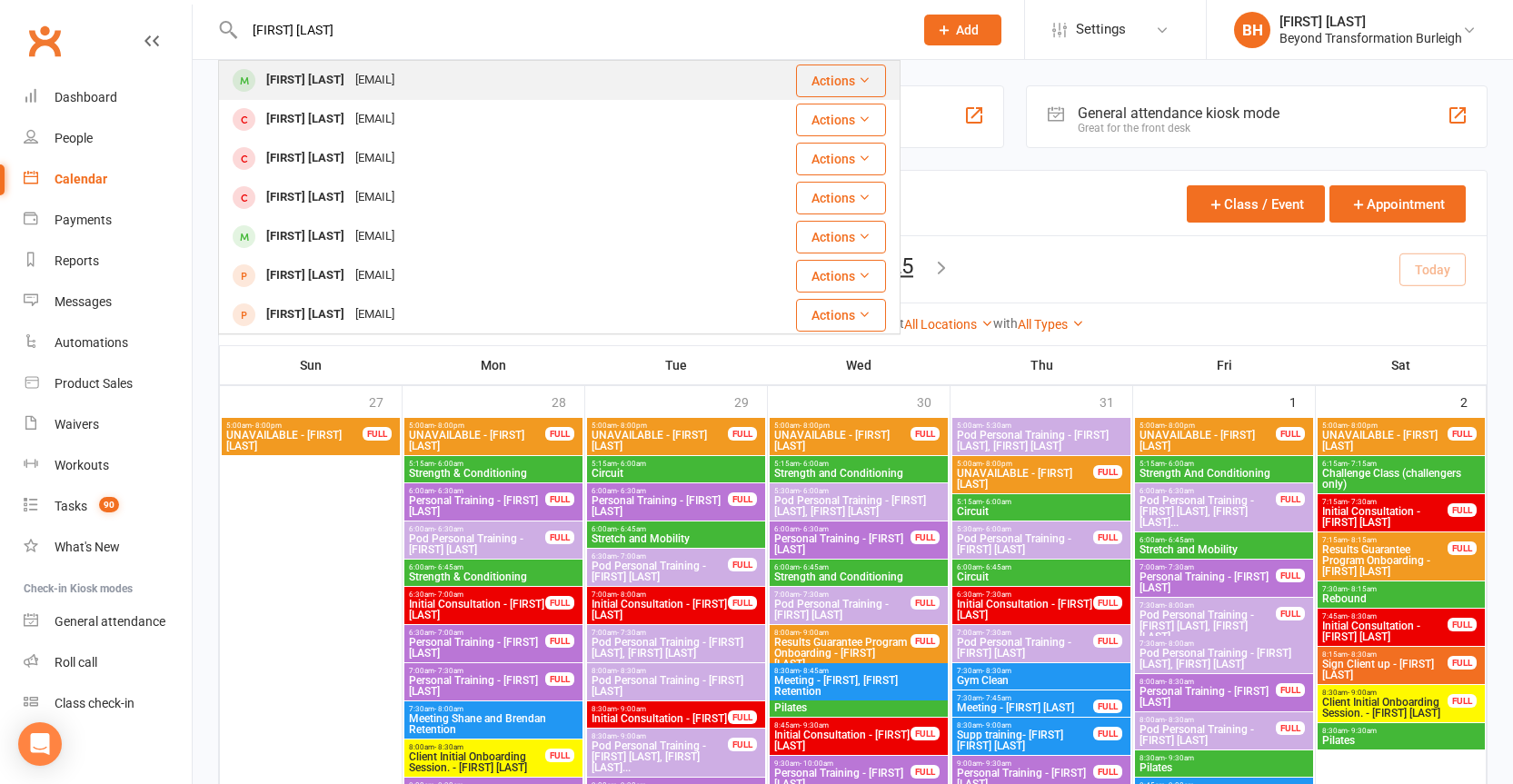 type on "[FIRST] [LAST]" 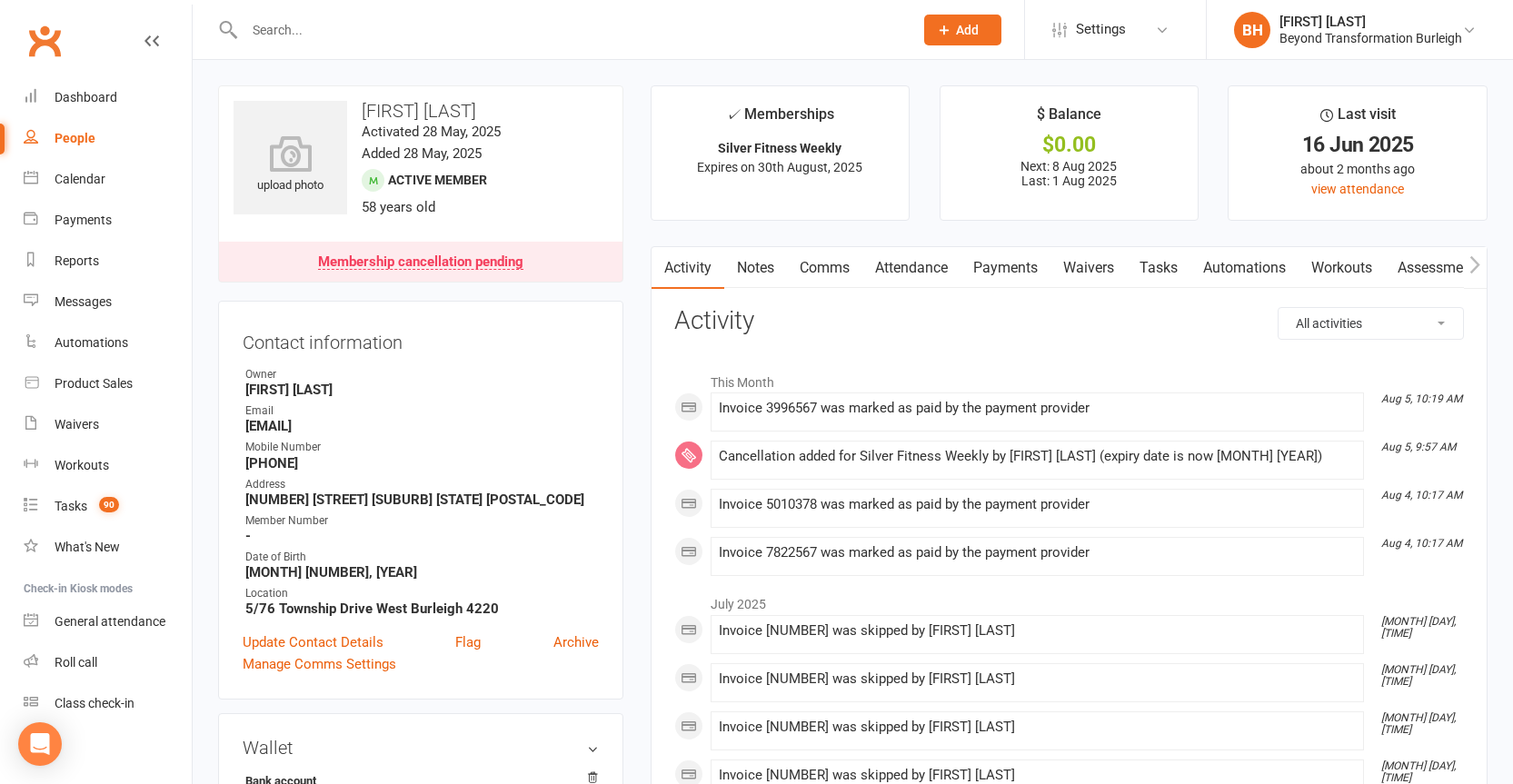click on "Payments" at bounding box center (1005, 268) 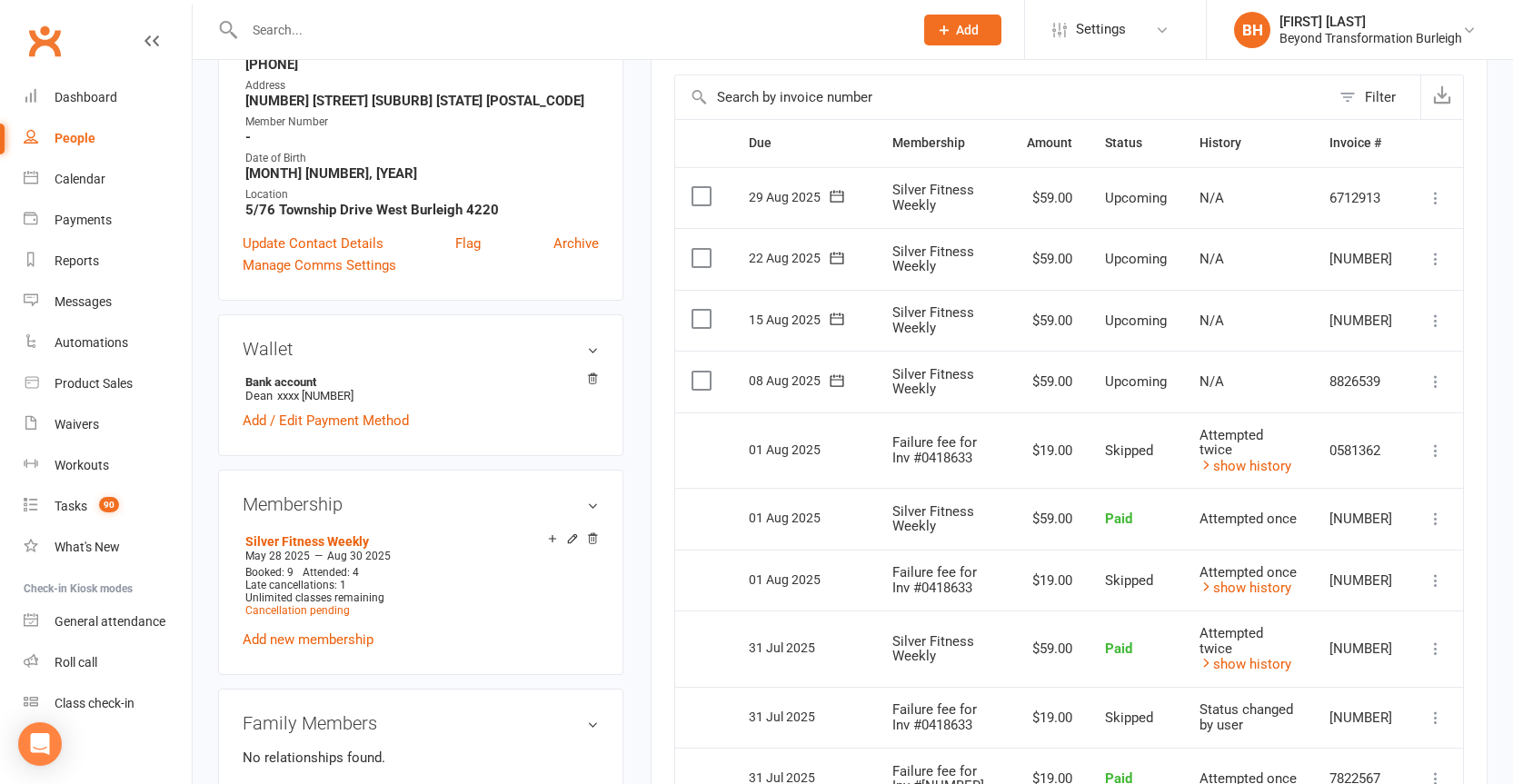 scroll, scrollTop: 495, scrollLeft: 0, axis: vertical 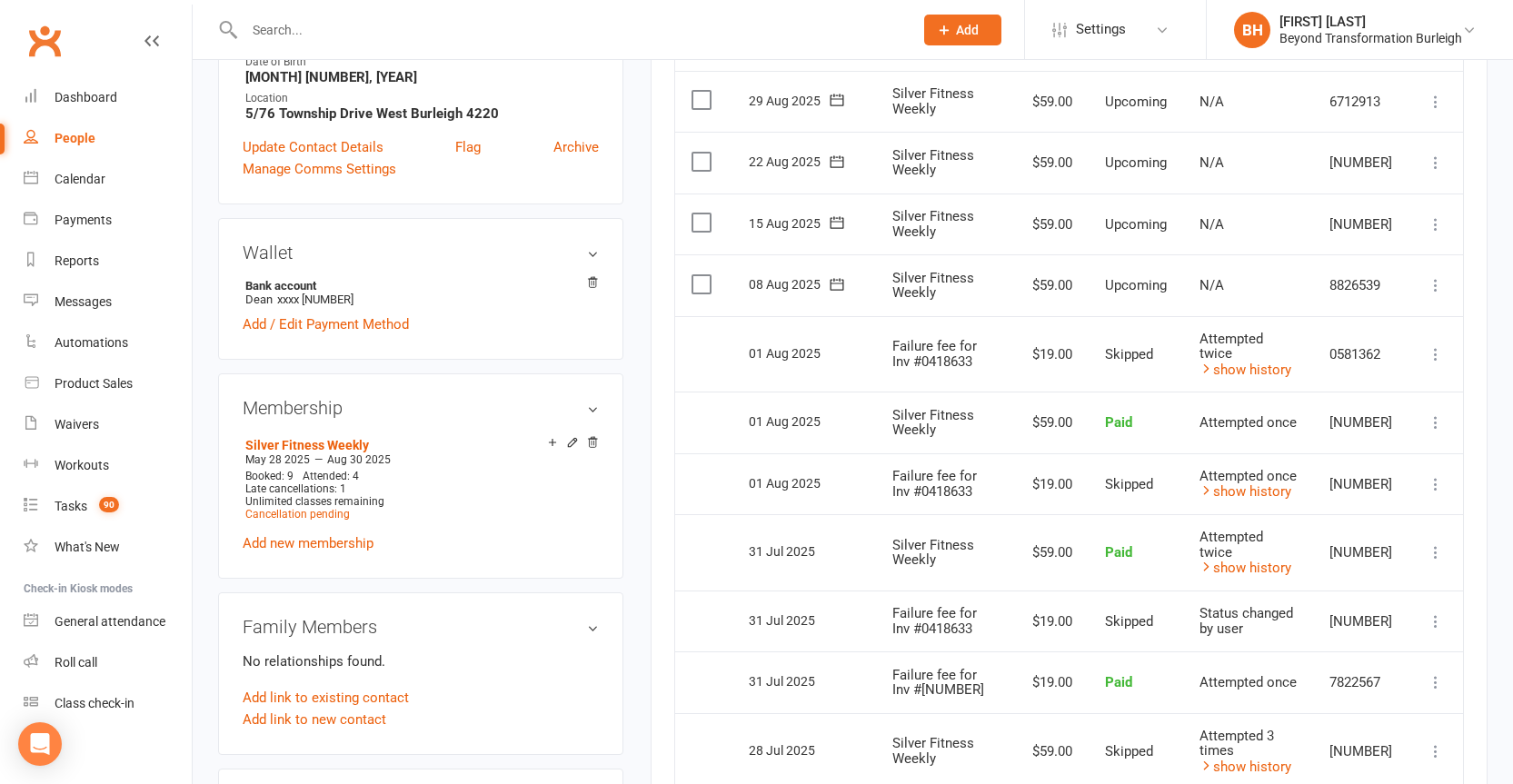 click at bounding box center [570, 30] 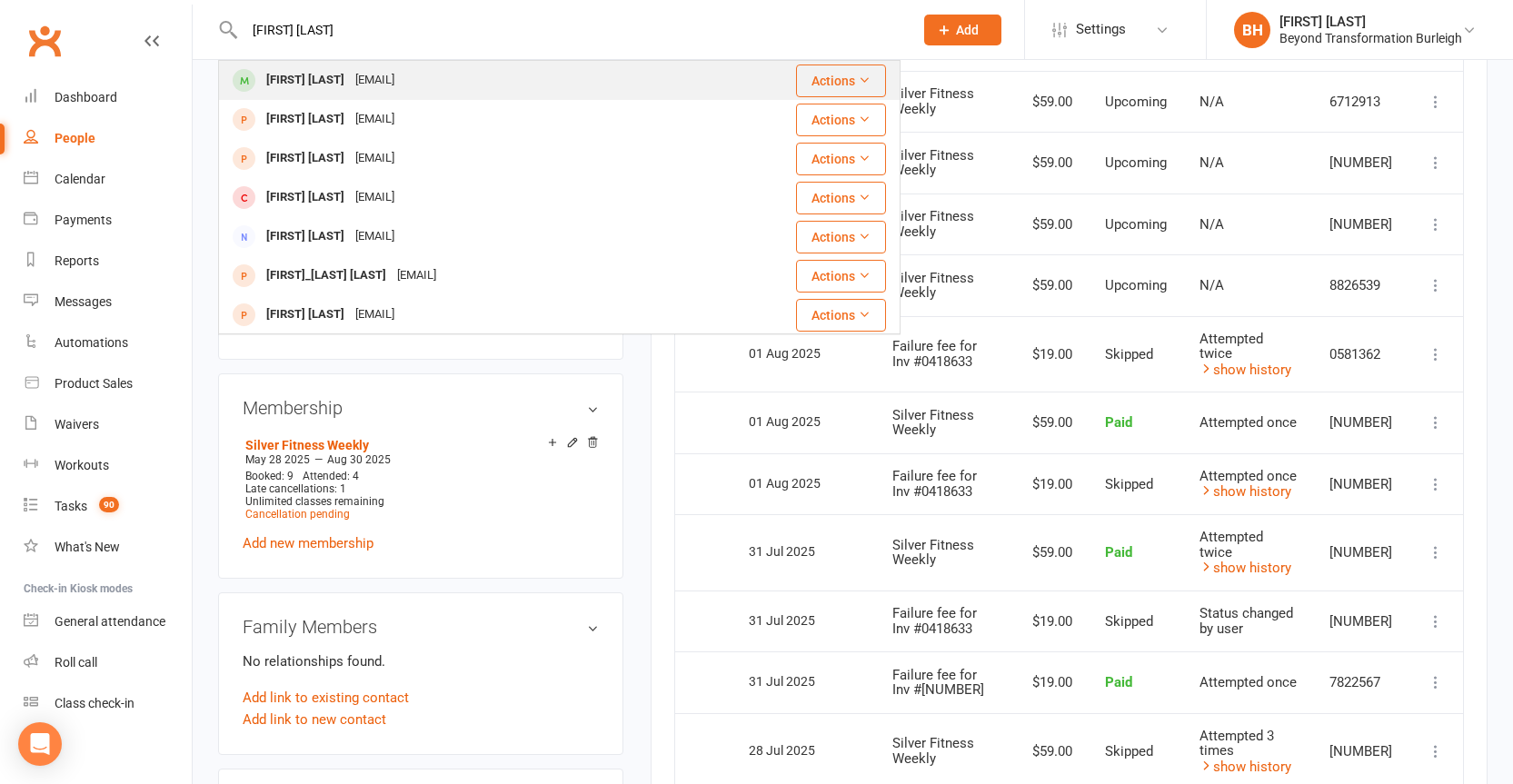 type on "[FIRST] [LAST]" 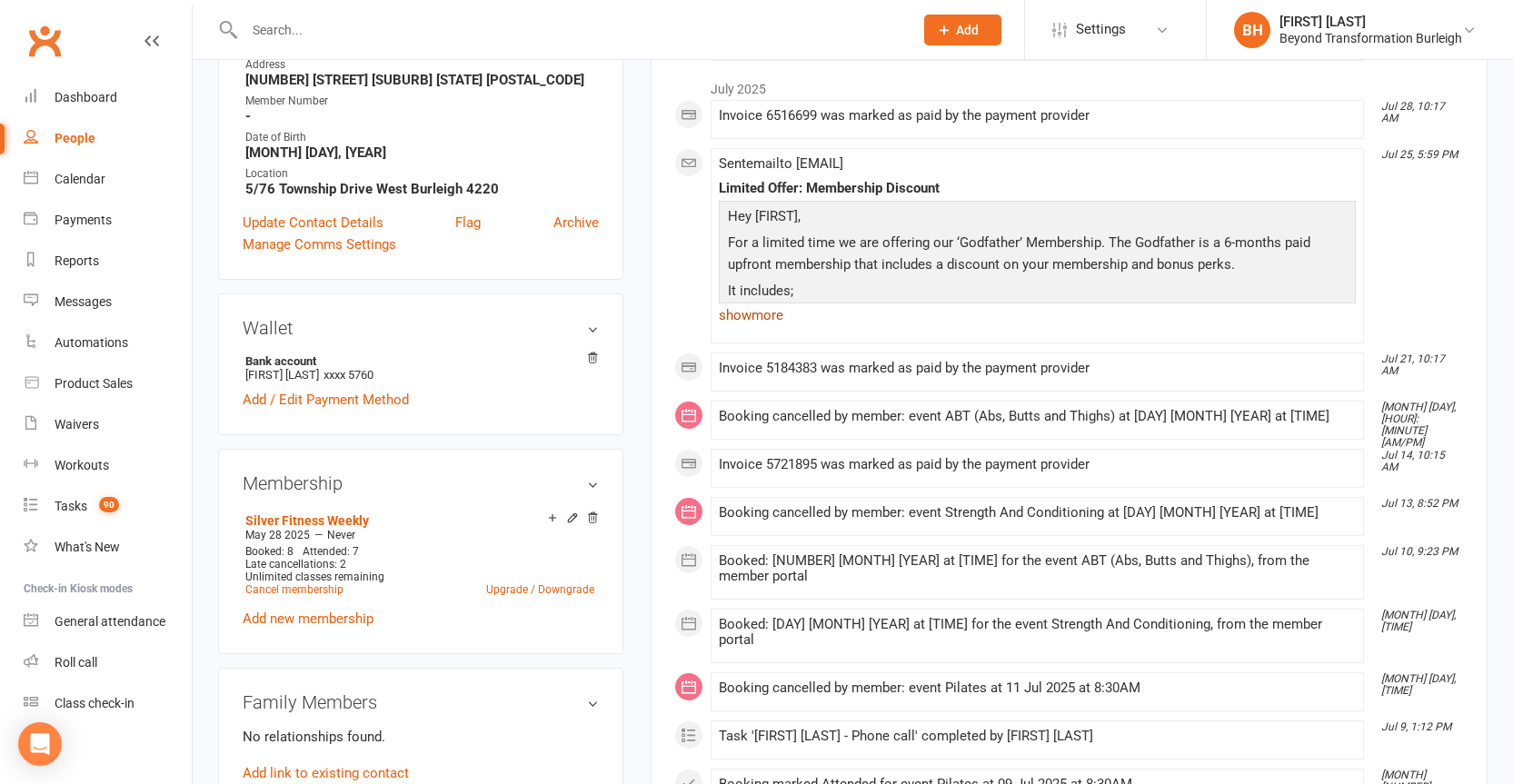 scroll, scrollTop: 0, scrollLeft: 0, axis: both 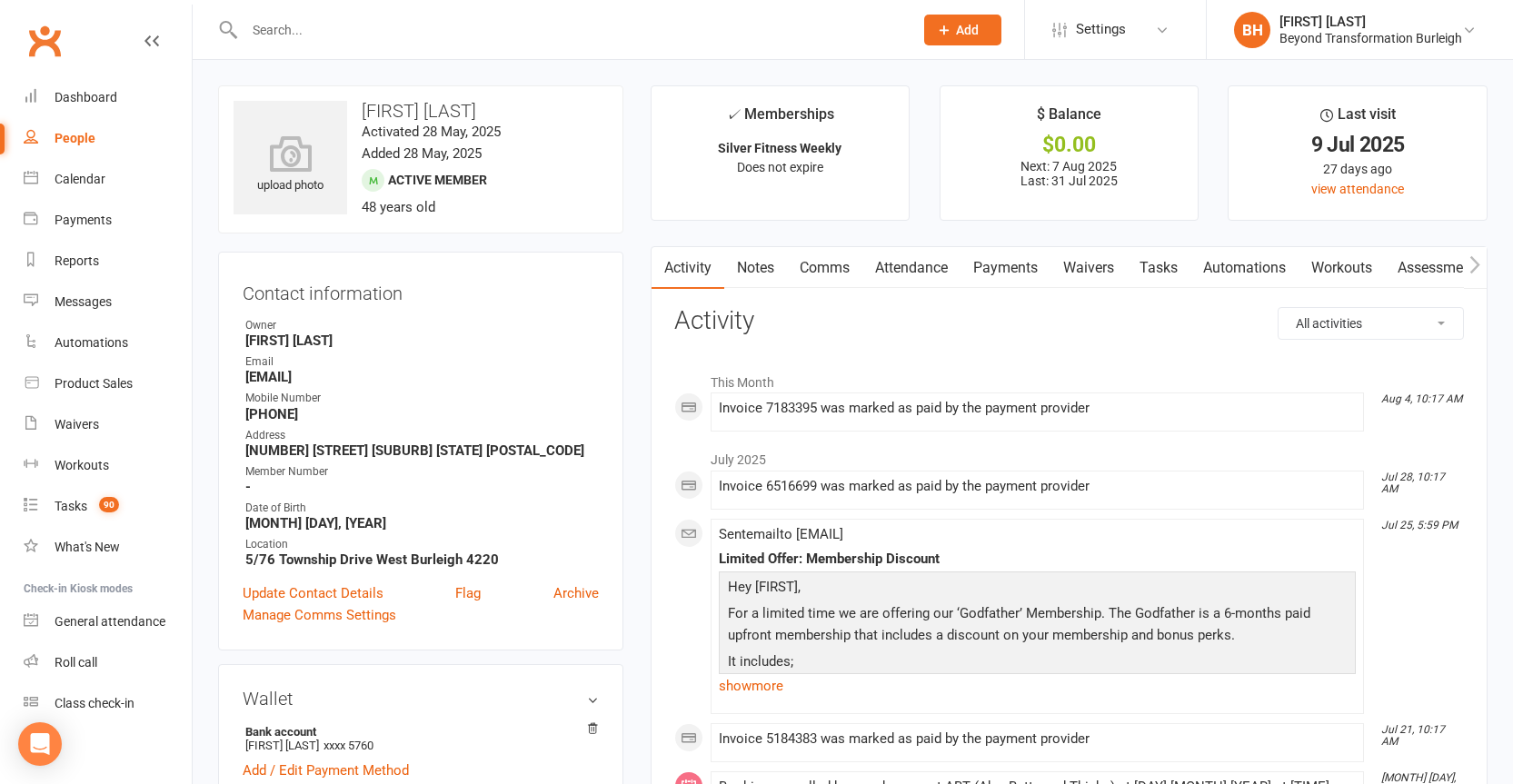 click on "Payments" at bounding box center [1005, 268] 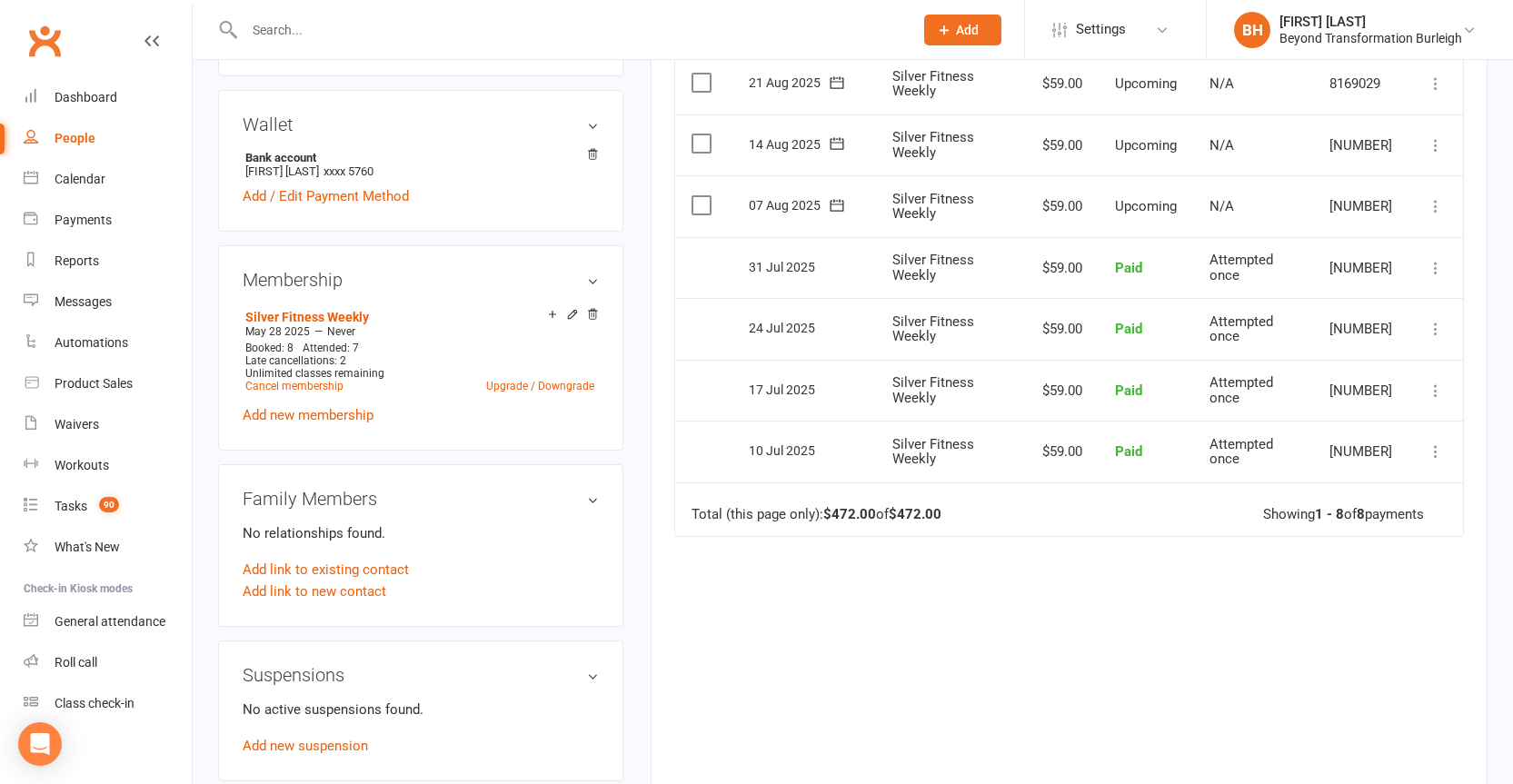 scroll, scrollTop: 31, scrollLeft: 0, axis: vertical 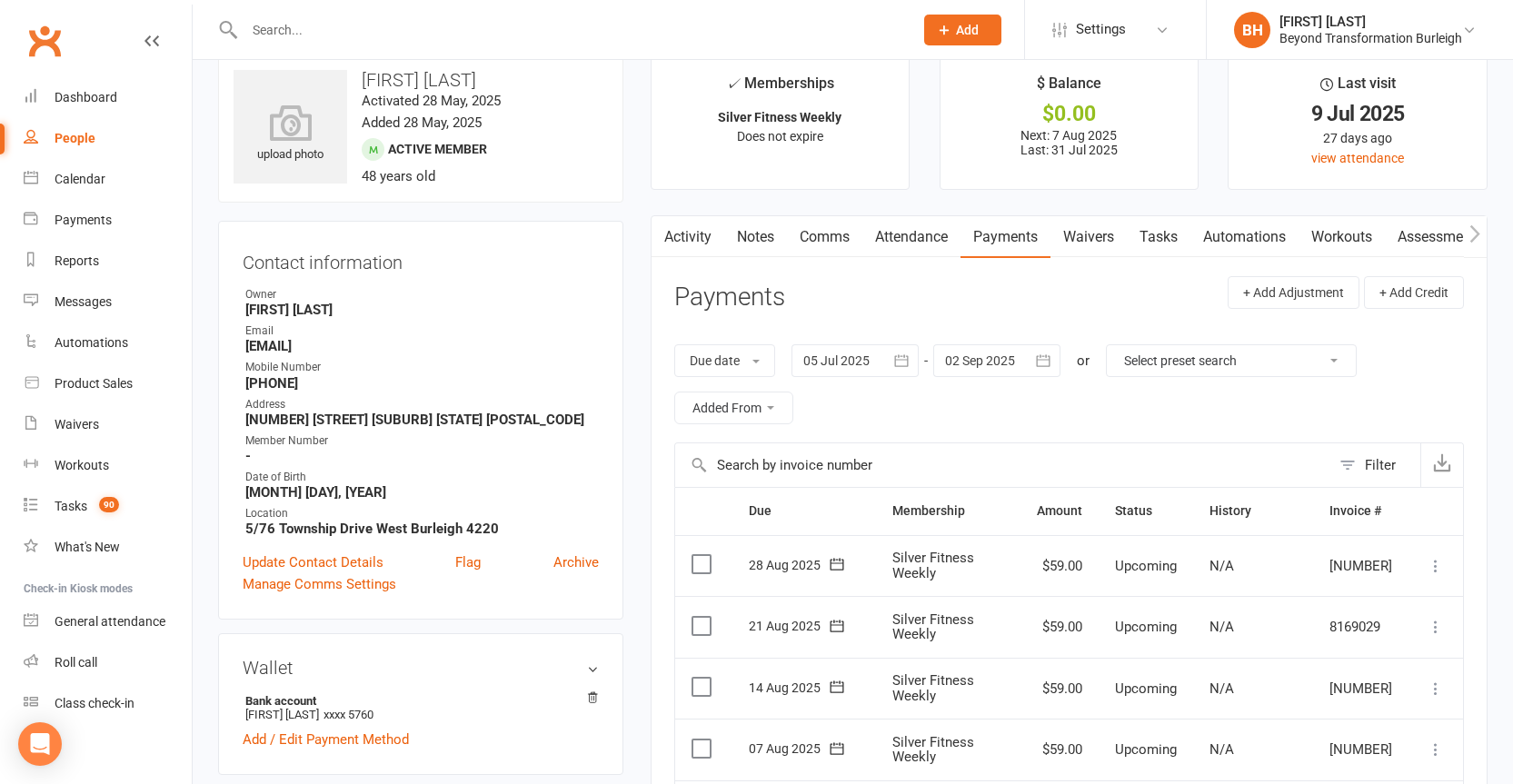 click at bounding box center (570, 30) 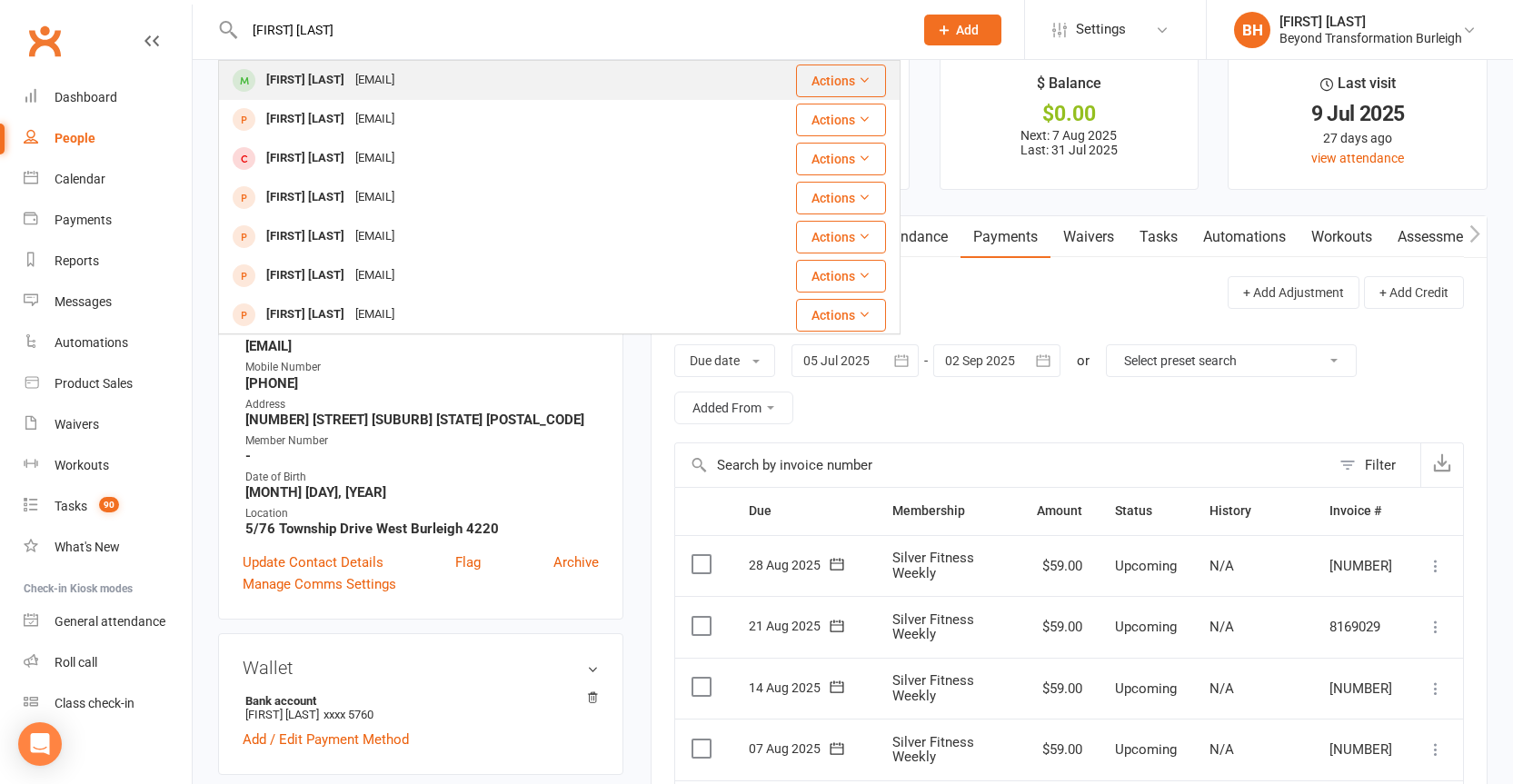 type on "[FIRST] [LAST]" 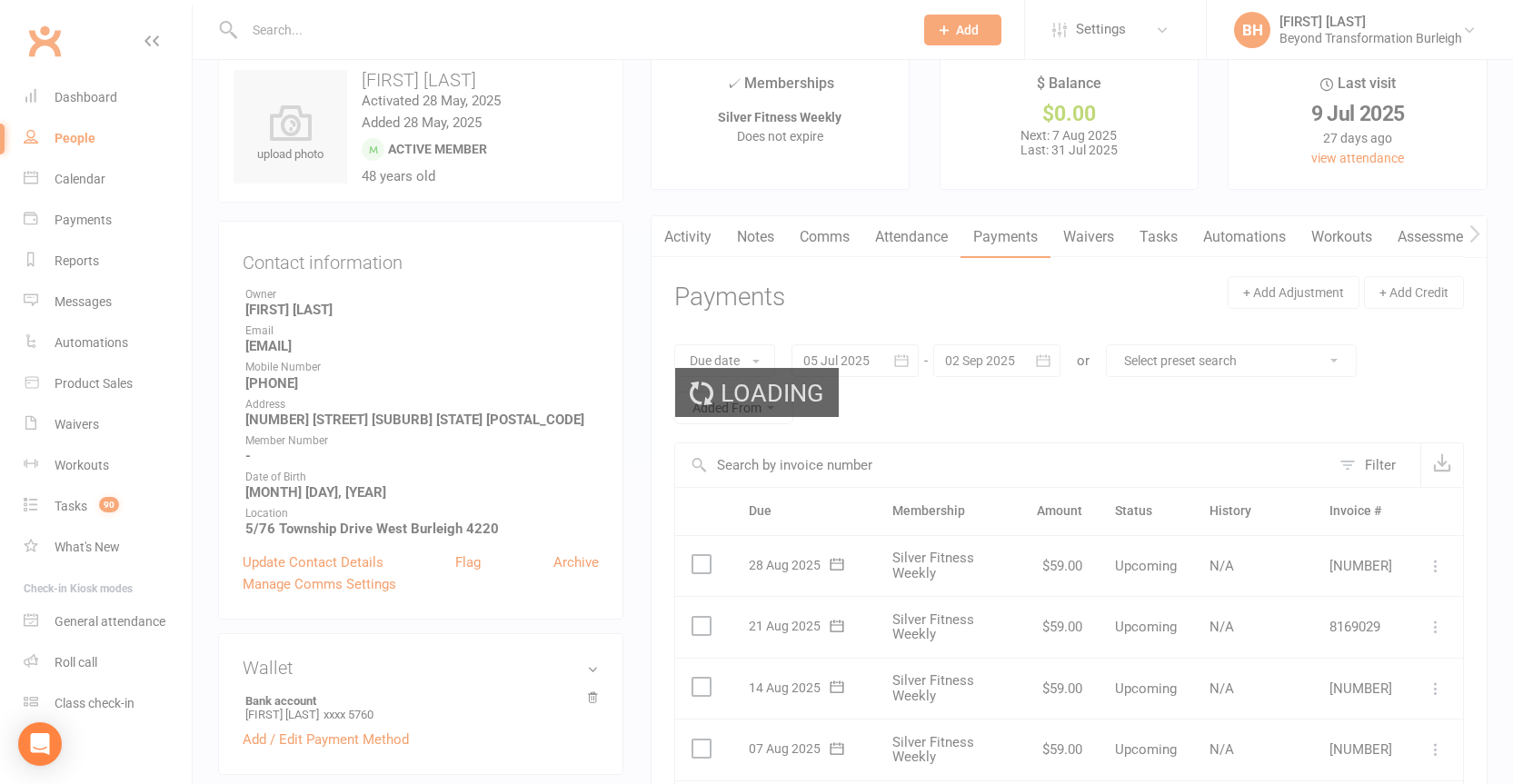 scroll, scrollTop: 0, scrollLeft: 0, axis: both 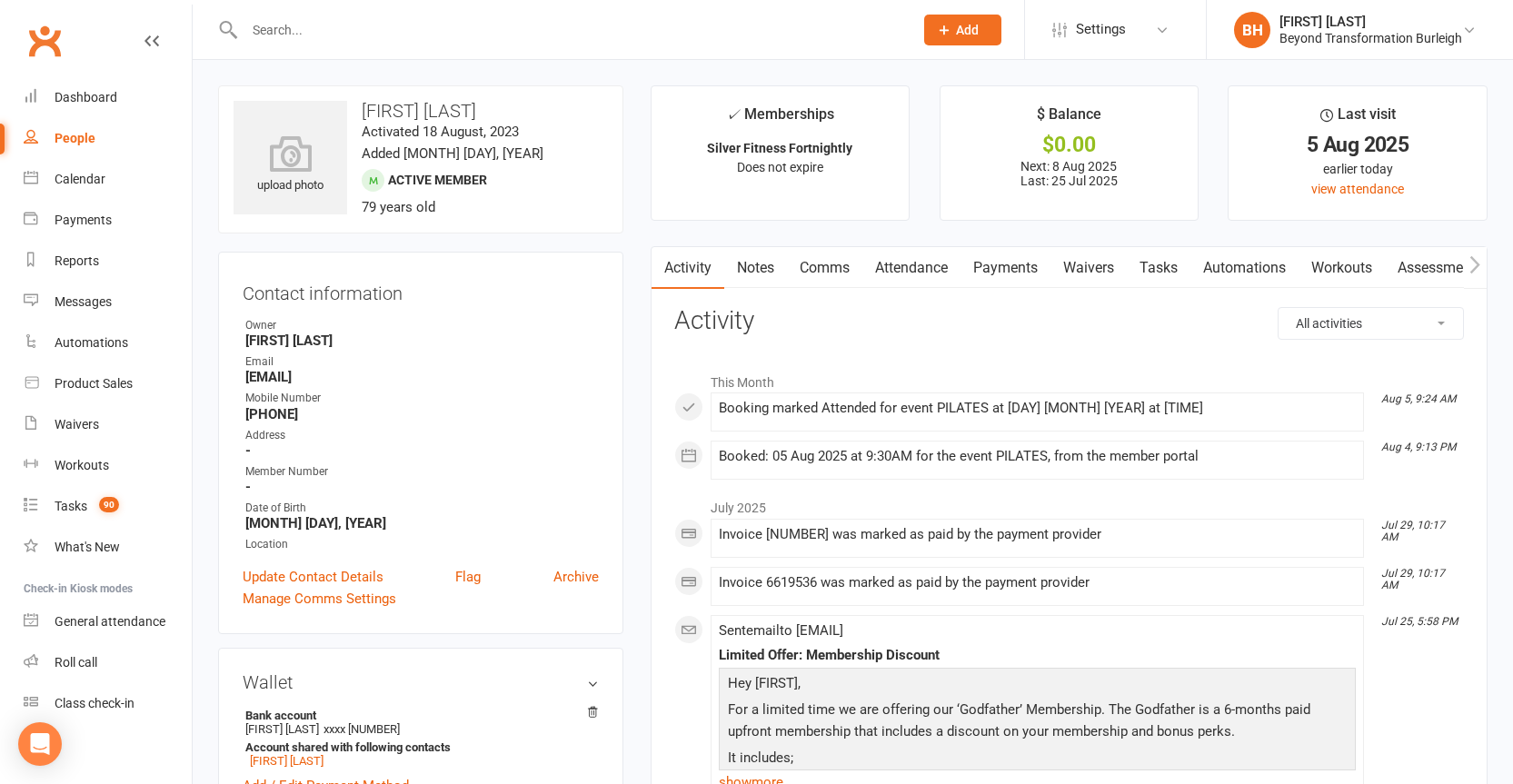 click on "Attendance" at bounding box center (911, 268) 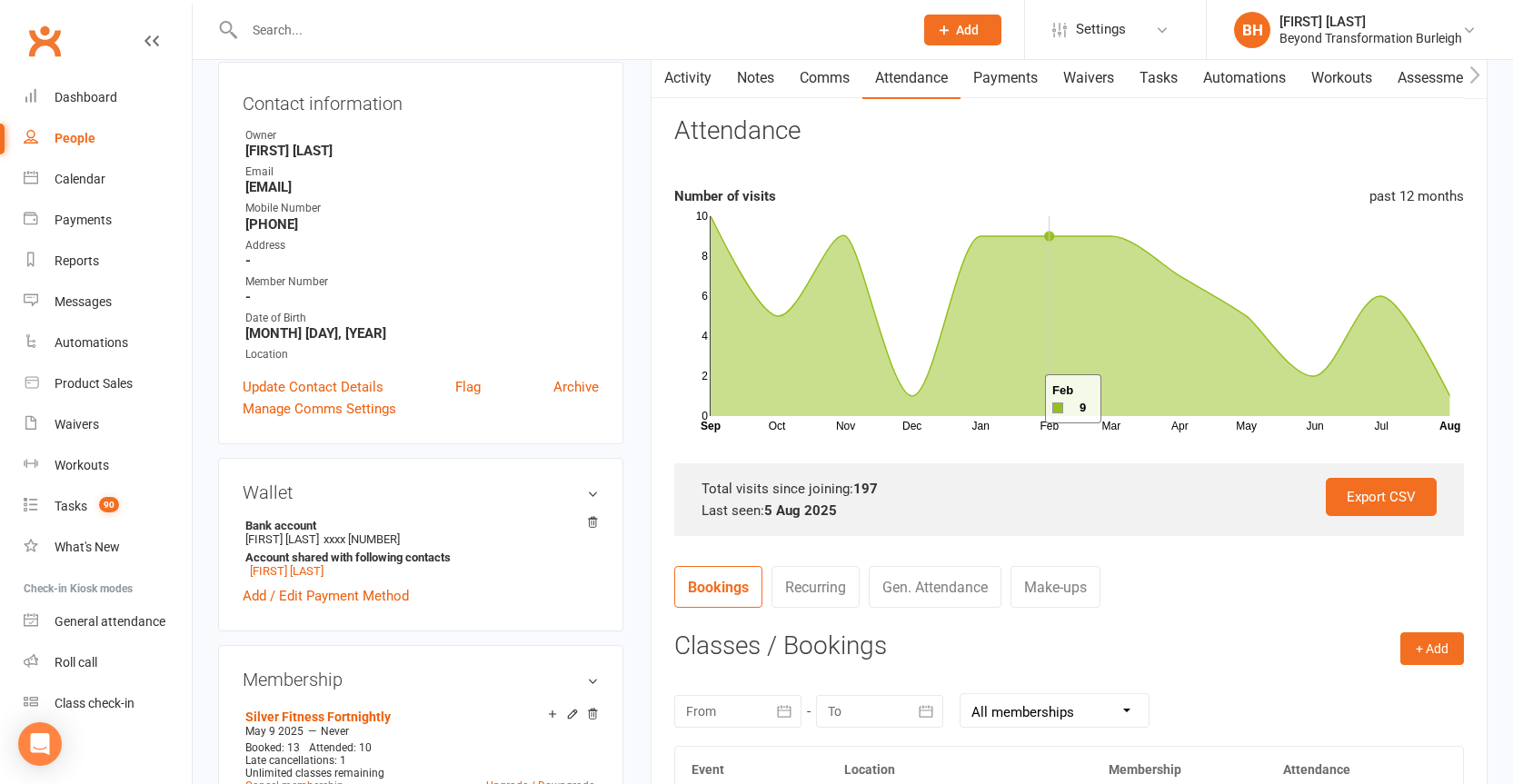 scroll, scrollTop: 606, scrollLeft: 0, axis: vertical 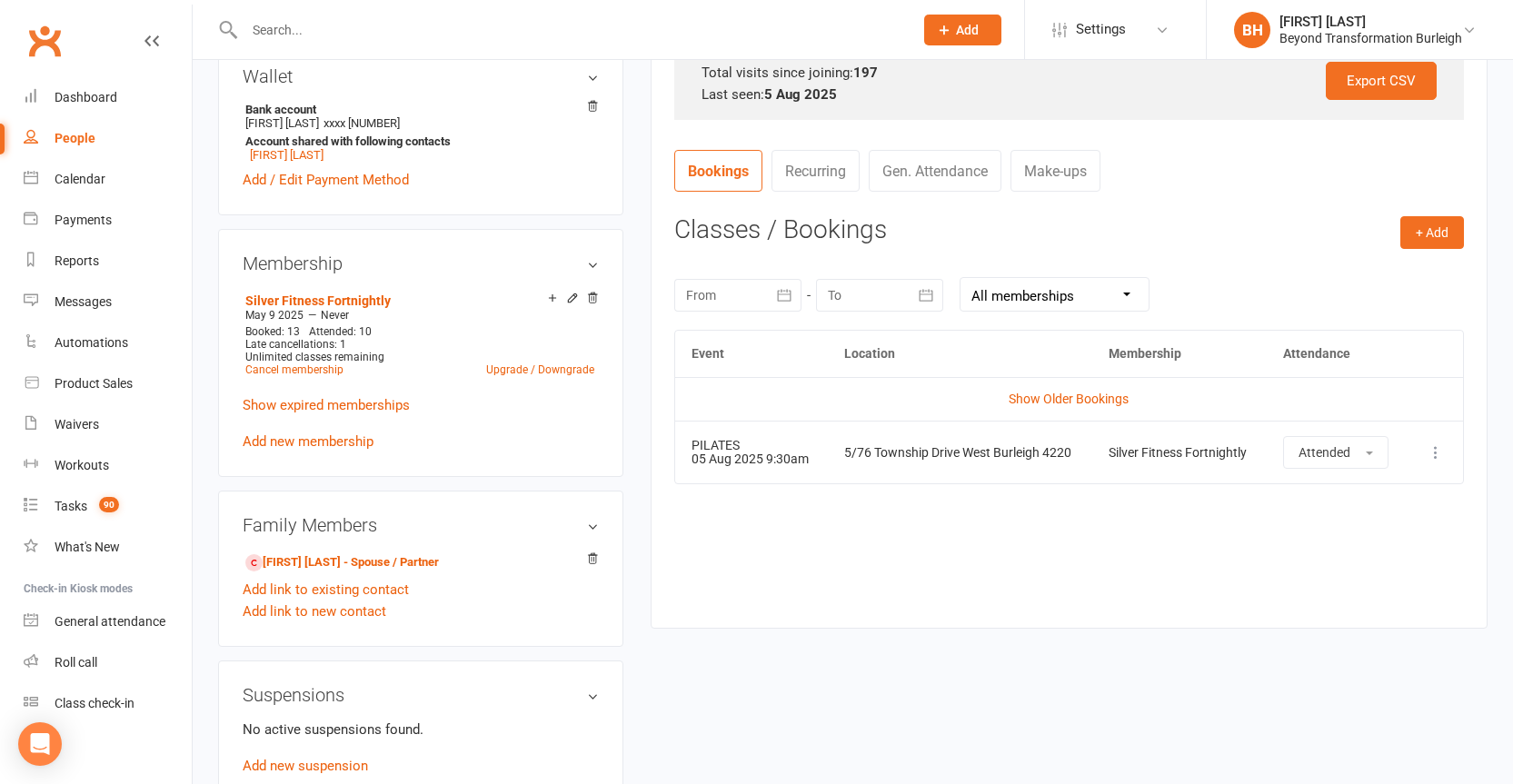 click at bounding box center (570, 30) 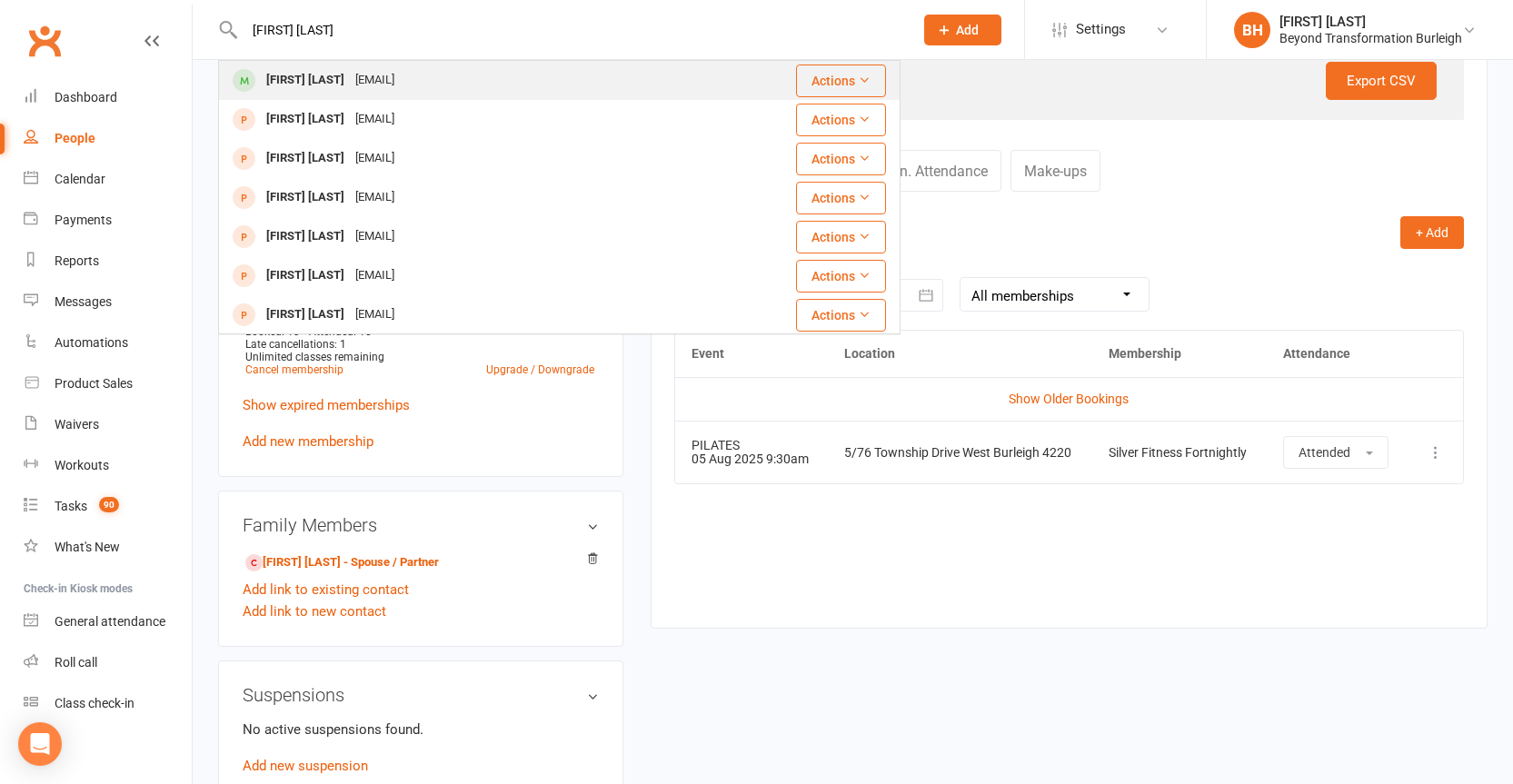 type on "[FIRST] [LAST]" 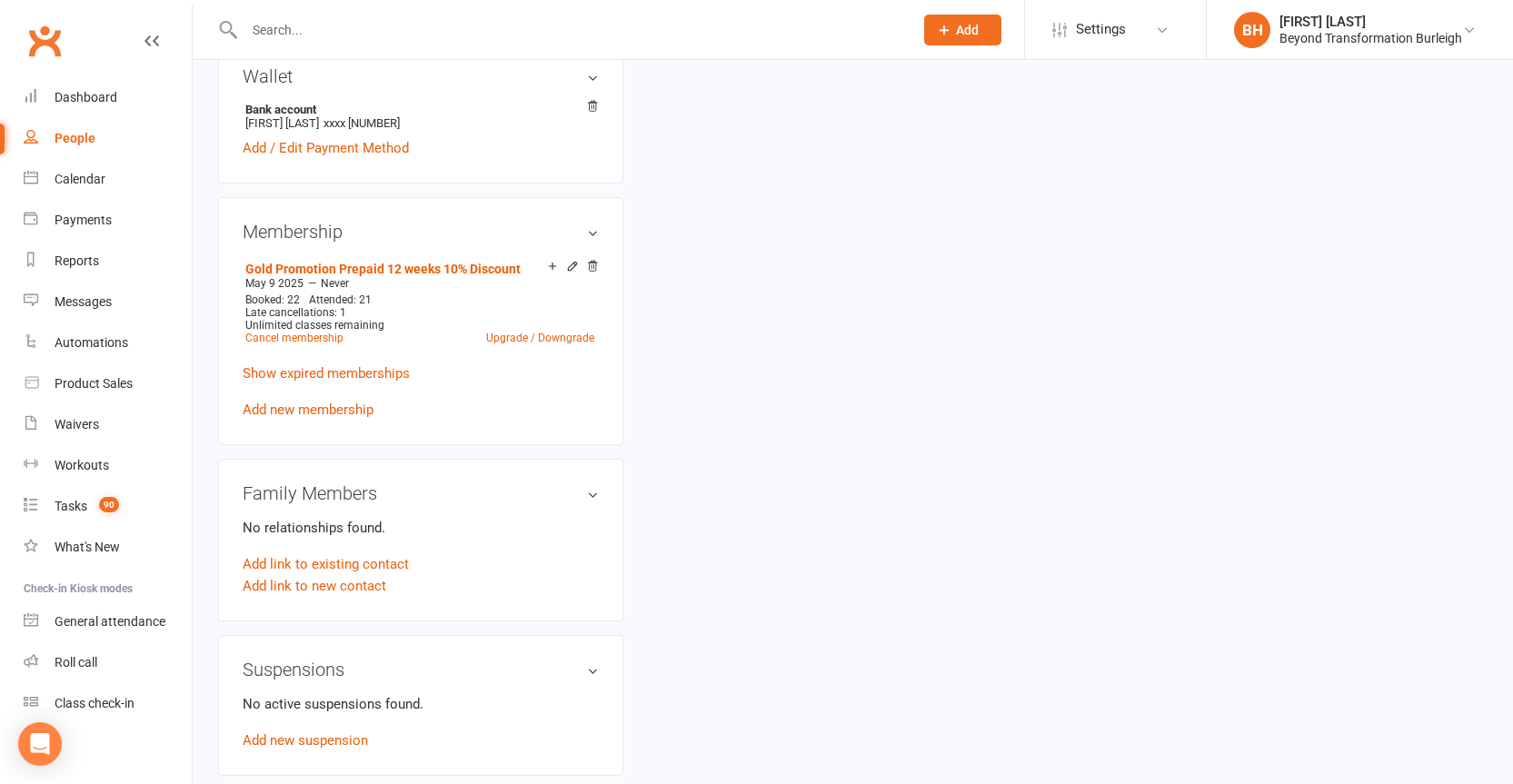 scroll, scrollTop: 0, scrollLeft: 0, axis: both 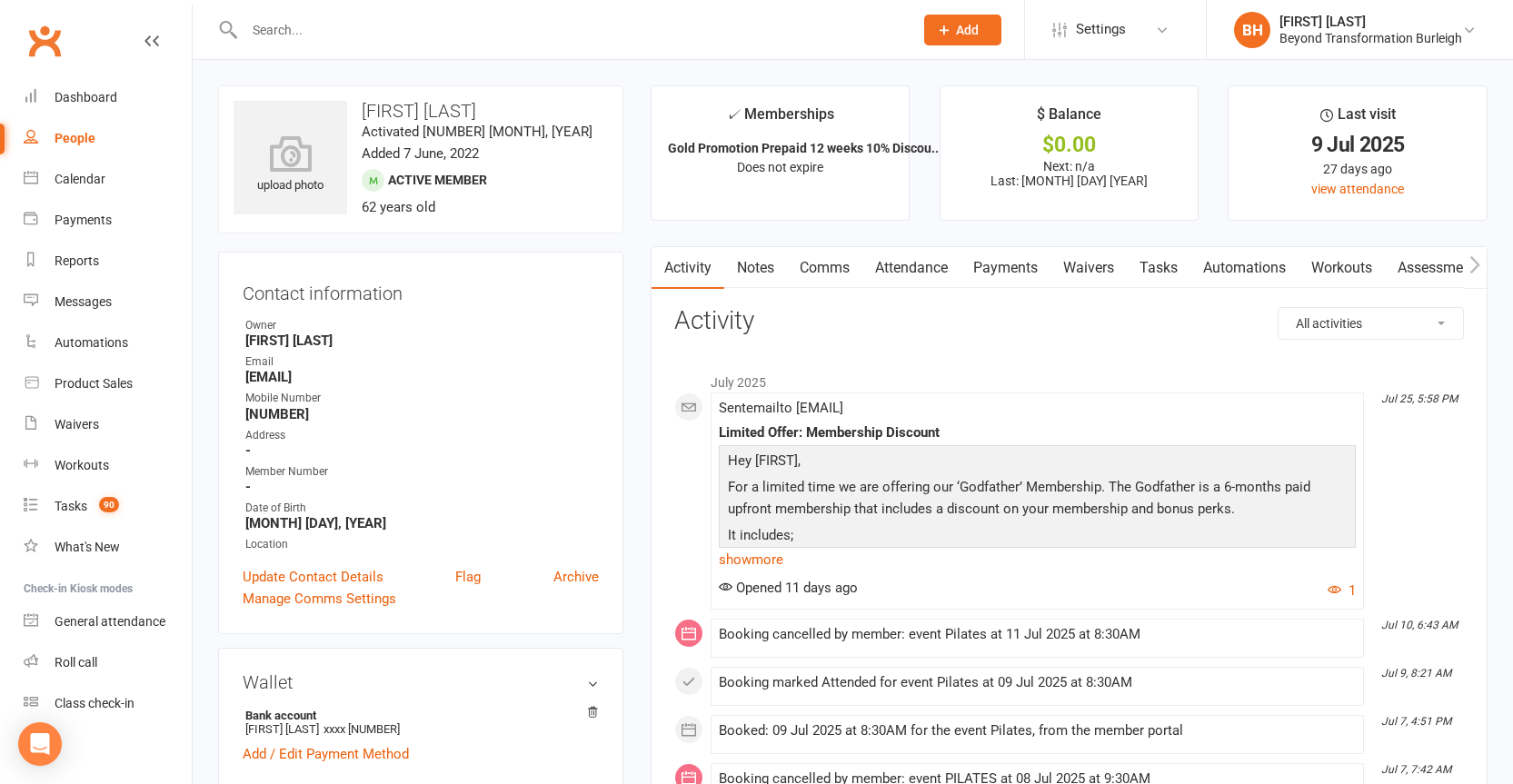 click on "Attendance" at bounding box center (911, 268) 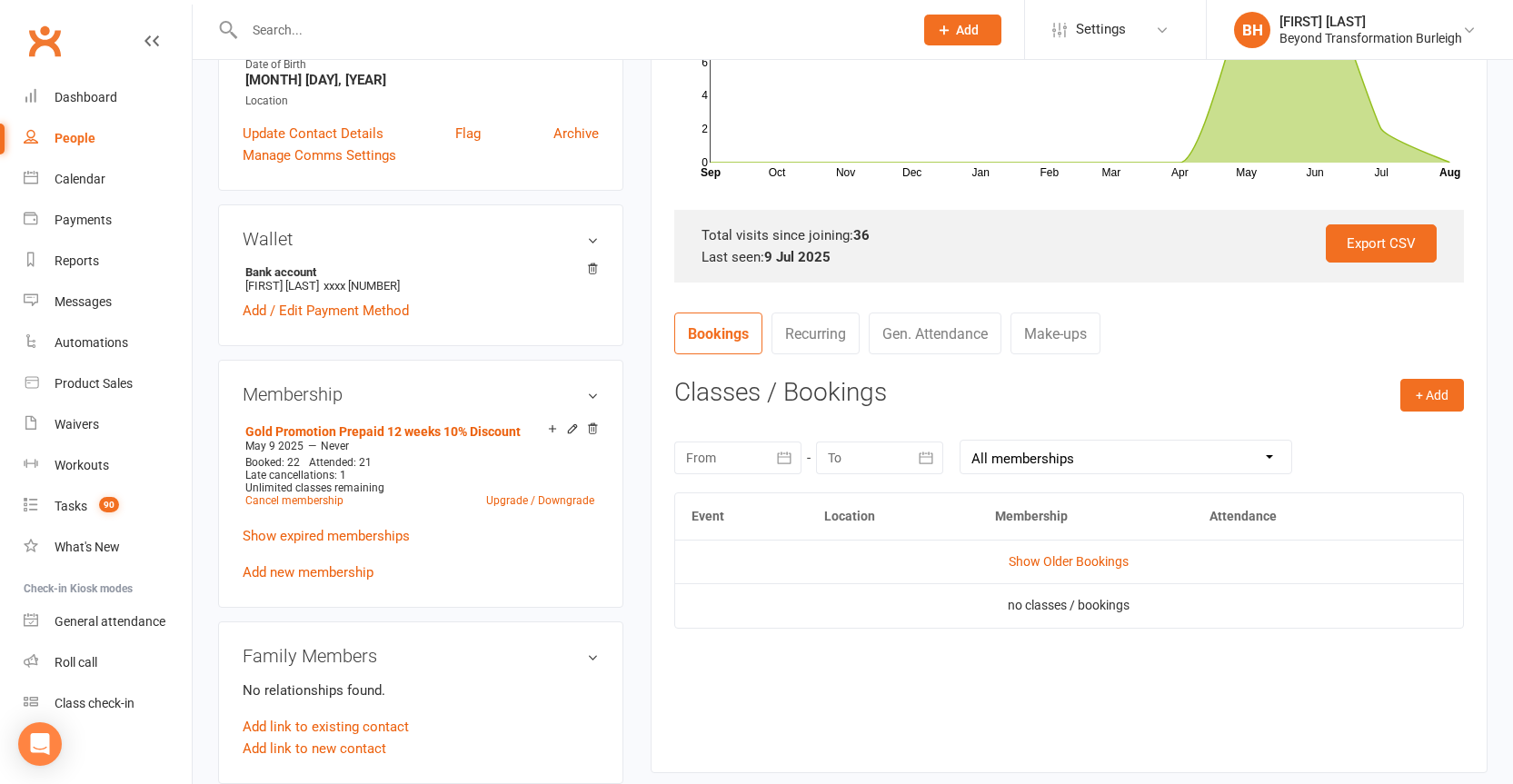 scroll, scrollTop: 0, scrollLeft: 0, axis: both 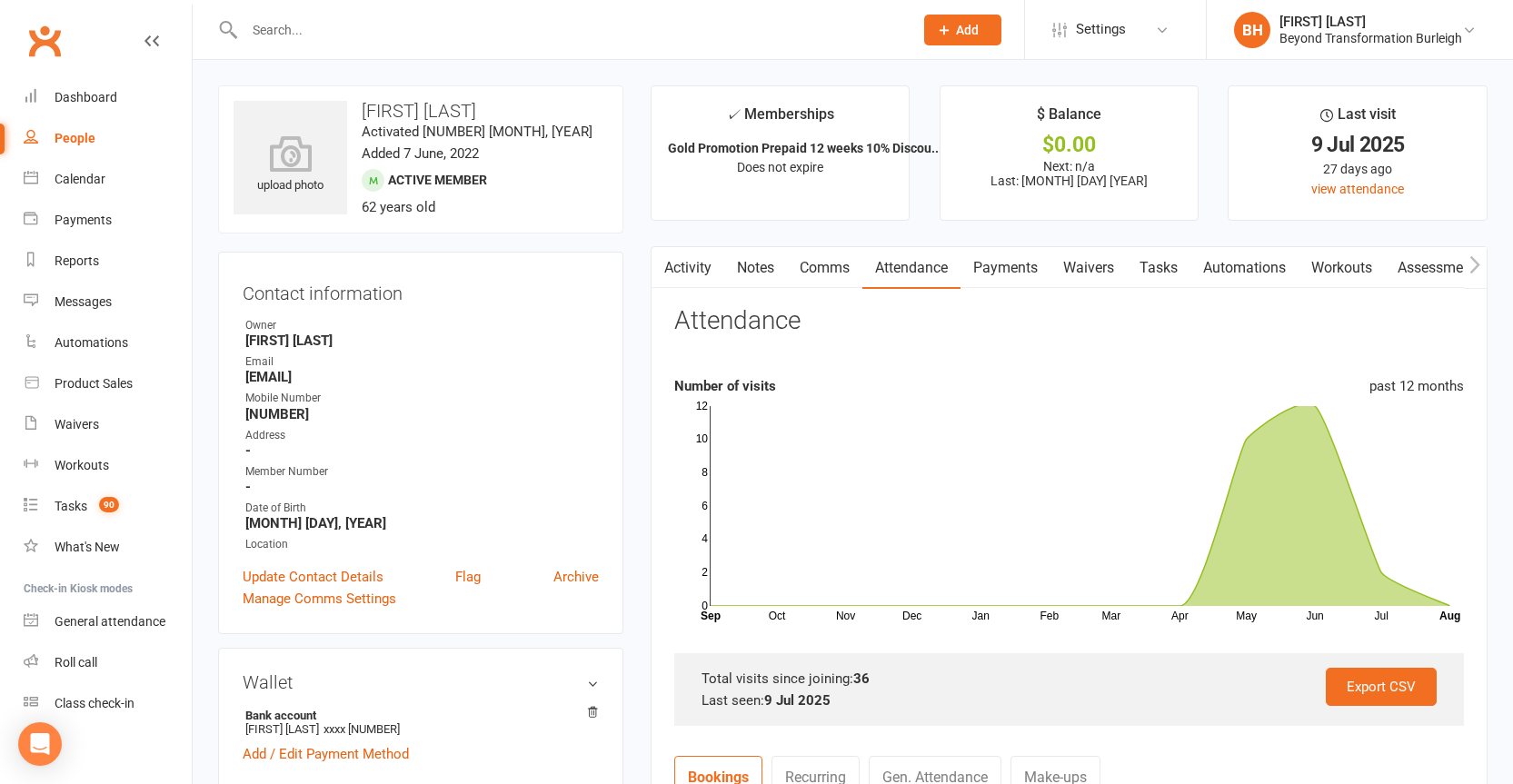 click 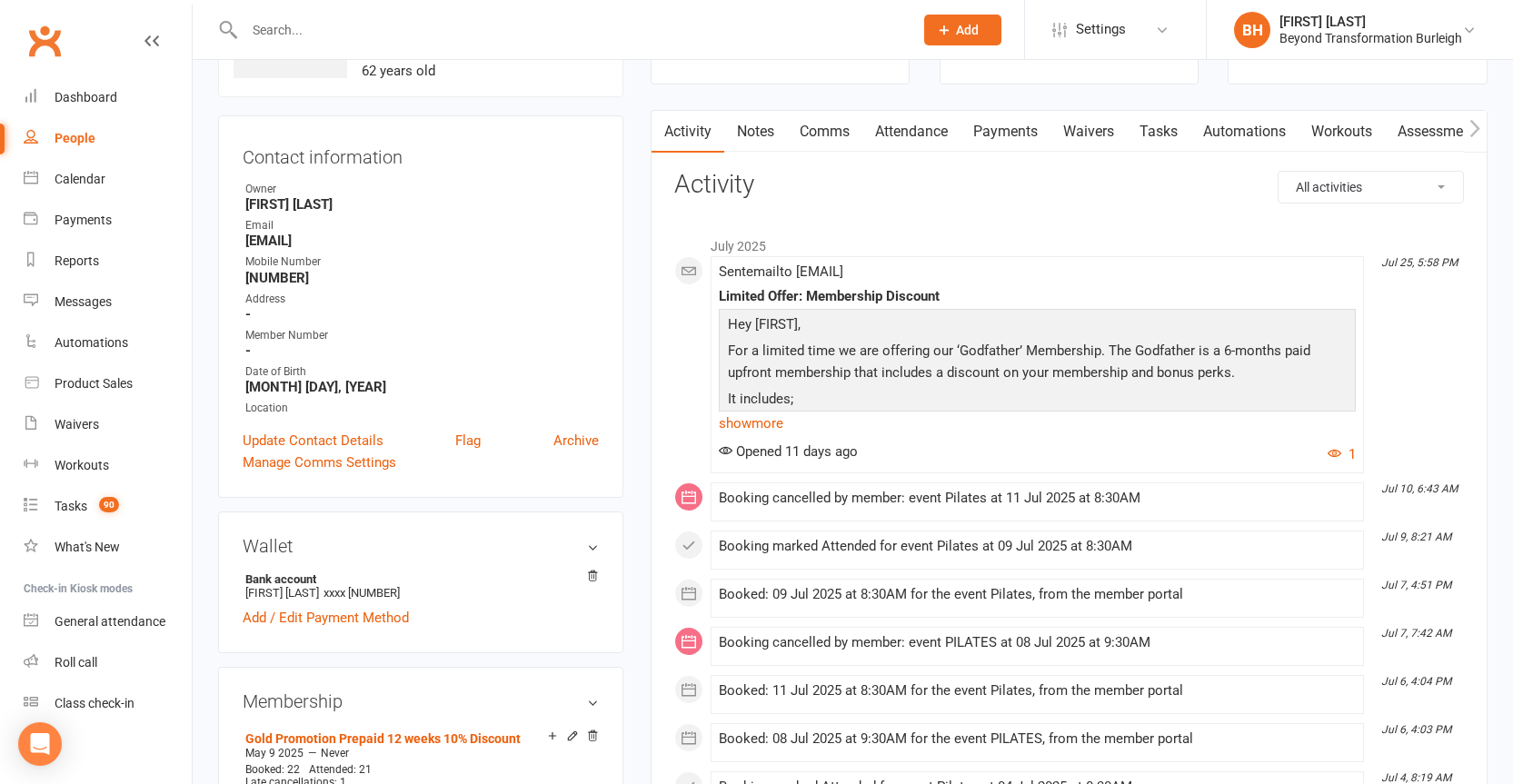 scroll, scrollTop: 0, scrollLeft: 0, axis: both 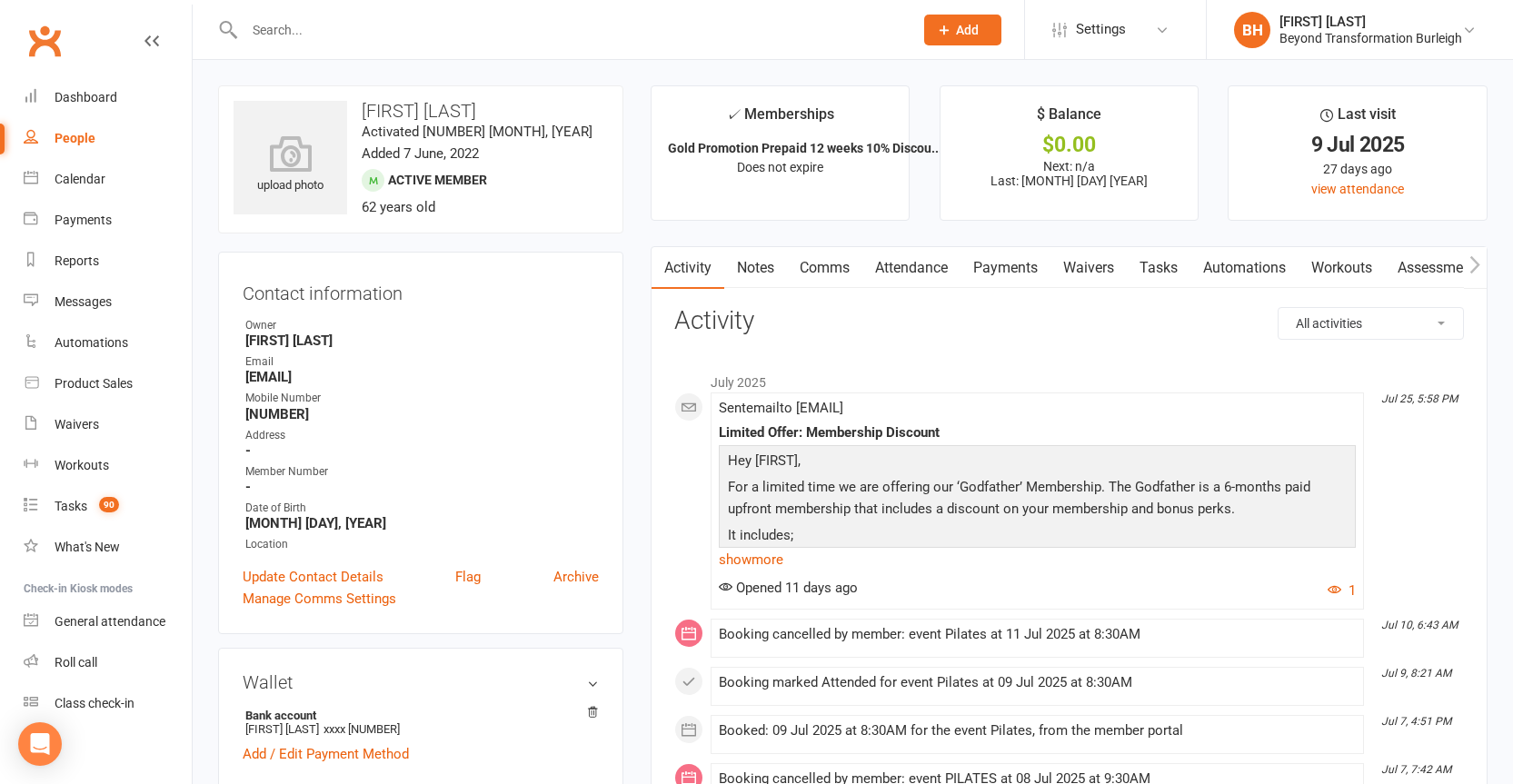 click at bounding box center [570, 30] 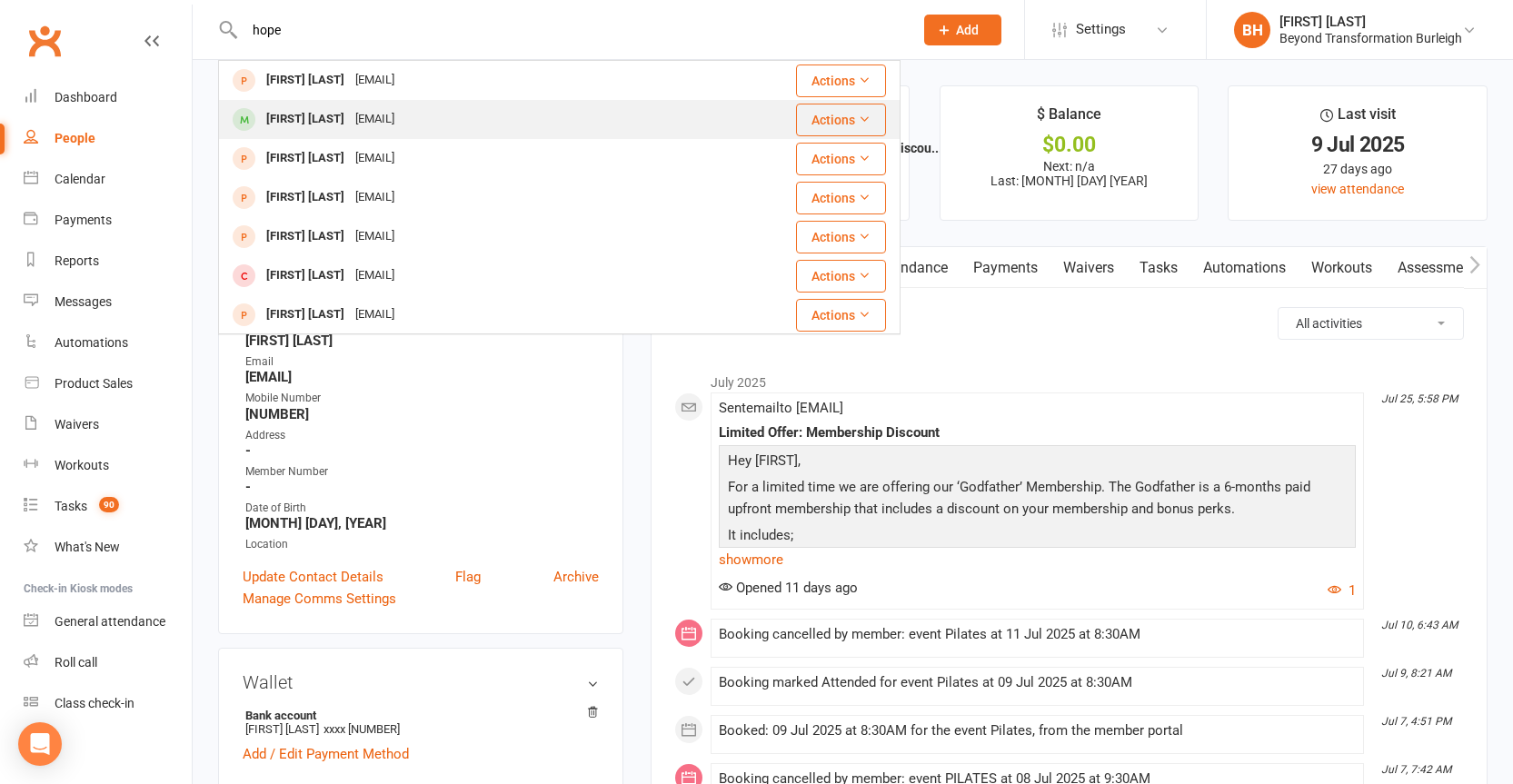type on "hope" 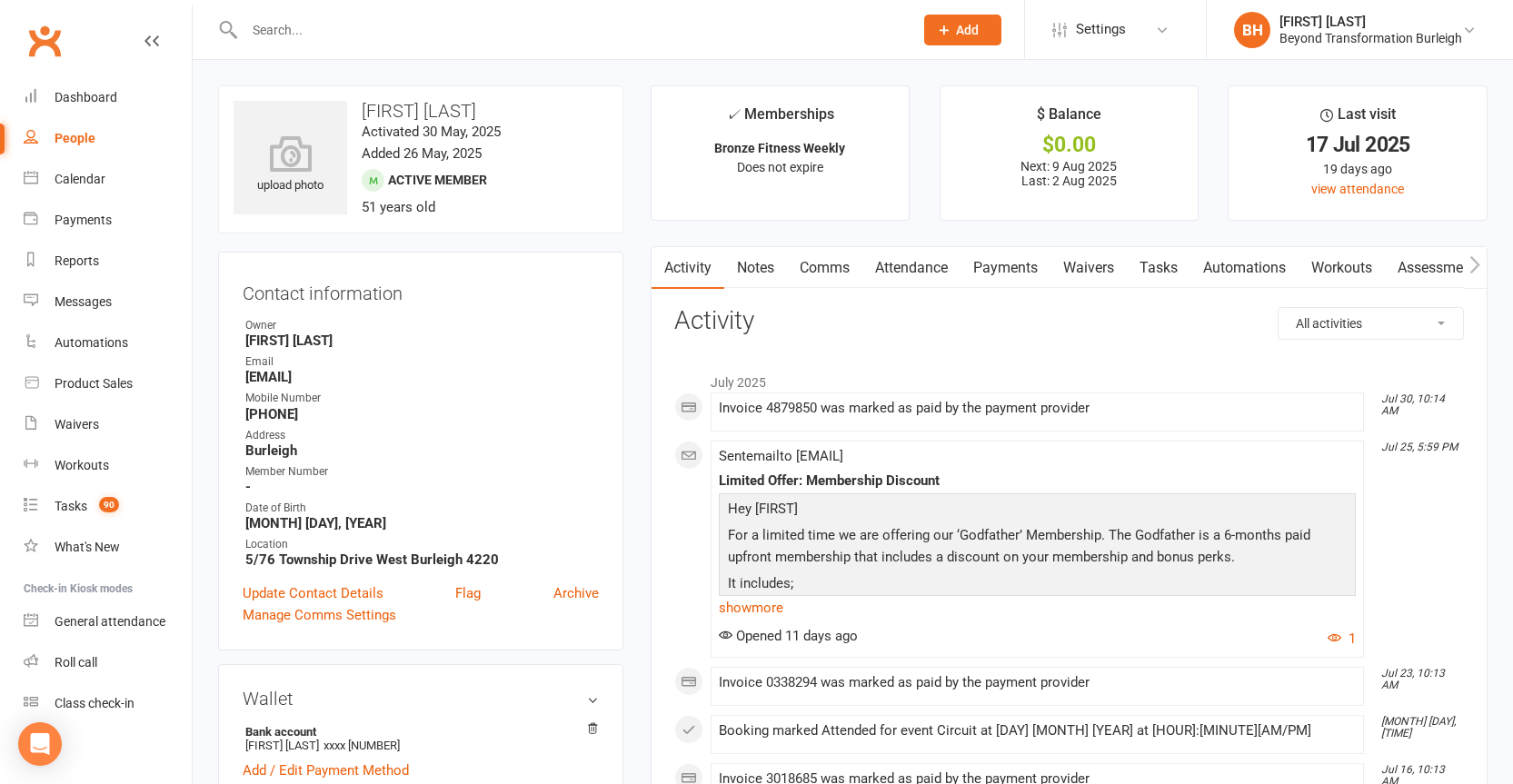 click on "Attendance" at bounding box center (911, 268) 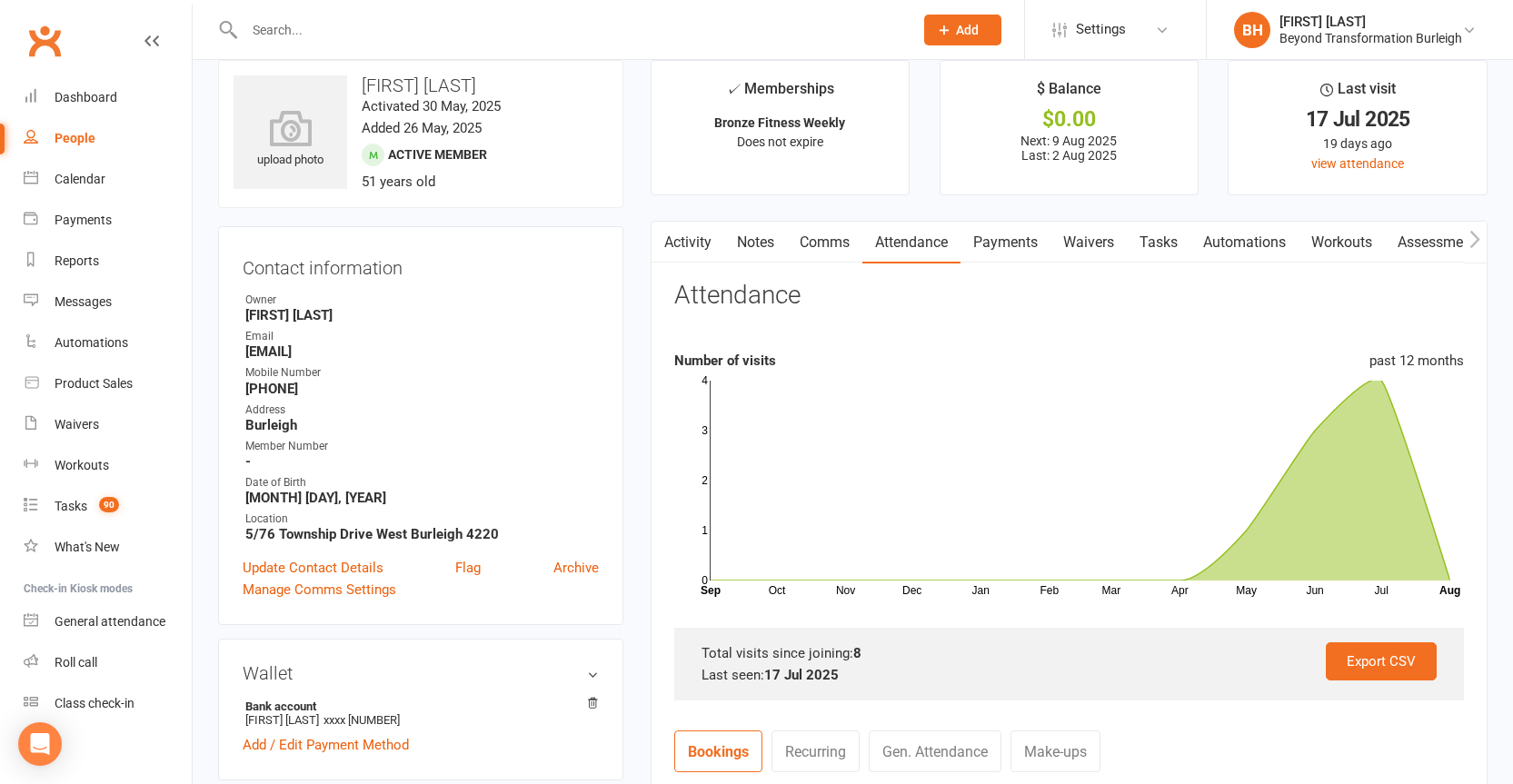 scroll, scrollTop: 0, scrollLeft: 0, axis: both 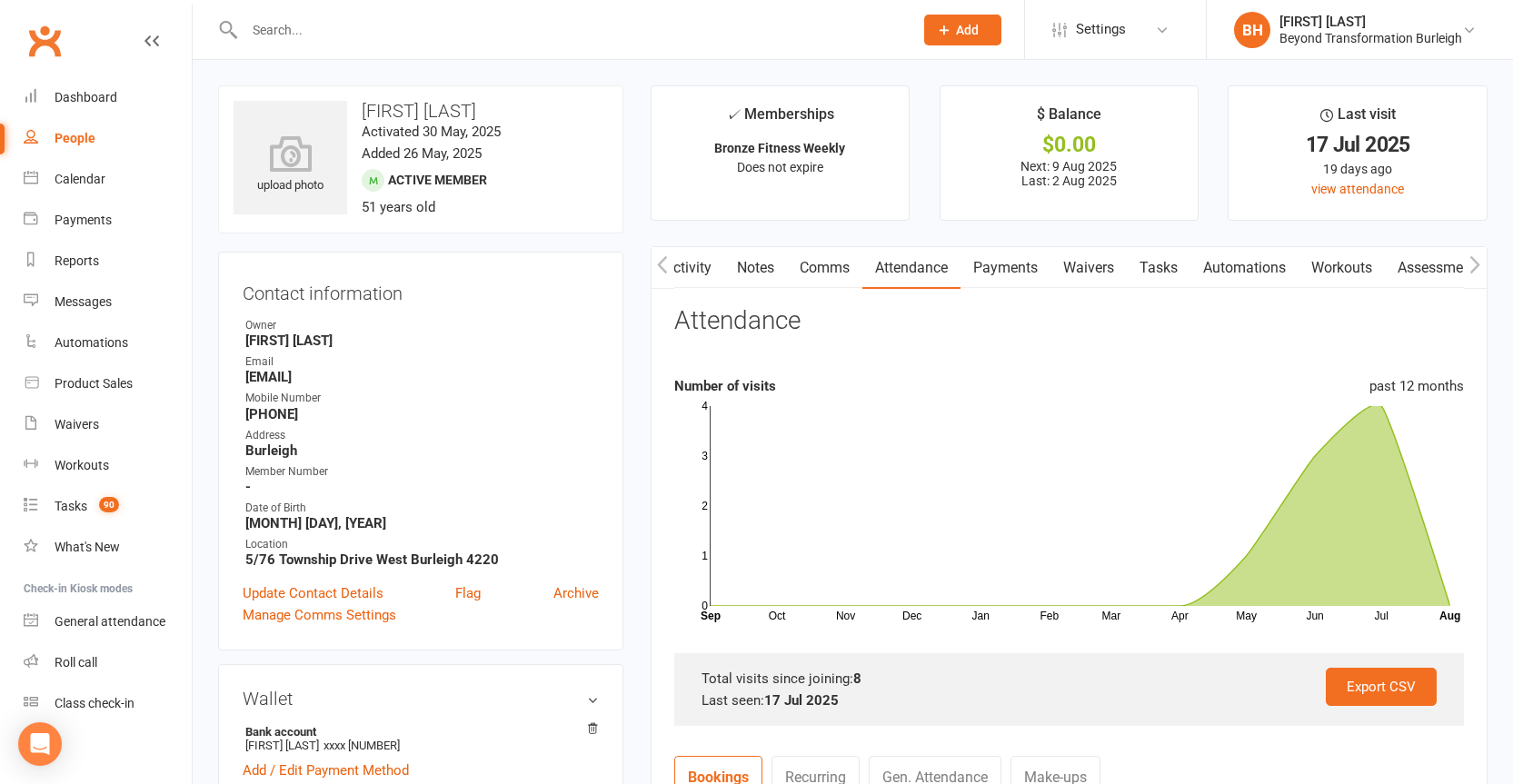click on "Payments" at bounding box center (1005, 268) 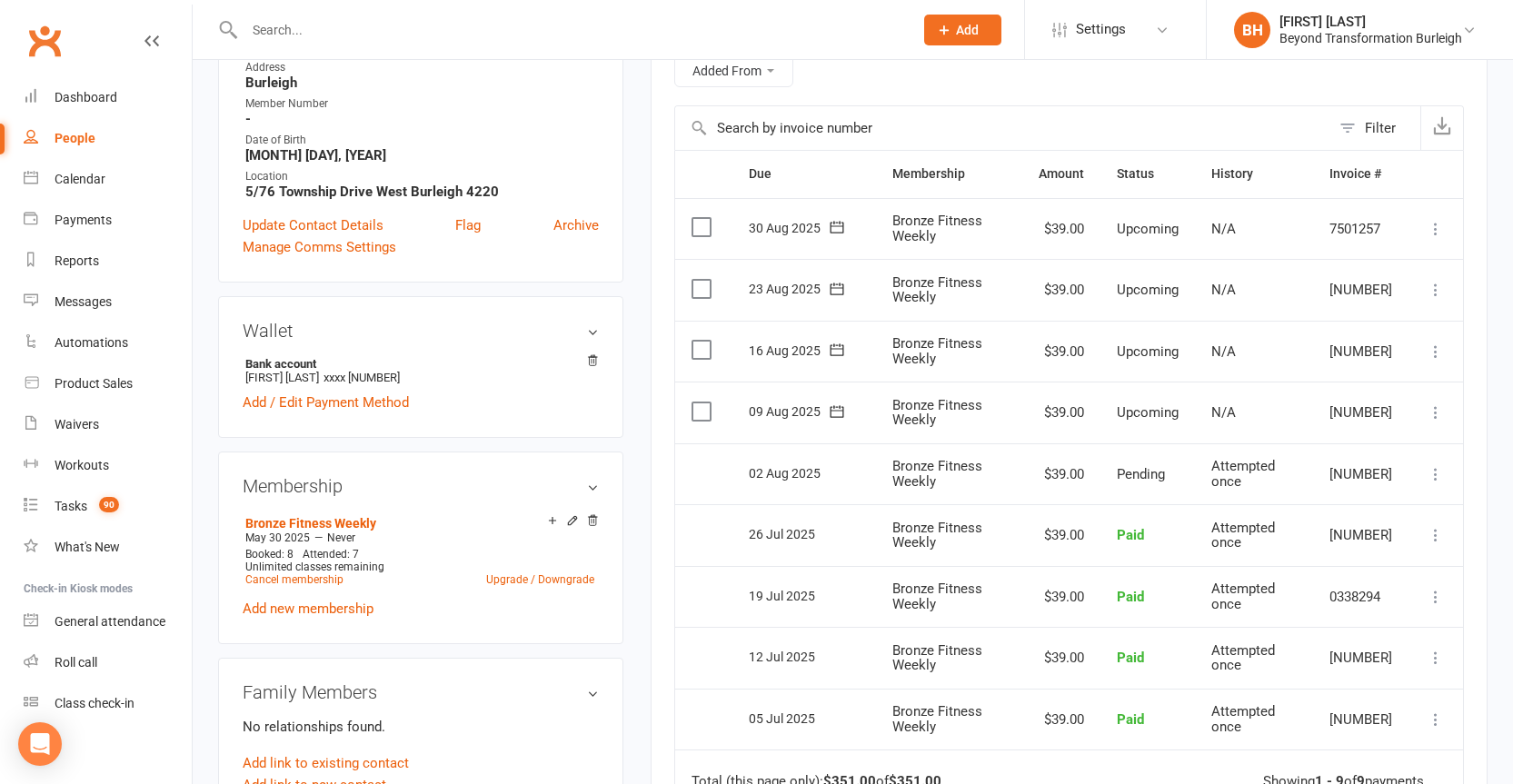 scroll, scrollTop: 0, scrollLeft: 0, axis: both 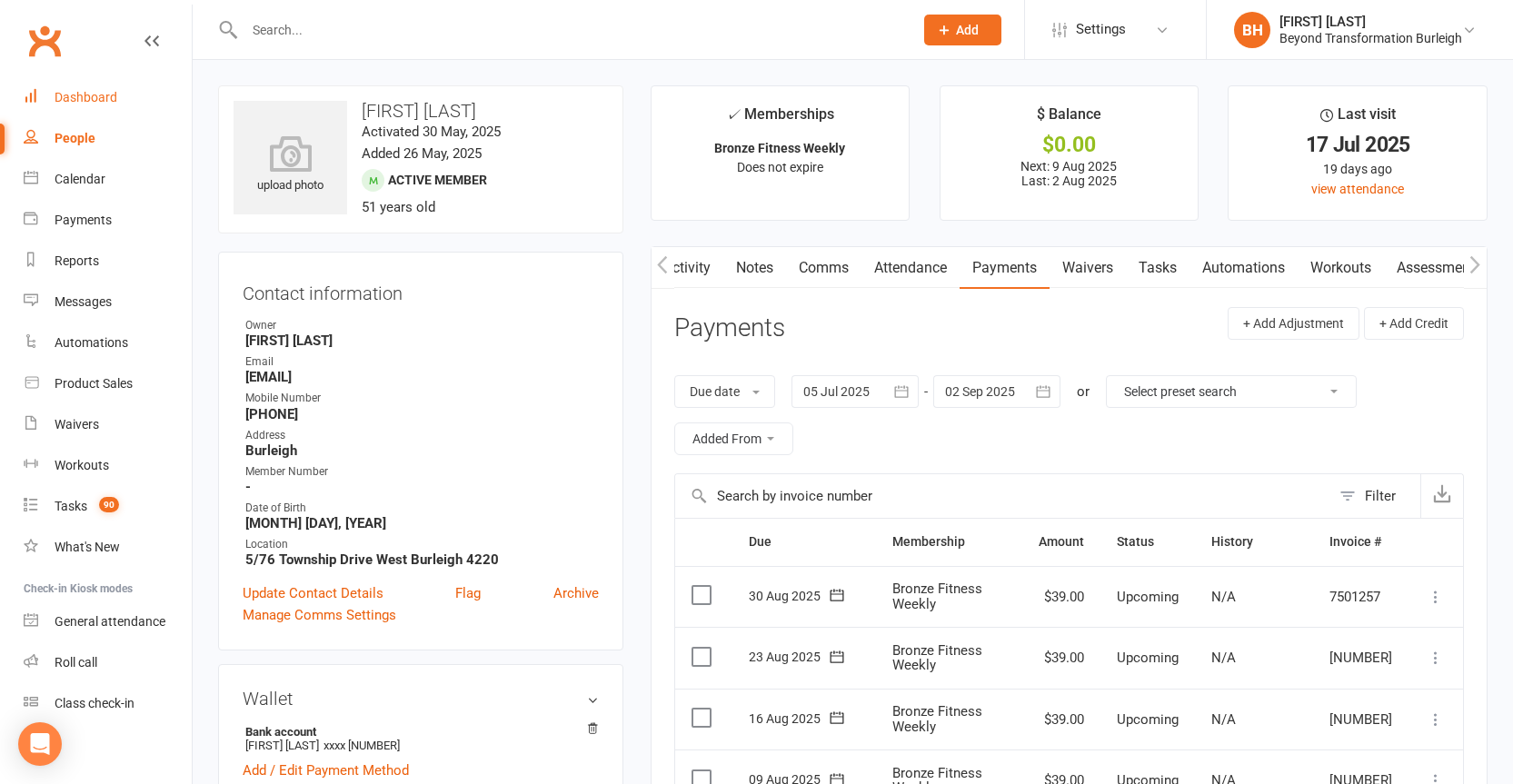 click on "Dashboard" at bounding box center (85, 97) 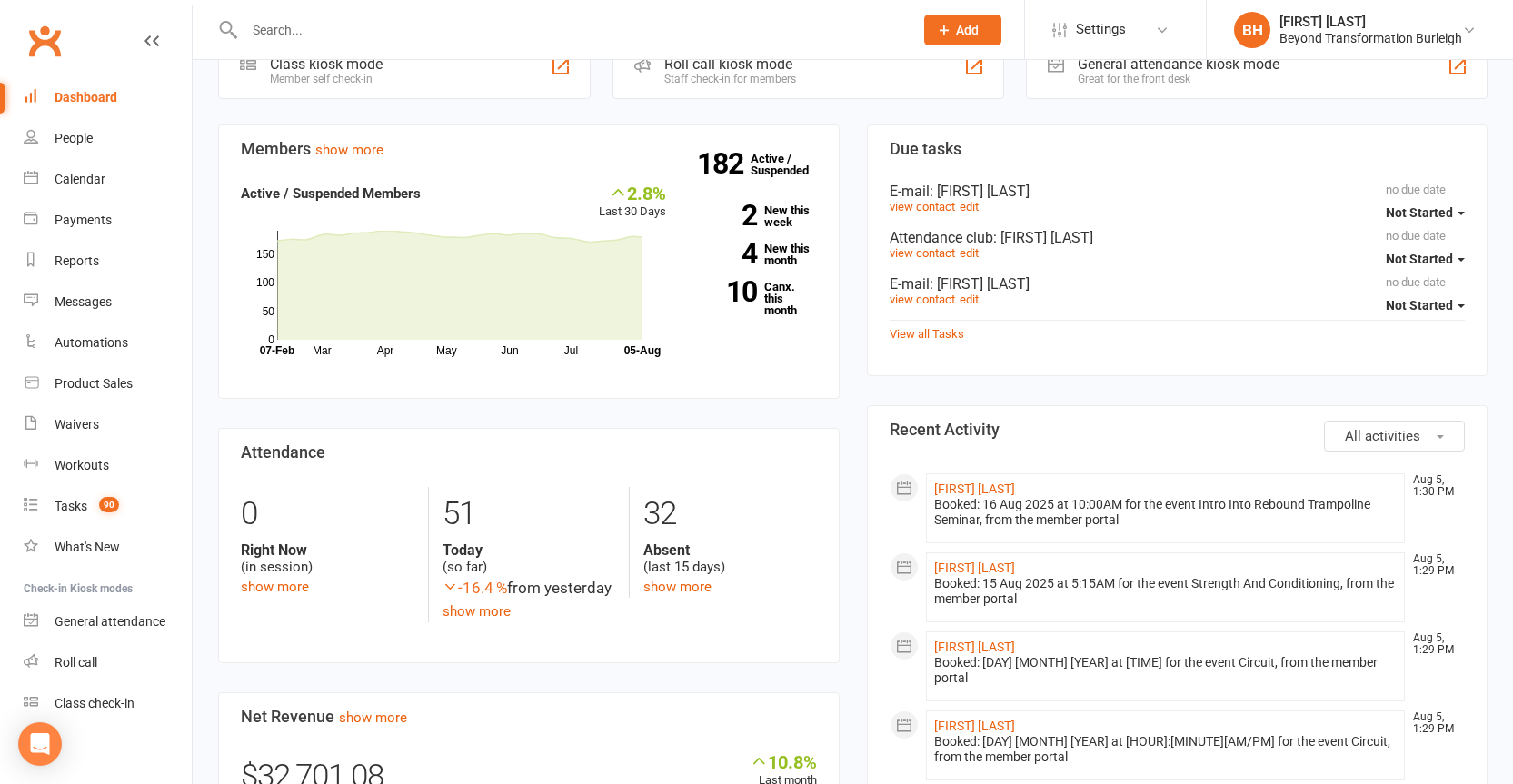 scroll, scrollTop: 413, scrollLeft: 0, axis: vertical 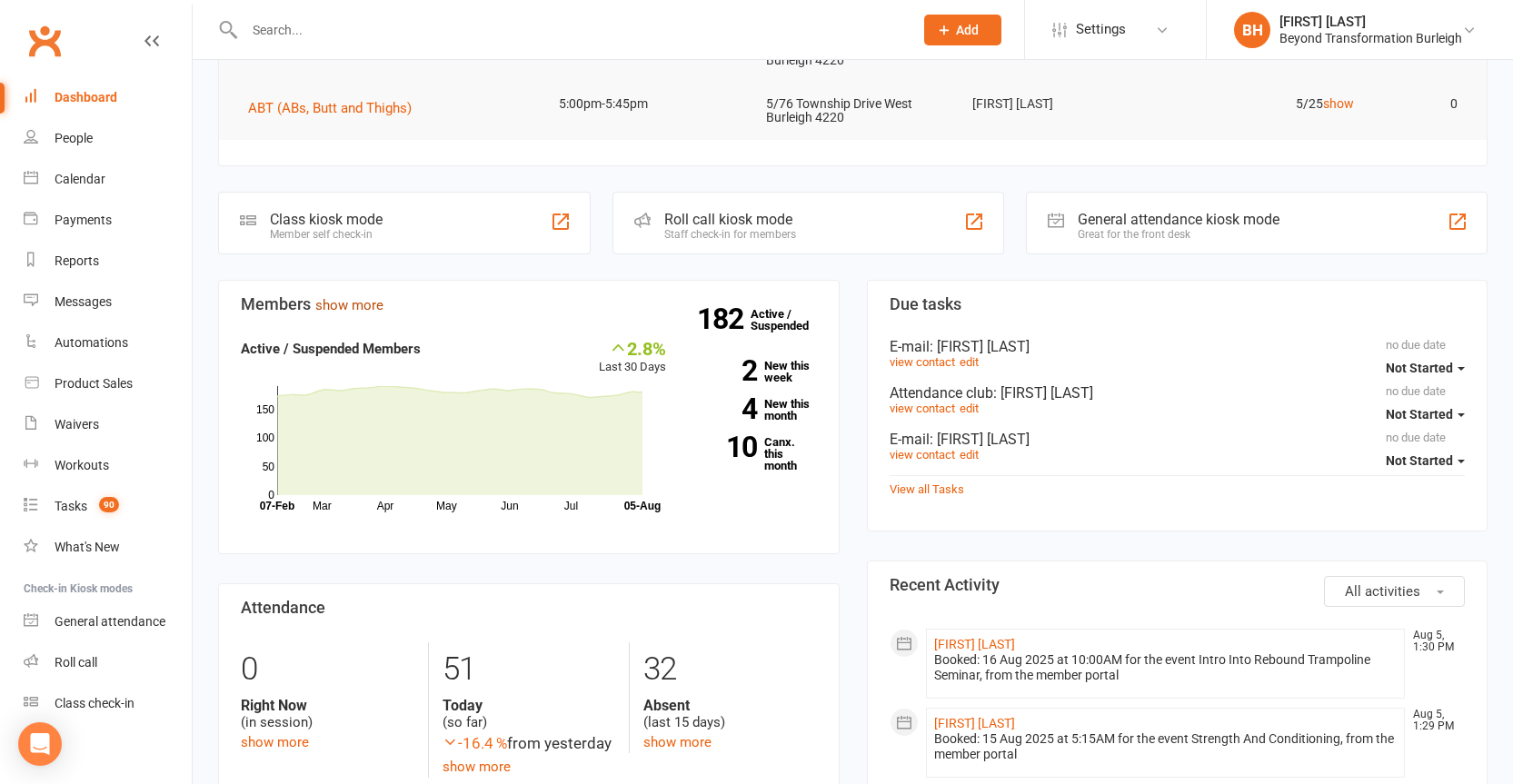 click on "show more" at bounding box center (349, 305) 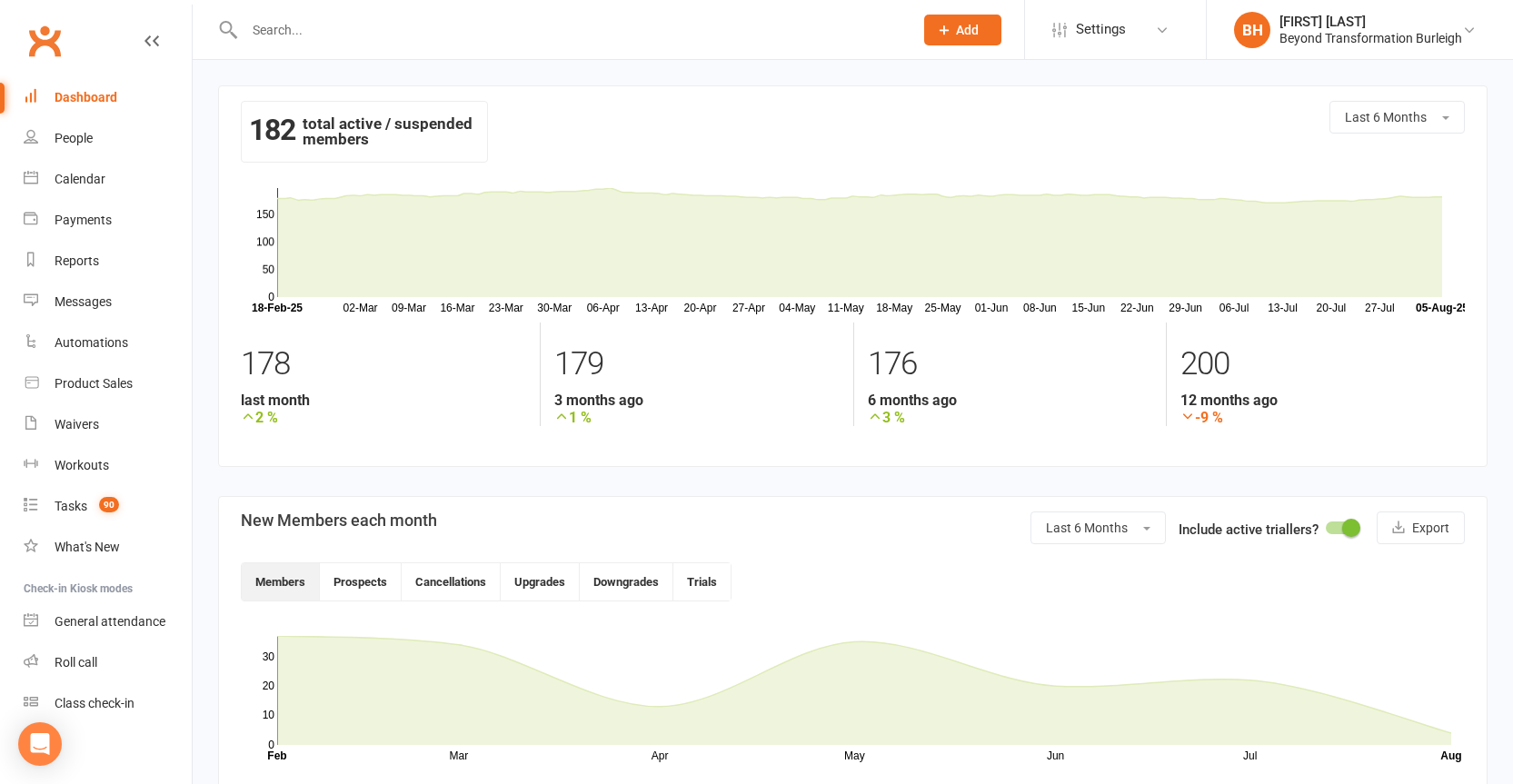 scroll, scrollTop: 101, scrollLeft: 0, axis: vertical 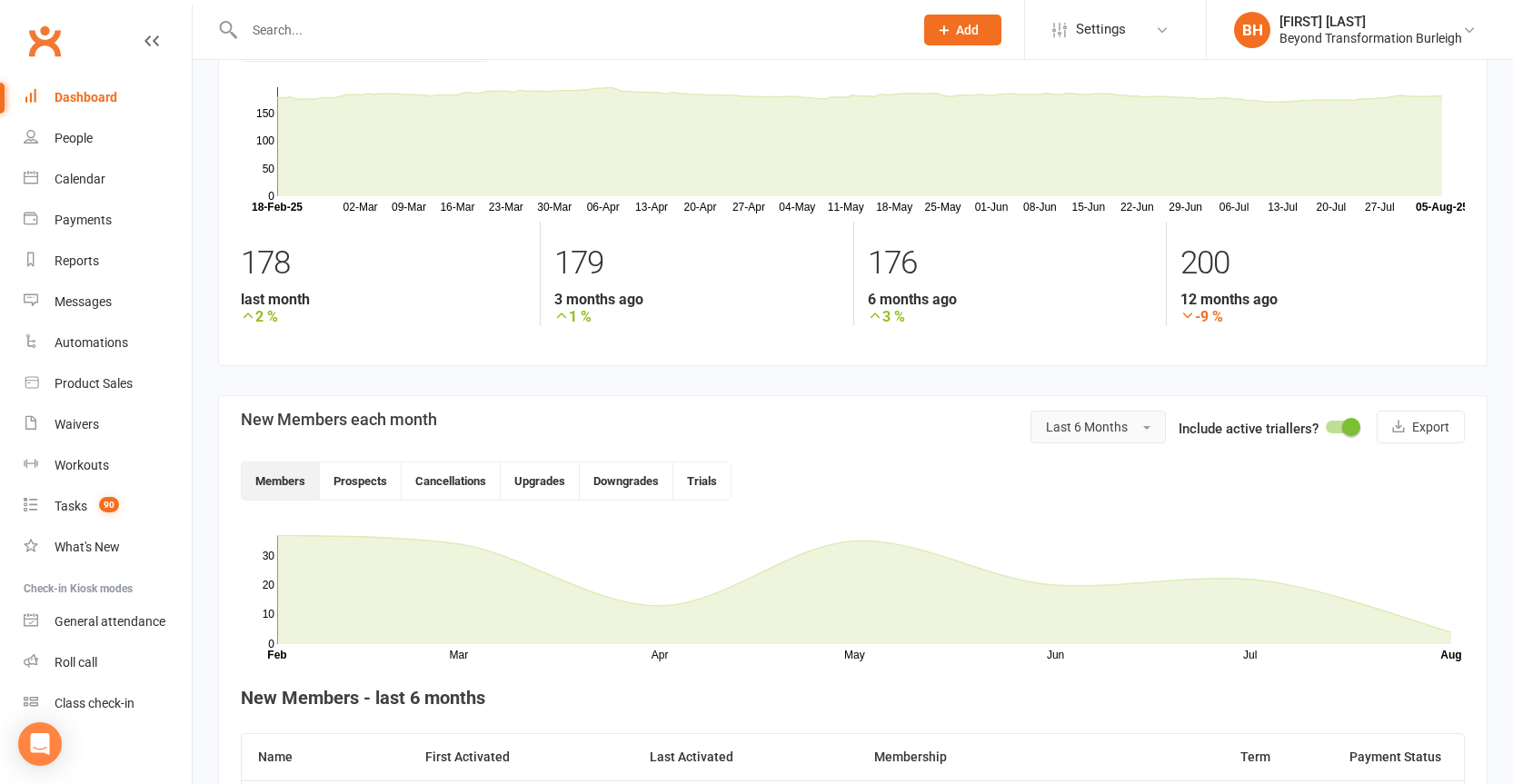 click on "Last 6 Months" at bounding box center (1087, 427) 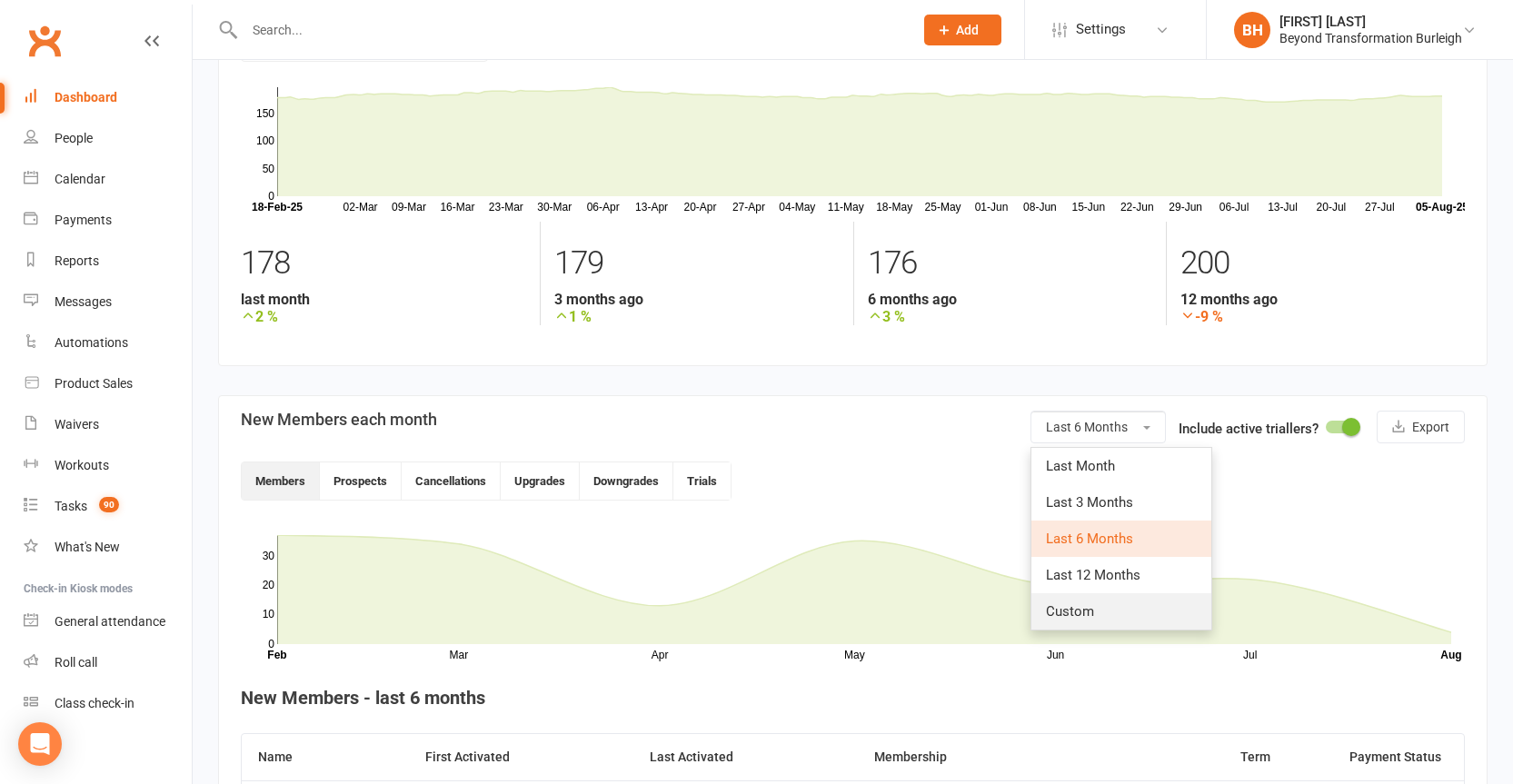 click on "Custom" at bounding box center (1121, 611) 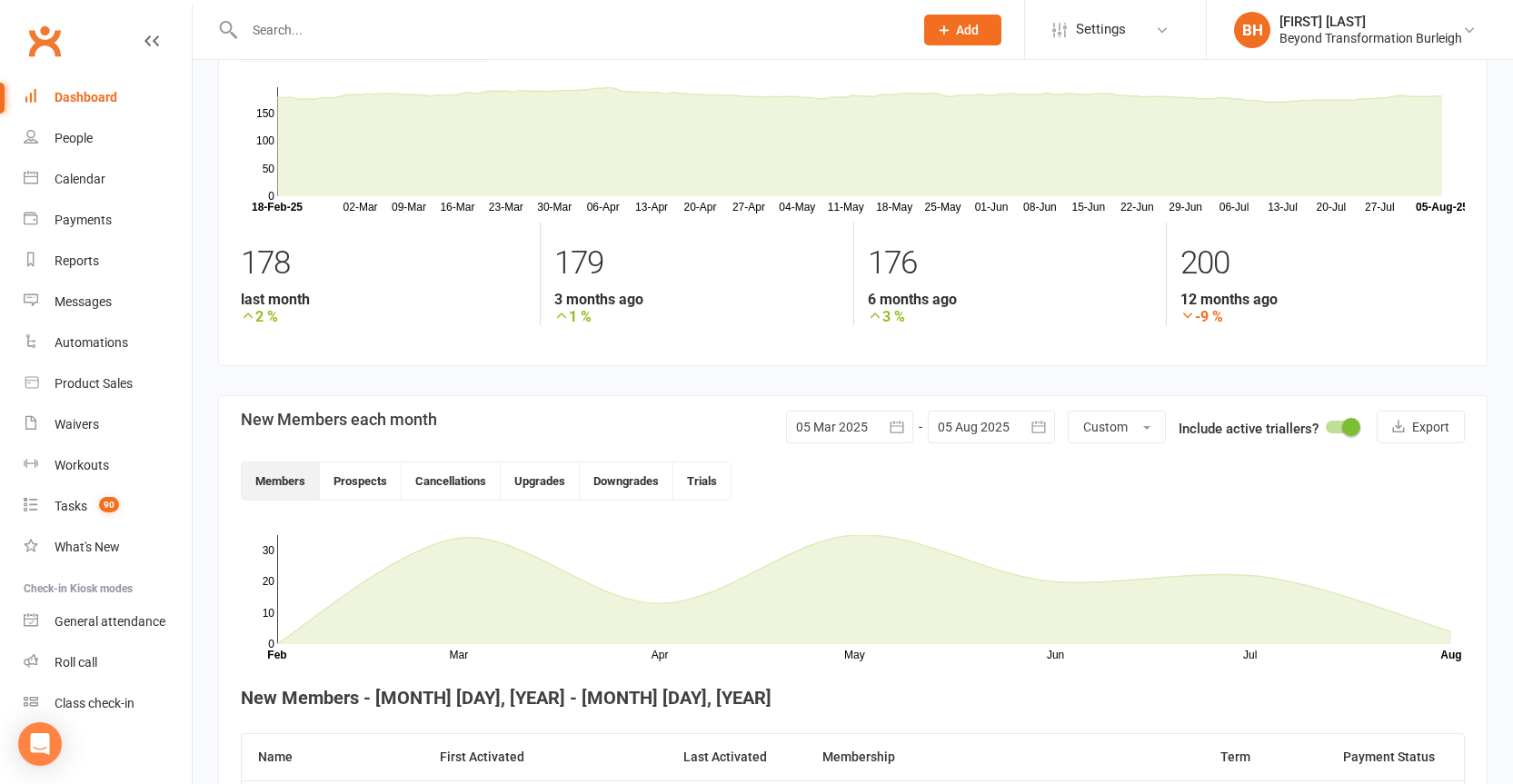 click at bounding box center (897, 427) 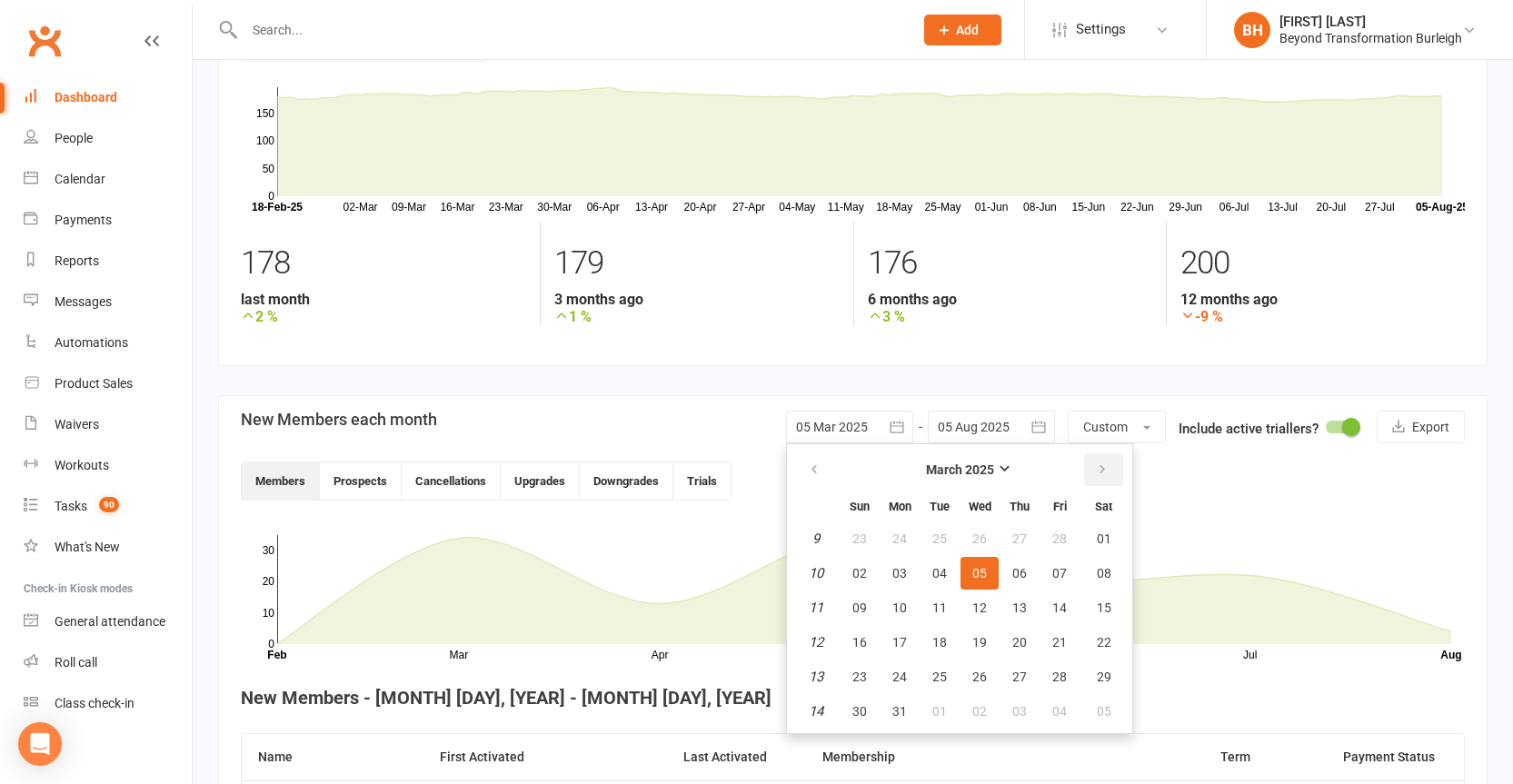 click at bounding box center [1102, 470] 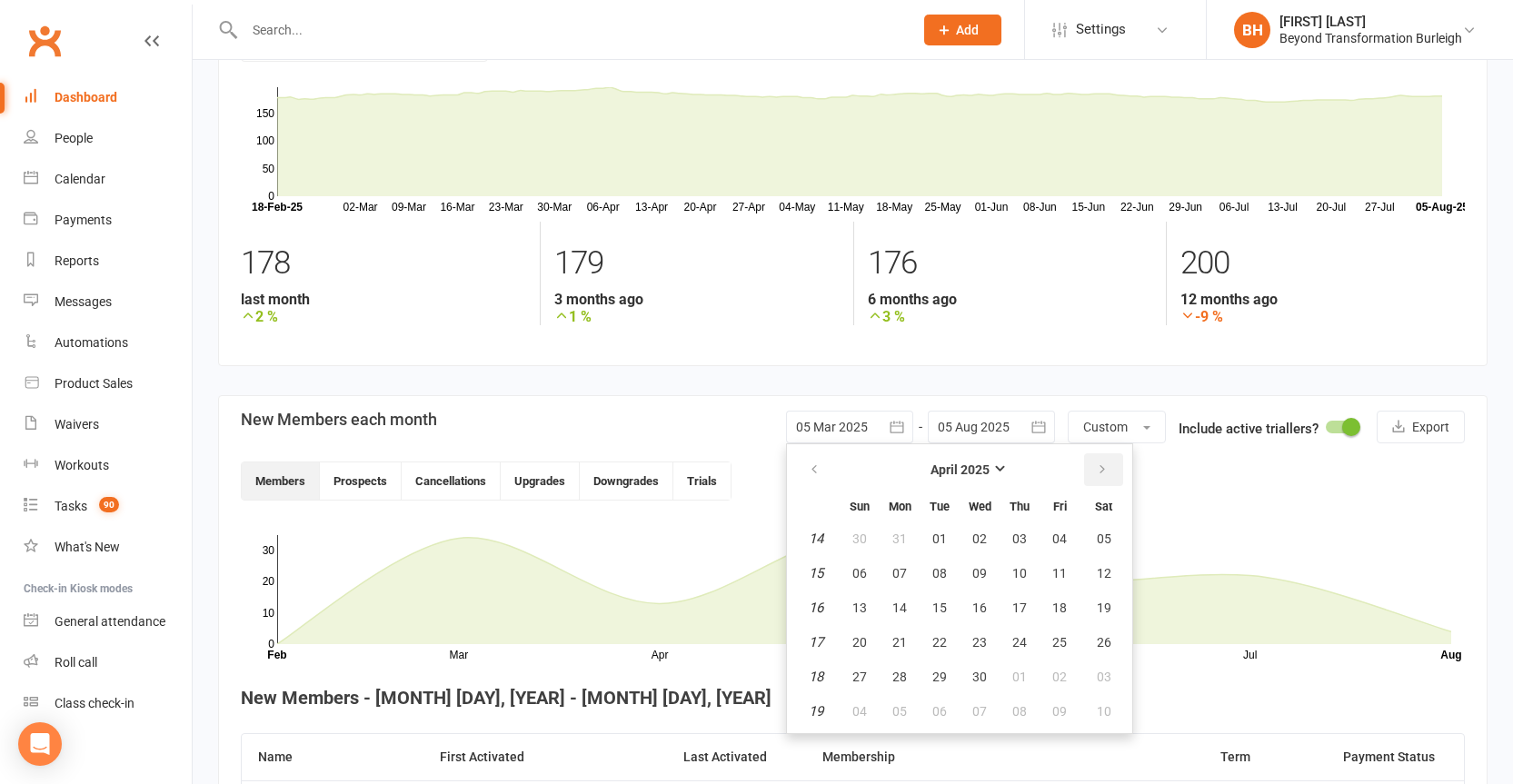 click at bounding box center [1102, 470] 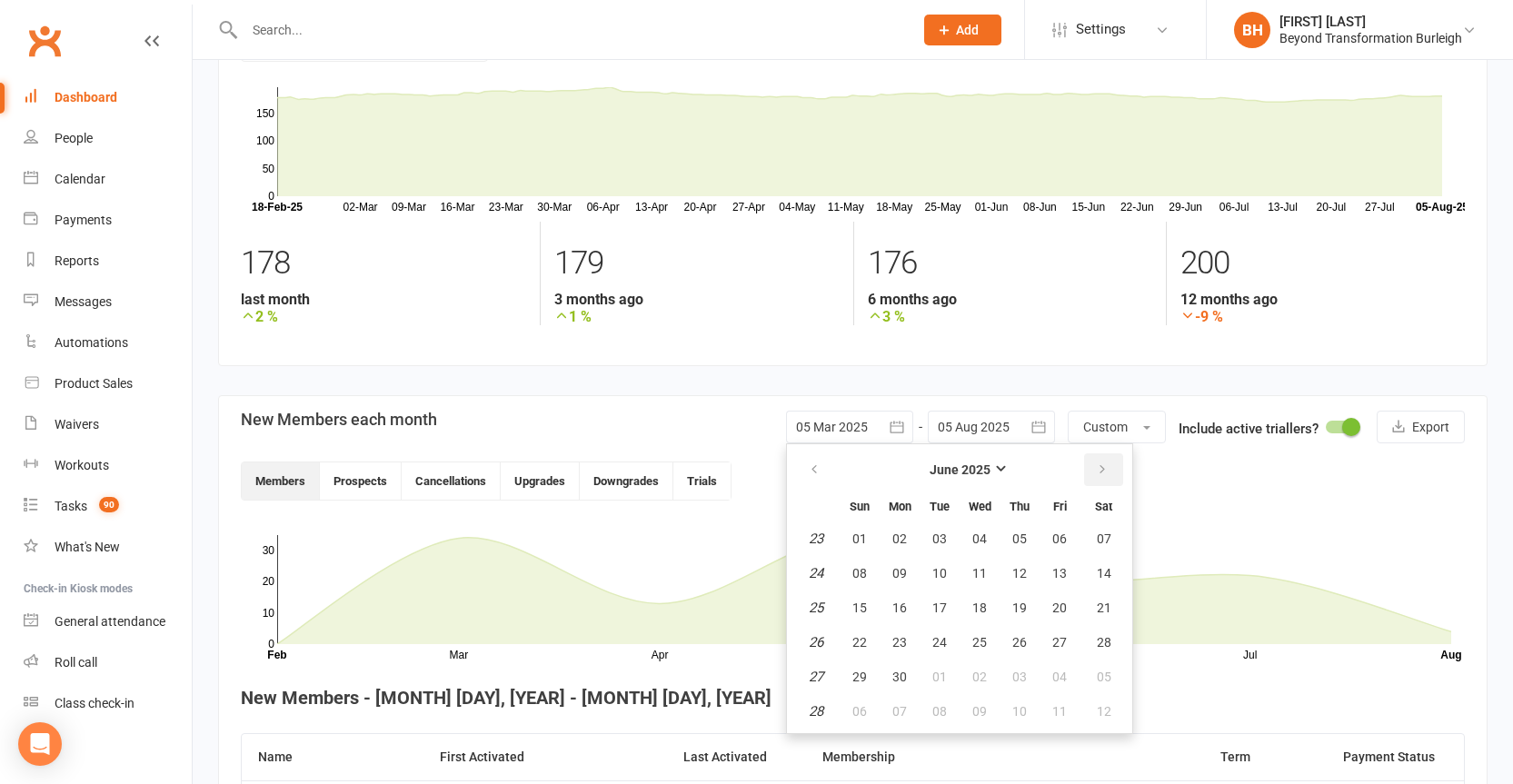 click at bounding box center (1102, 470) 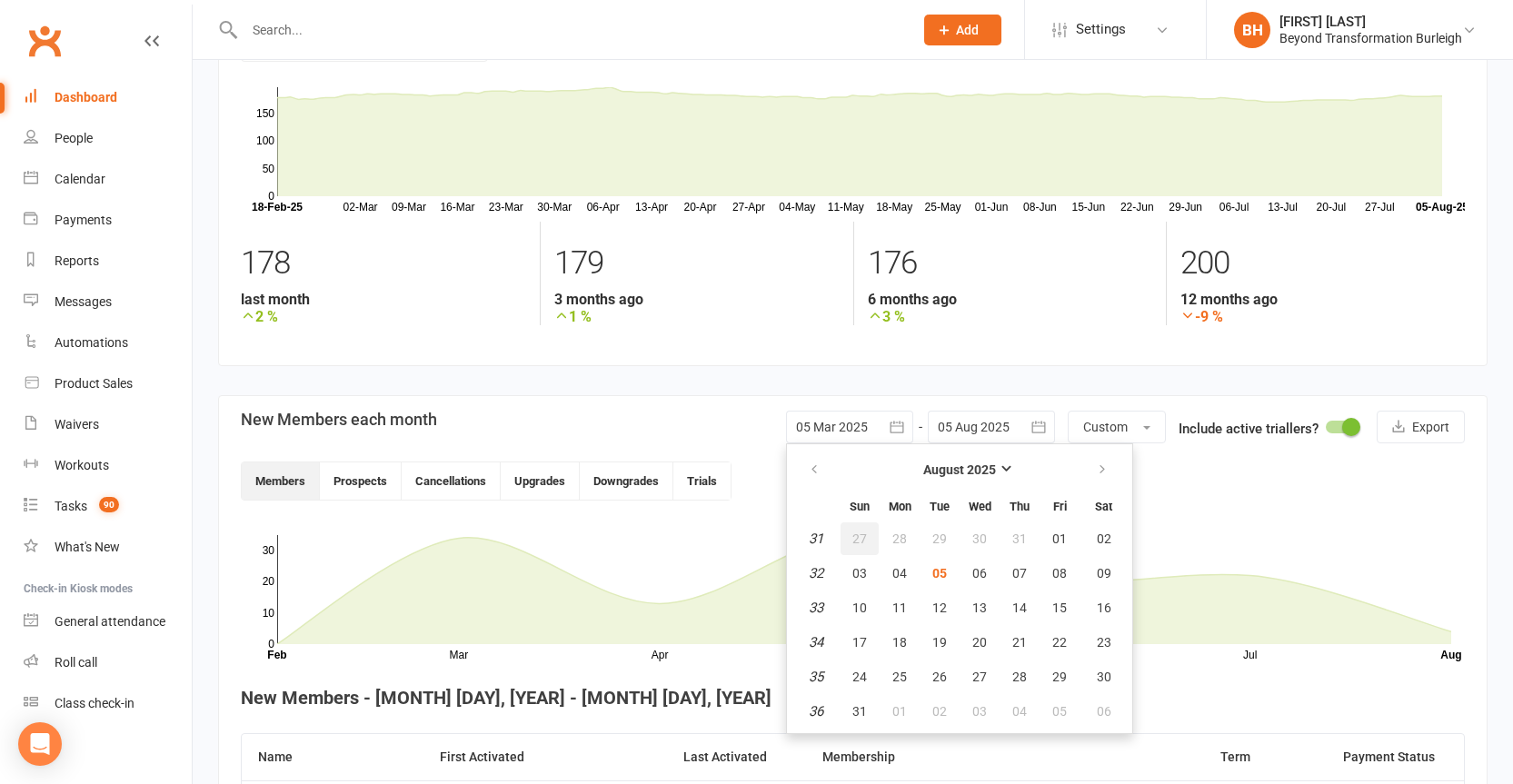 click on "27" at bounding box center [860, 539] 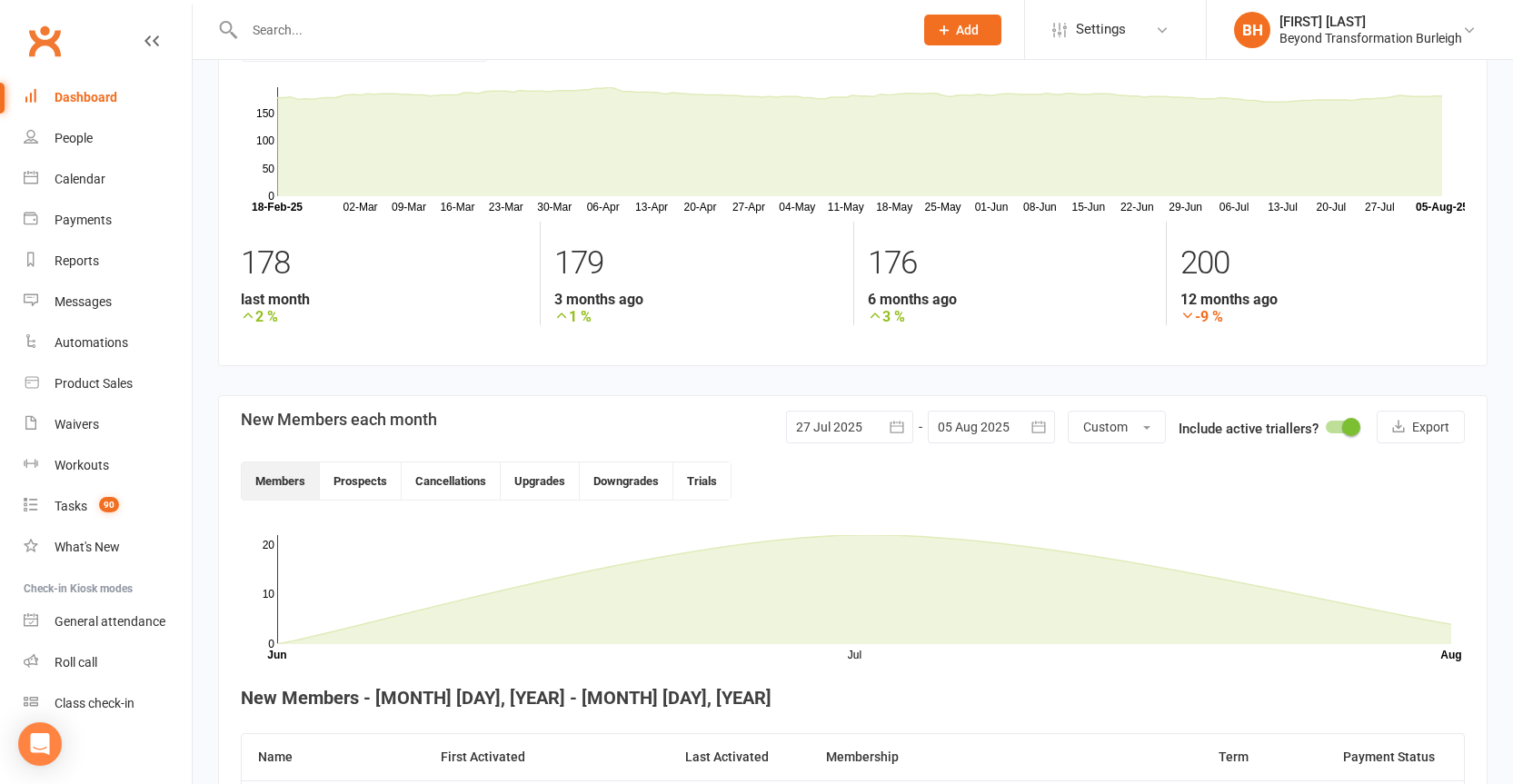 click 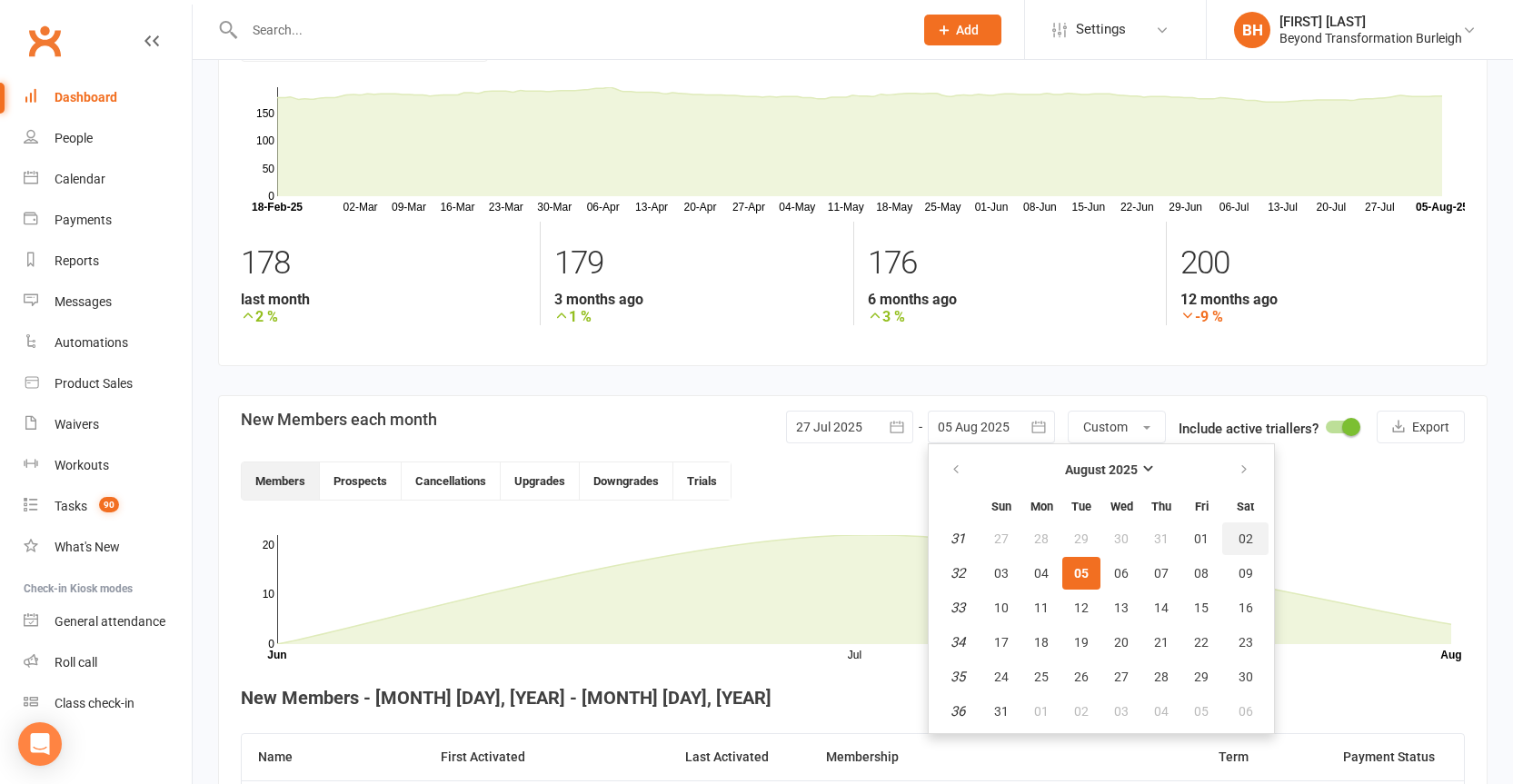 click on "02" at bounding box center (1246, 539) 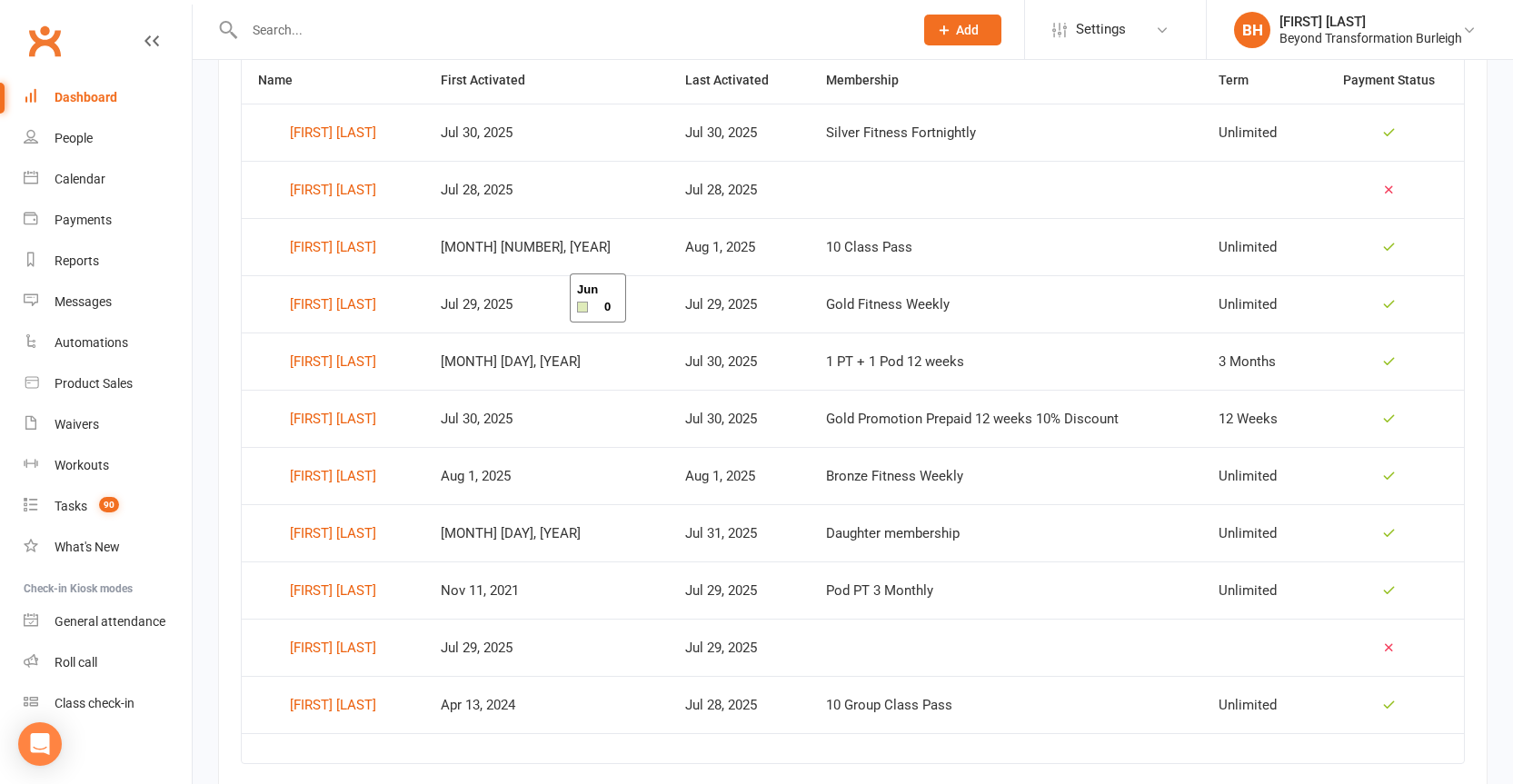 scroll, scrollTop: 400, scrollLeft: 0, axis: vertical 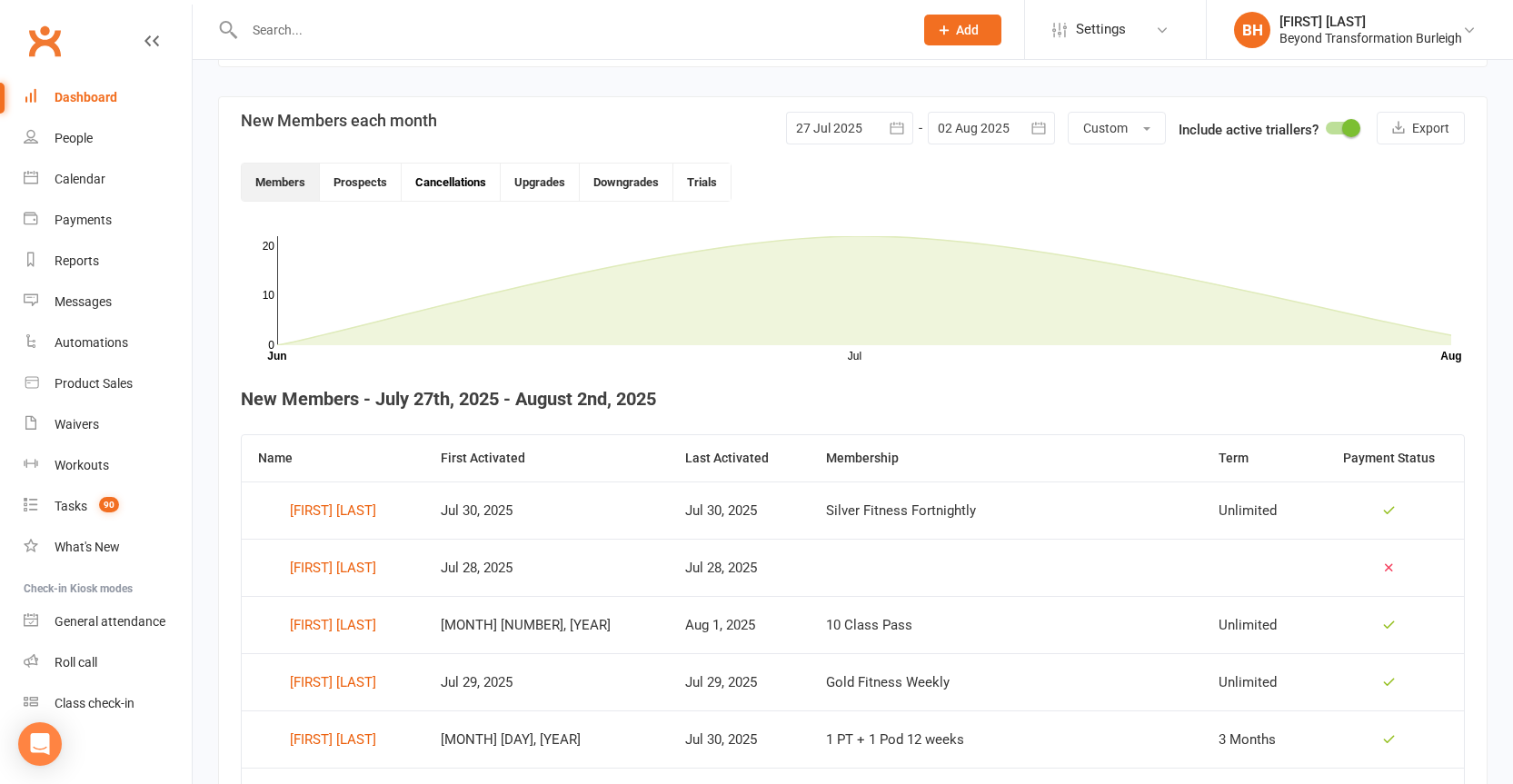 click on "Cancellations" at bounding box center [451, 182] 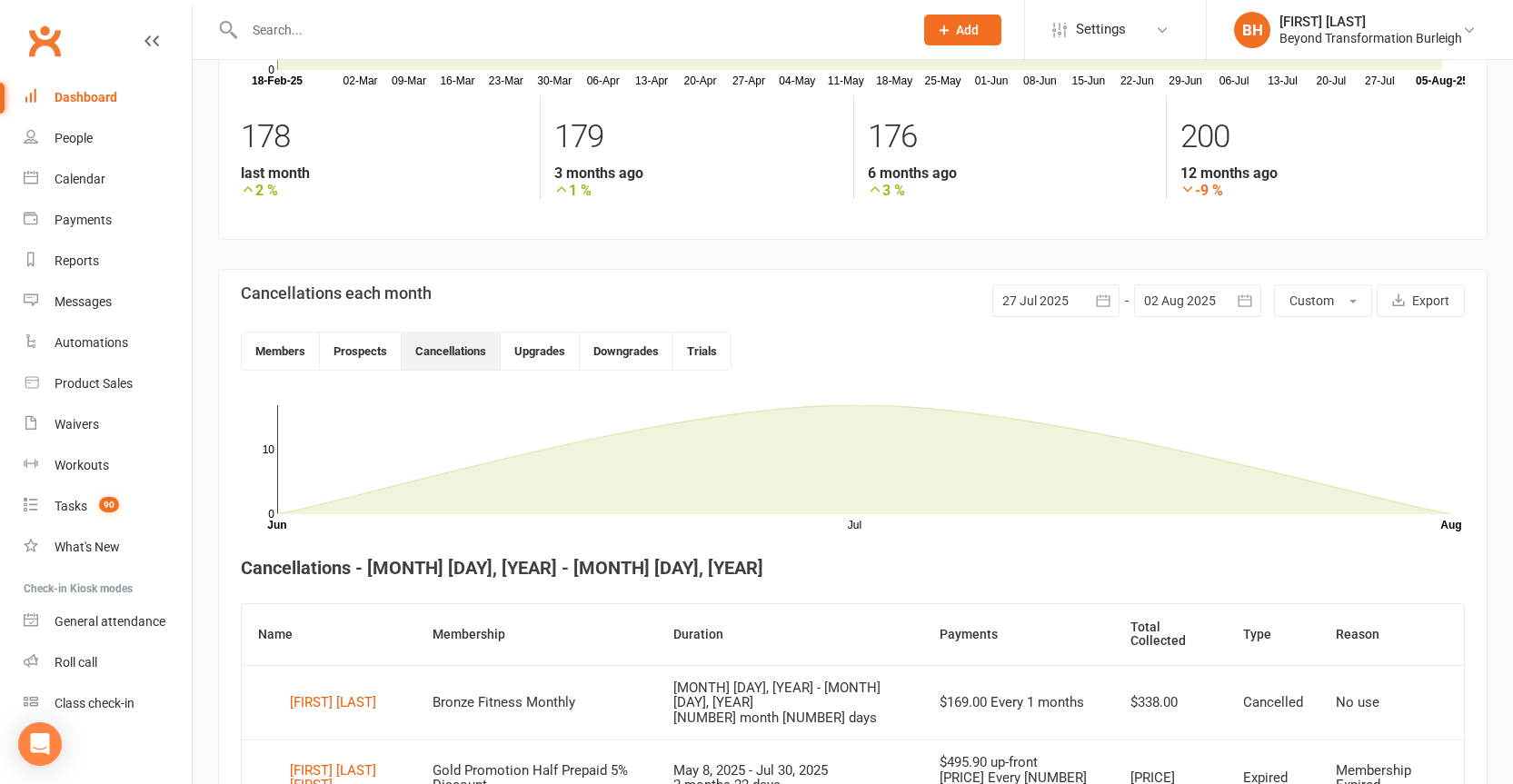 scroll, scrollTop: 0, scrollLeft: 0, axis: both 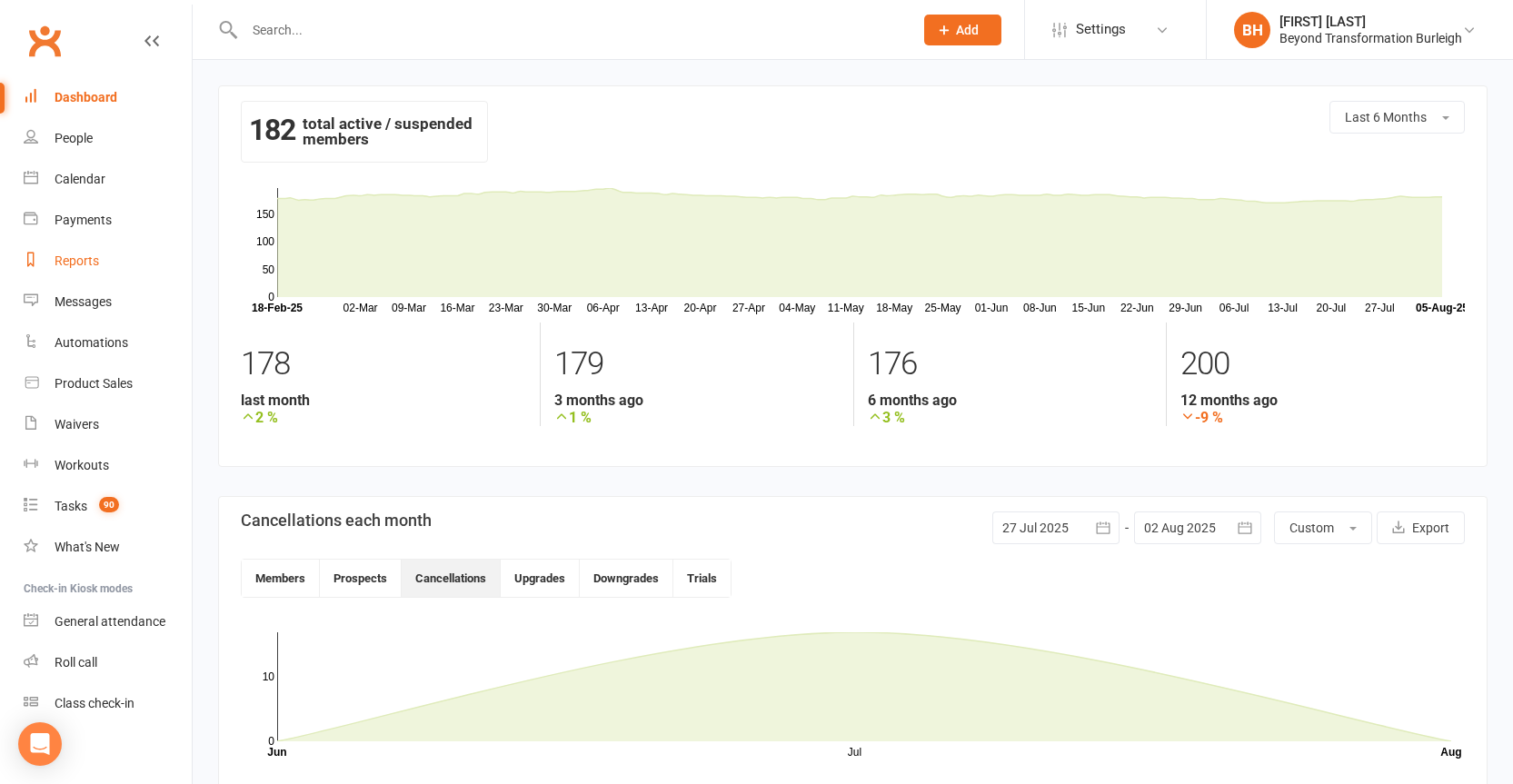 click on "Reports" at bounding box center (76, 261) 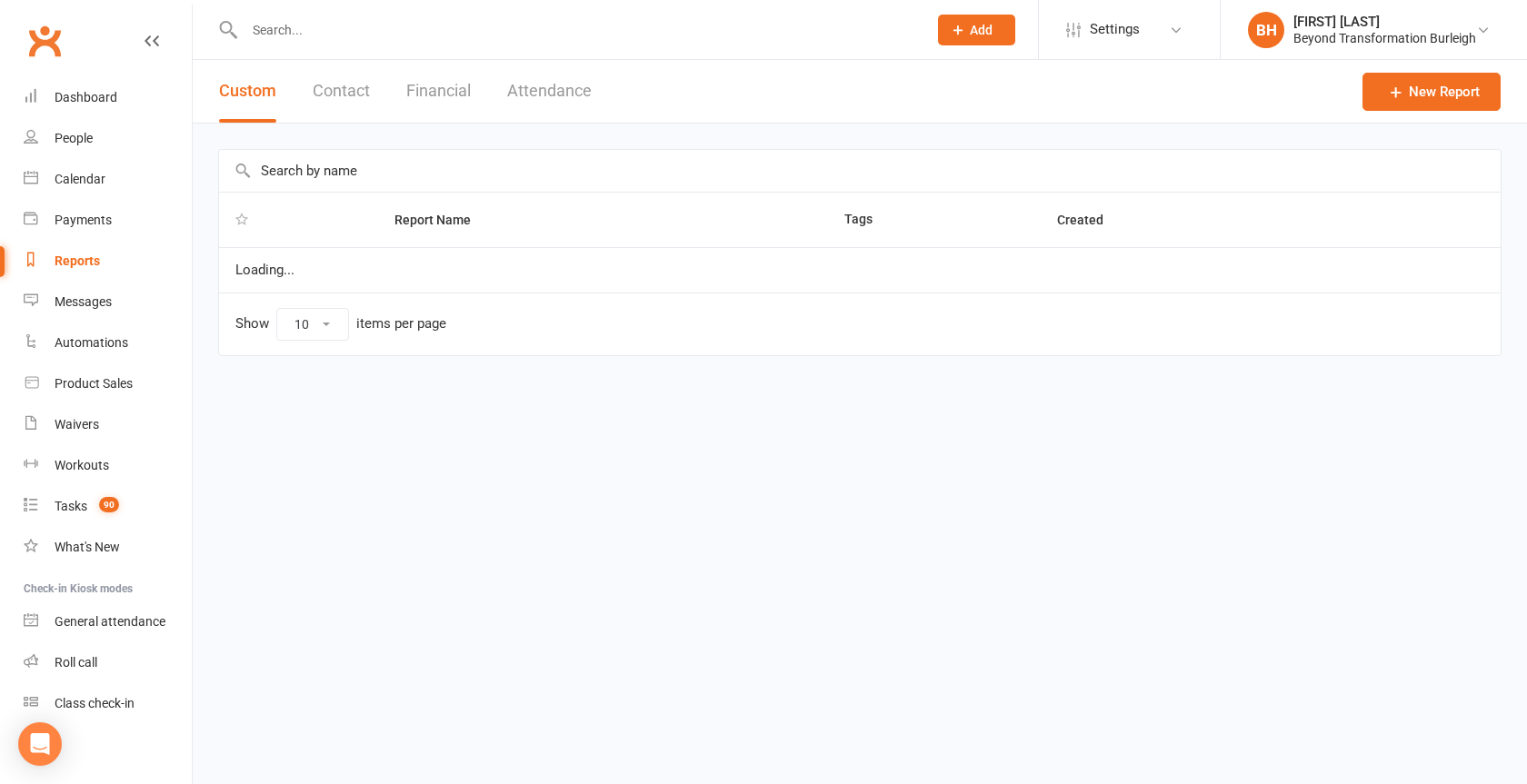 select on "100" 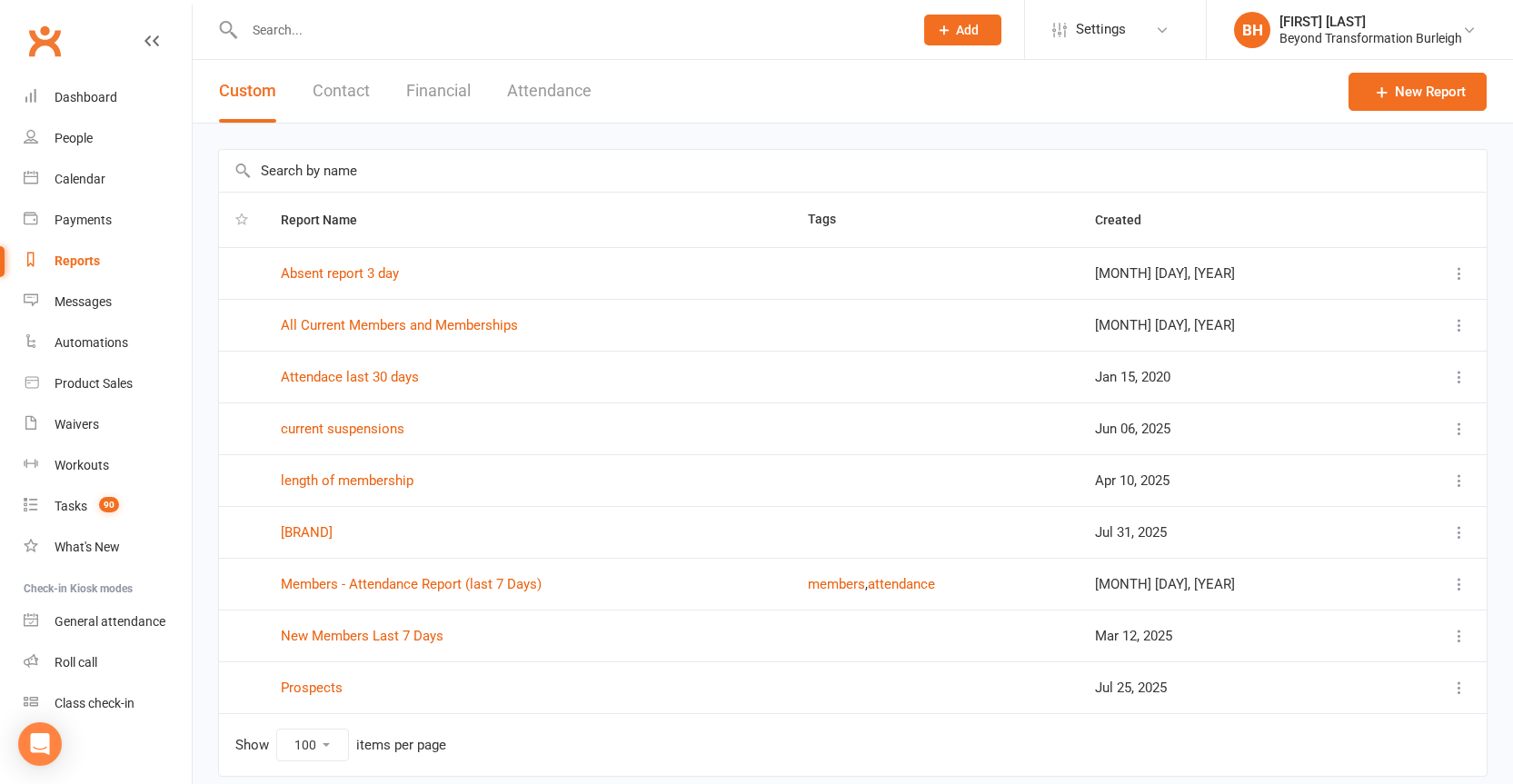 click on "Attendance" at bounding box center (549, 91) 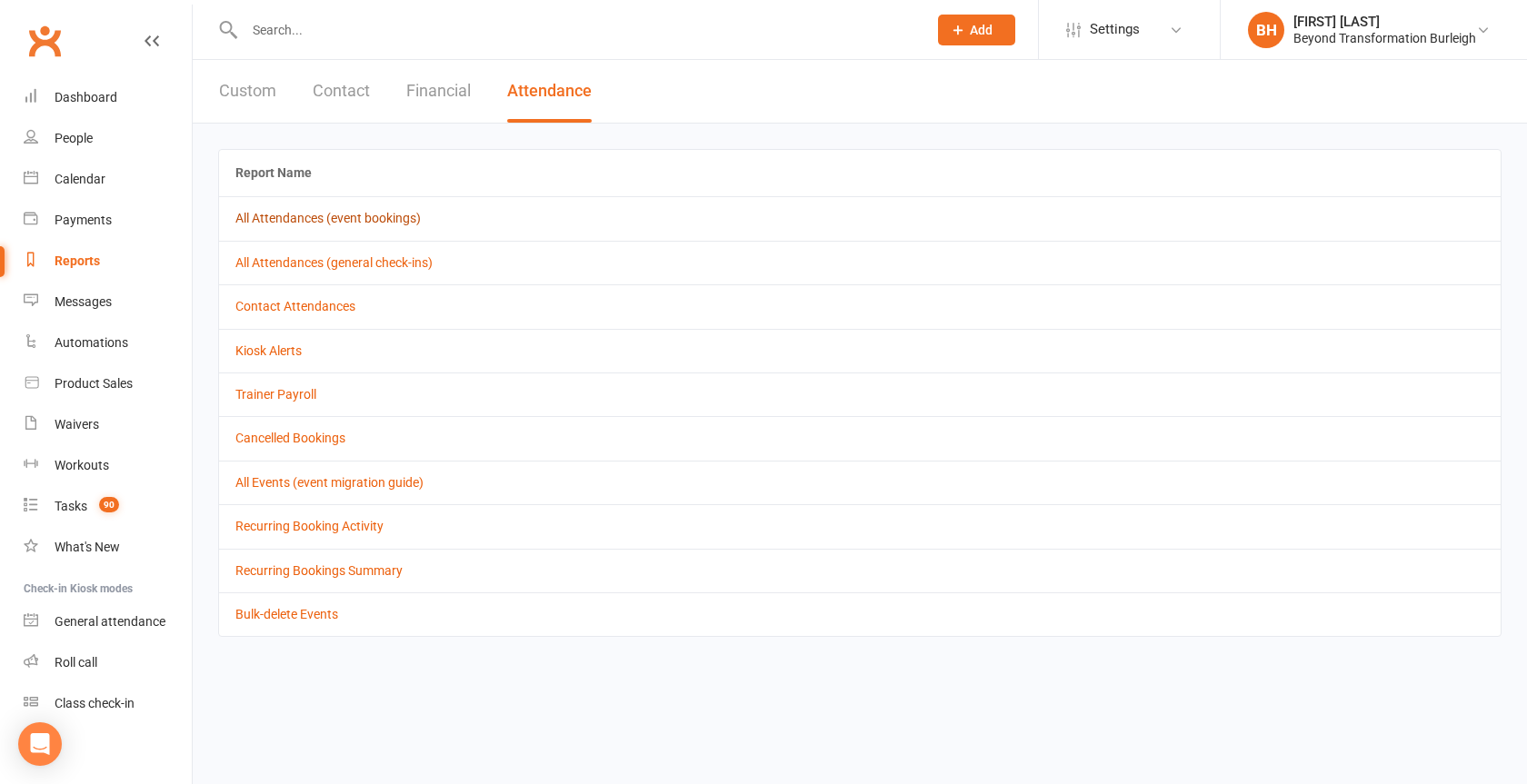 click on "All Attendances (event bookings)" at bounding box center [328, 218] 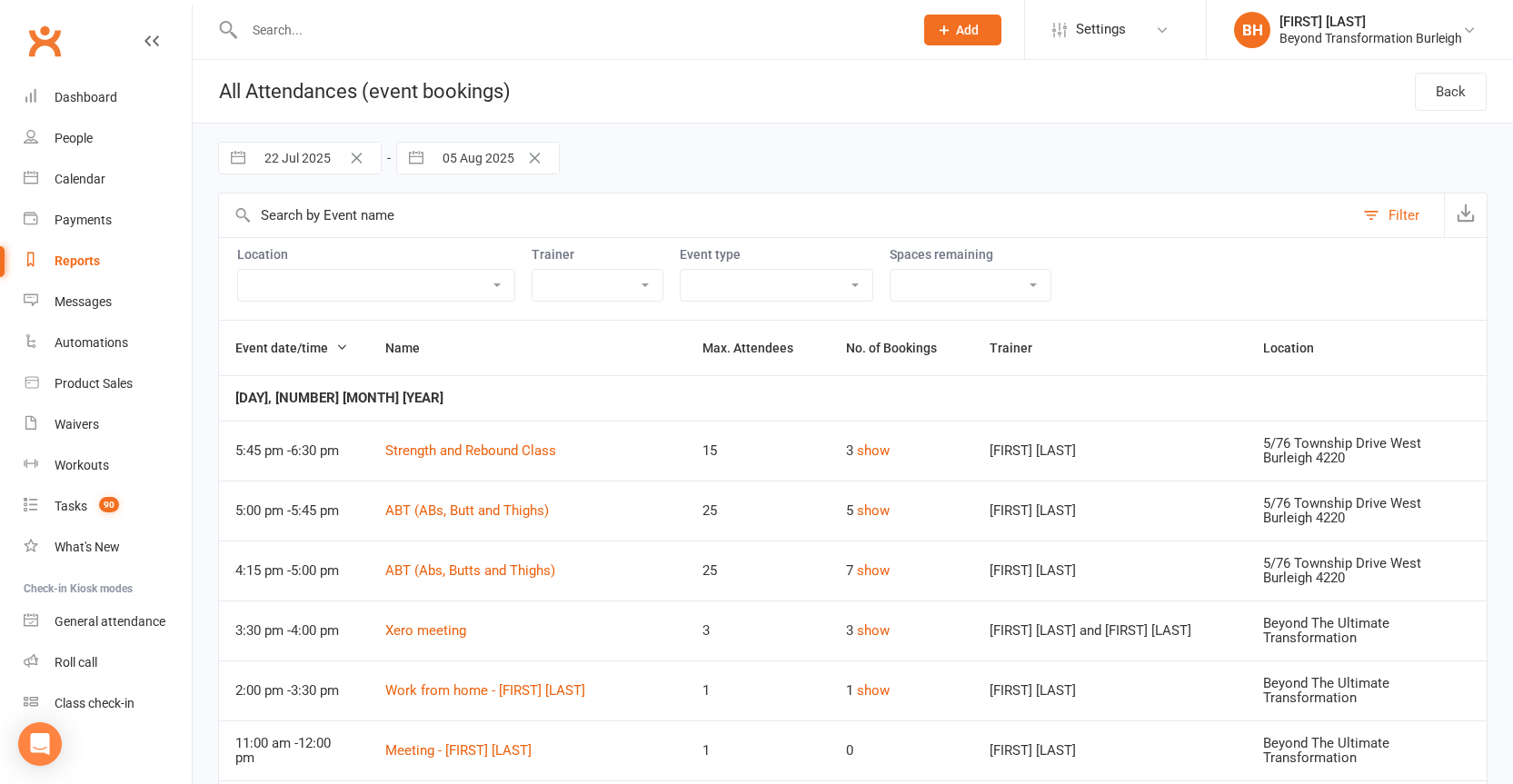 select on "[NUMBER]" 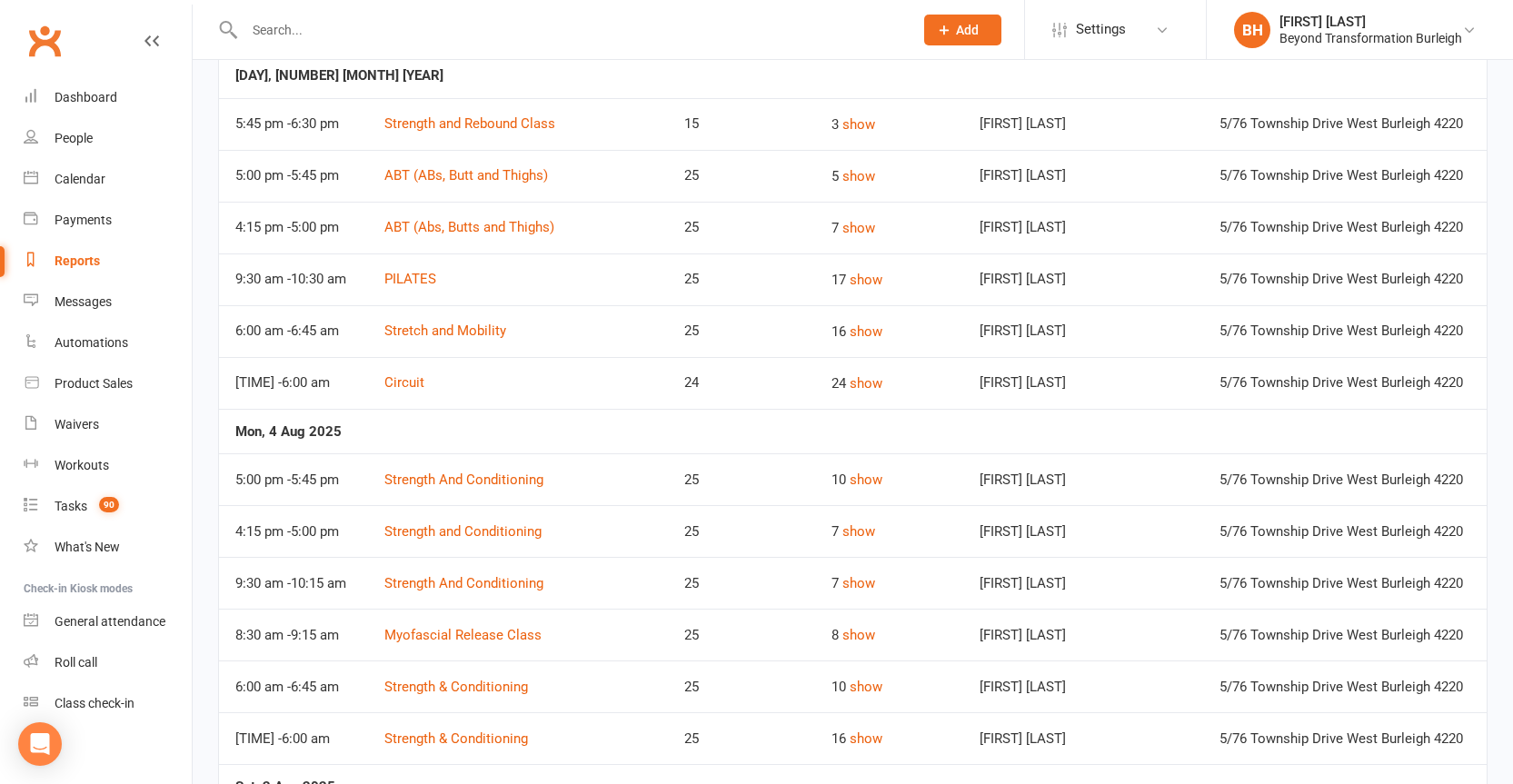 scroll, scrollTop: 0, scrollLeft: 0, axis: both 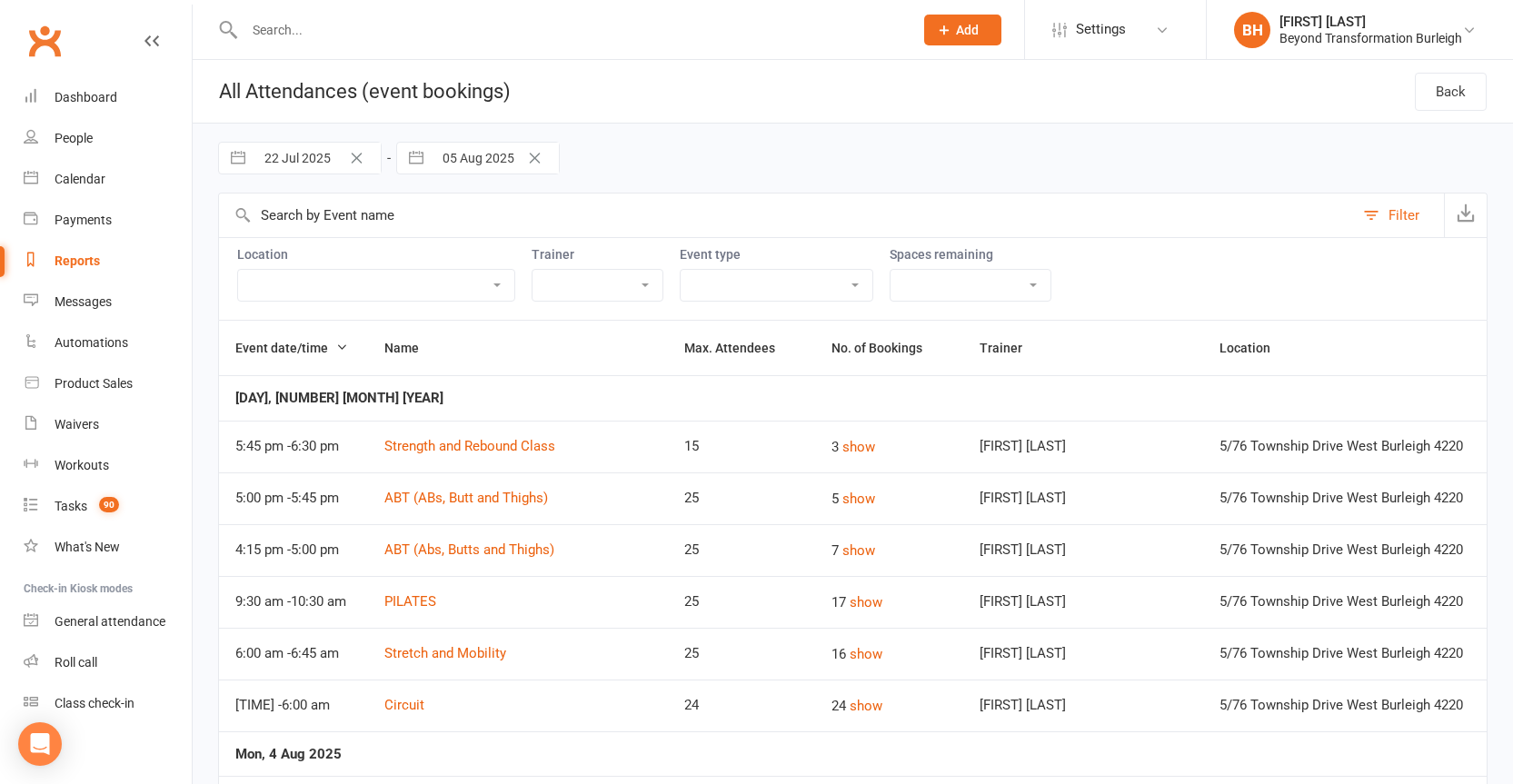 click 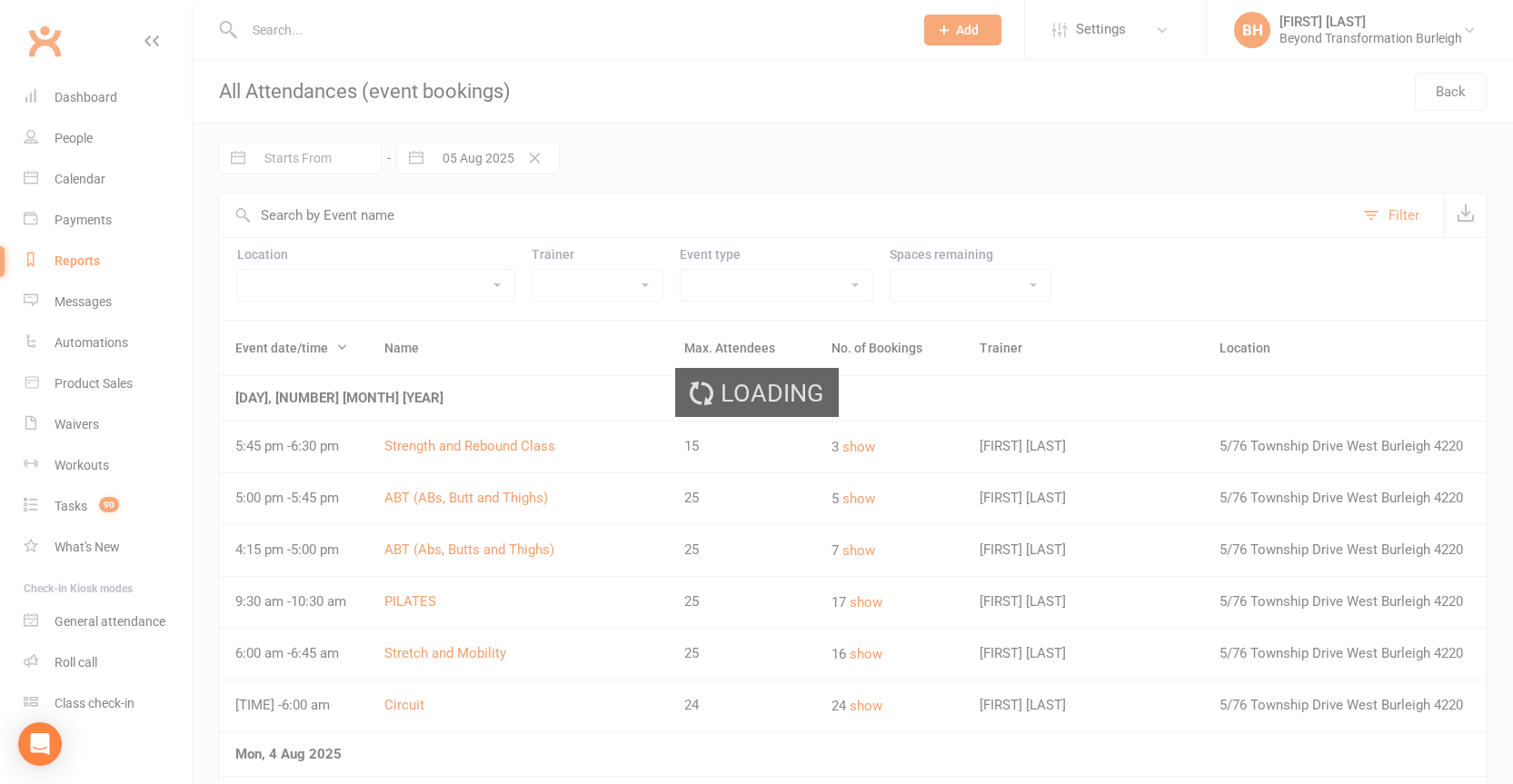 click on "Loading" at bounding box center [756, 392] 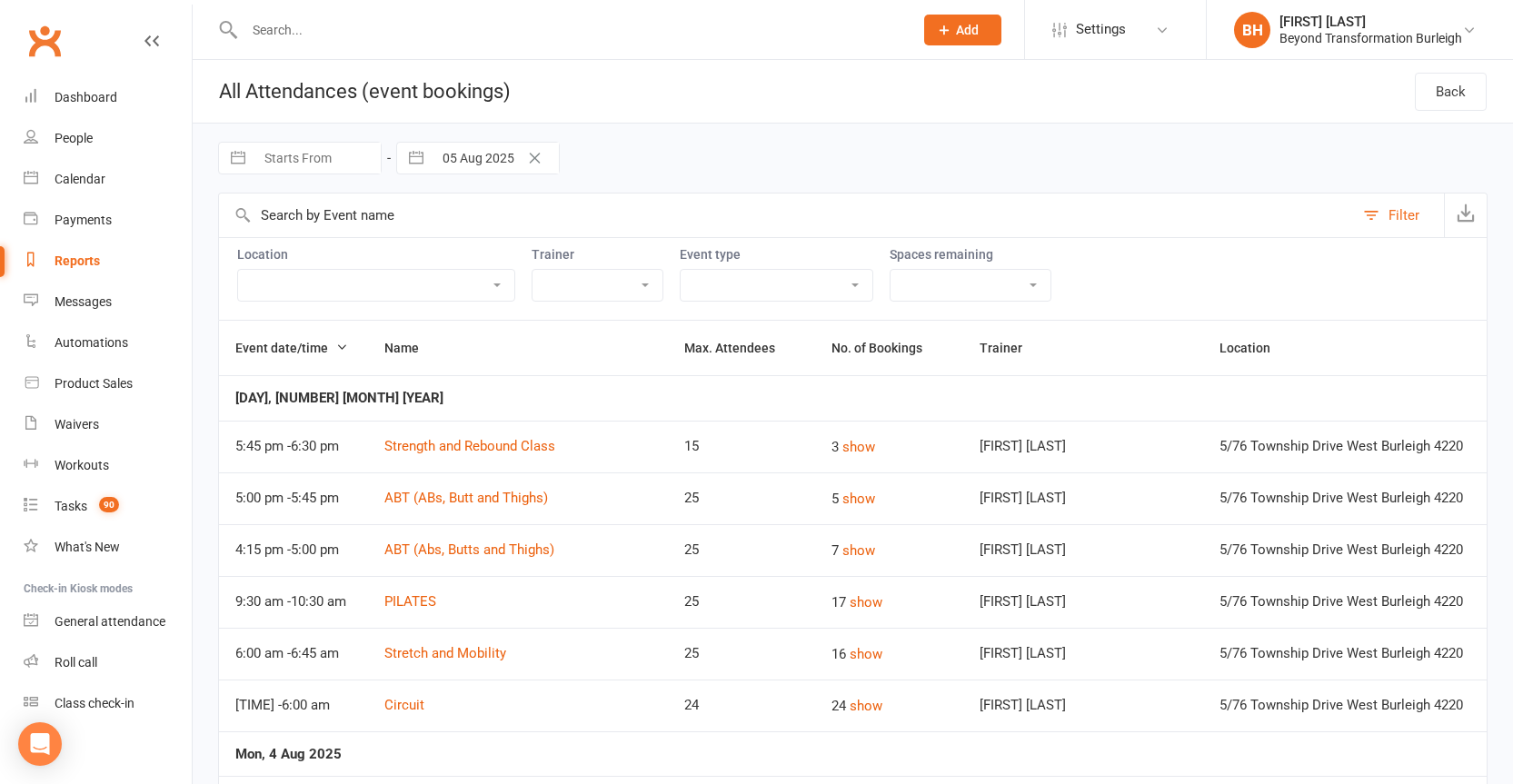 click at bounding box center [317, 158] 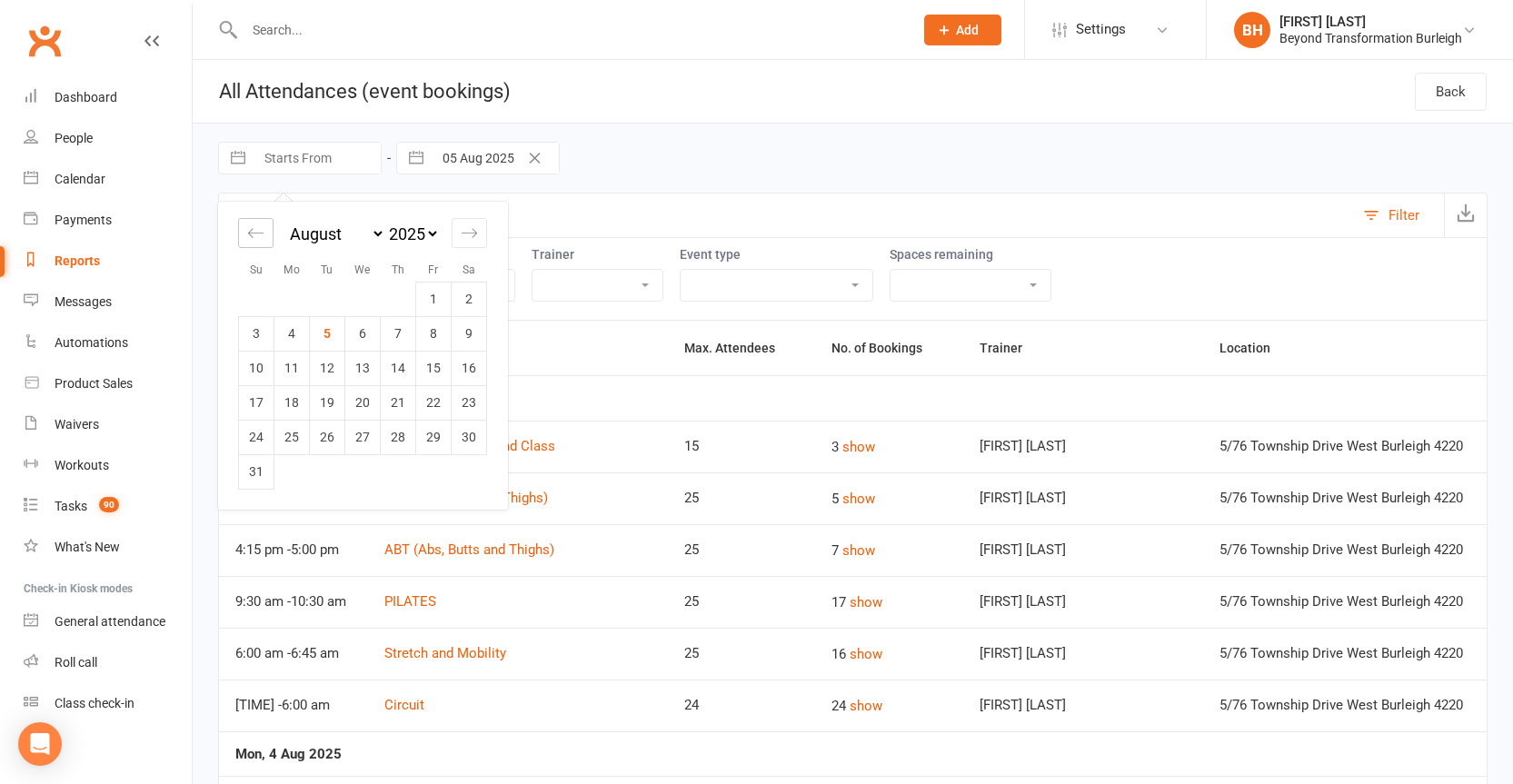 click 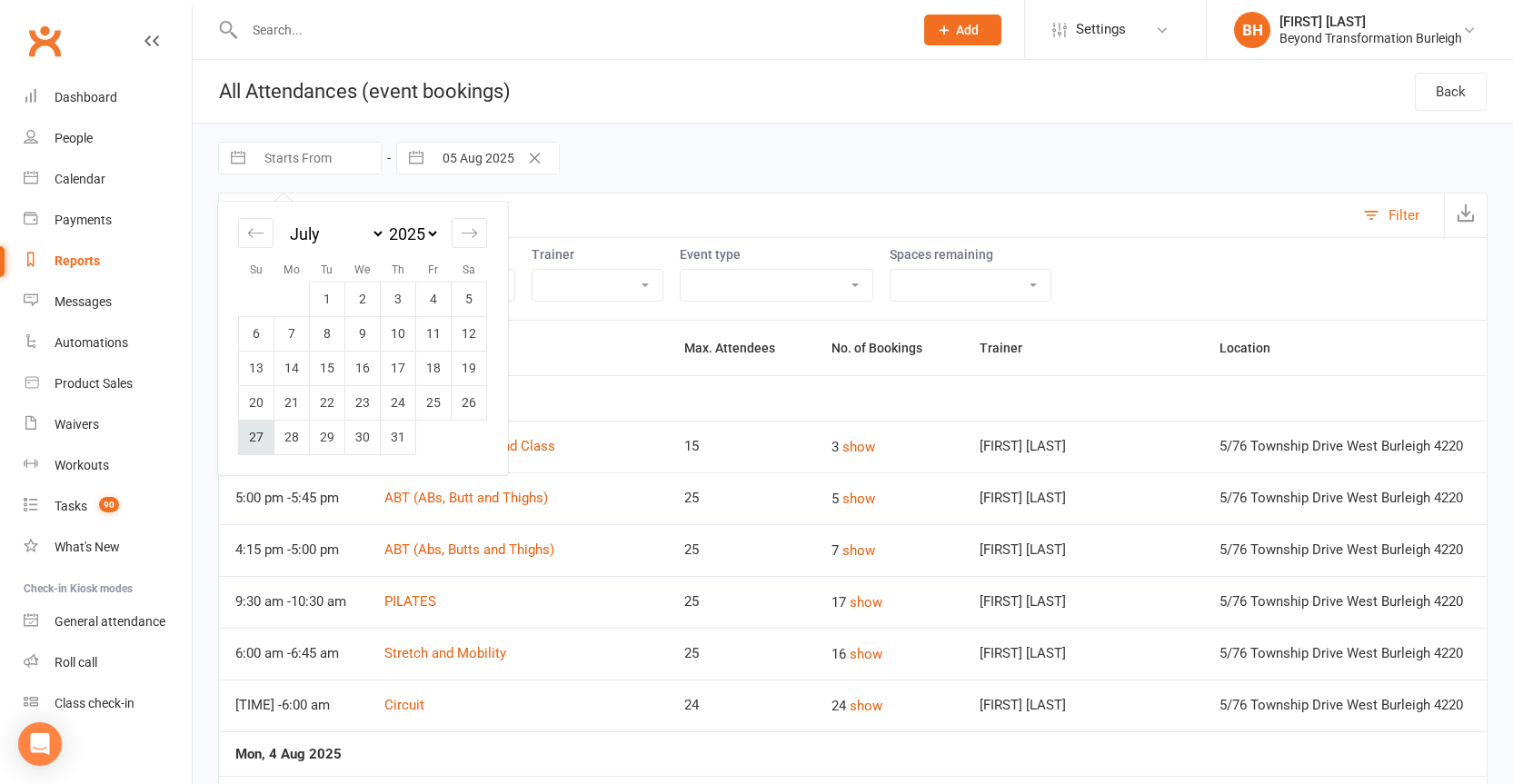 click on "27" at bounding box center [256, 437] 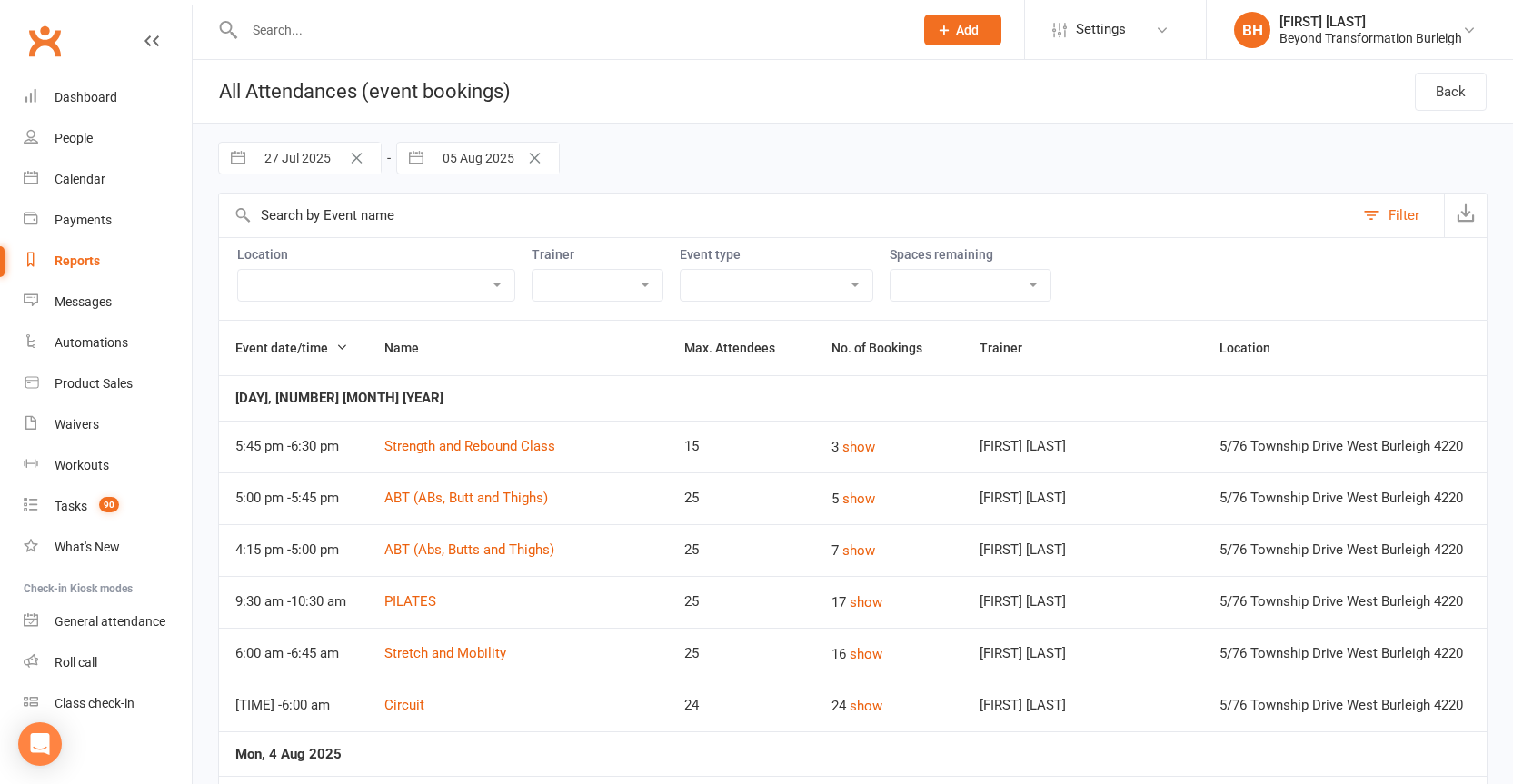 select on "6" 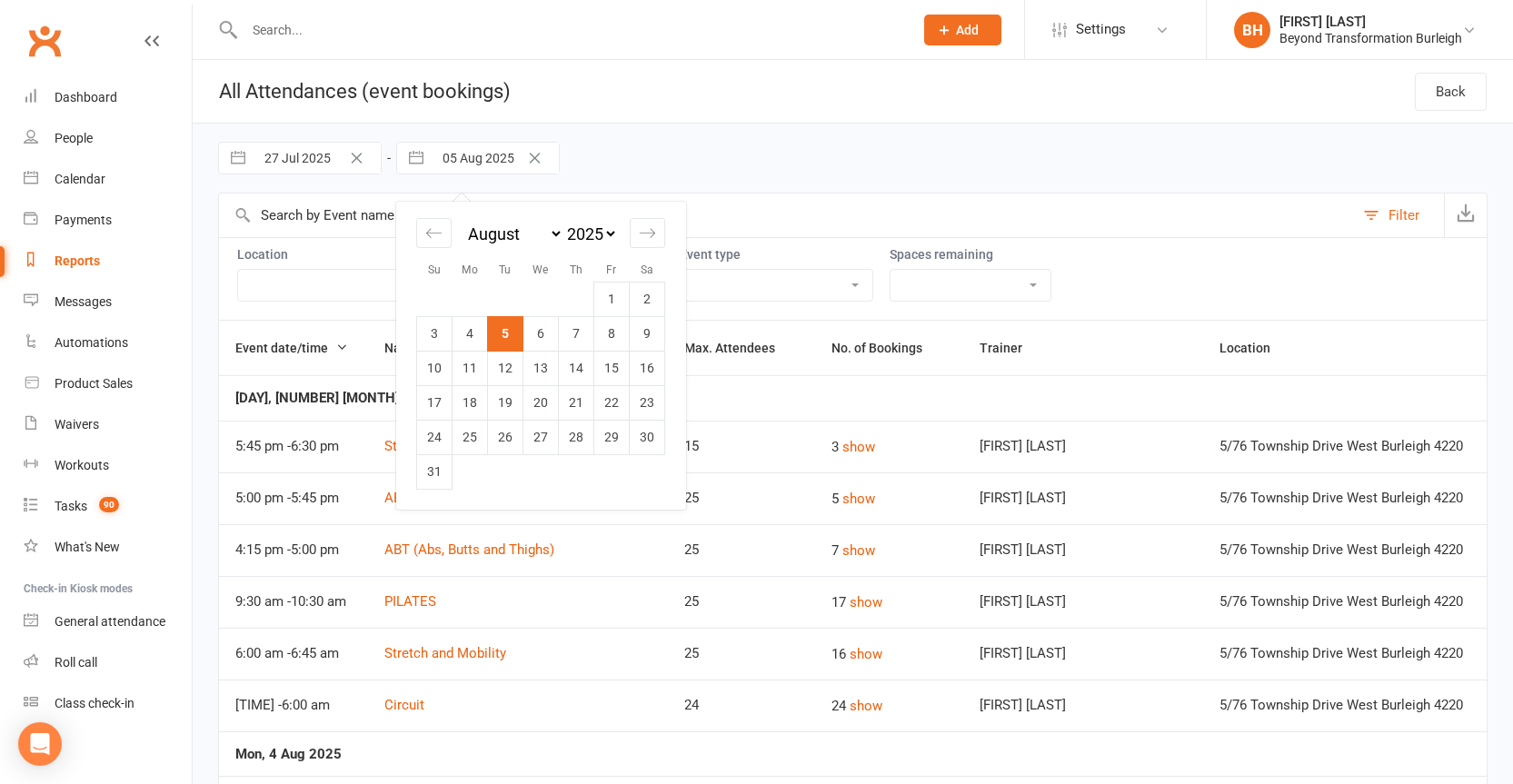 click on "05 Aug 2025" at bounding box center [495, 158] 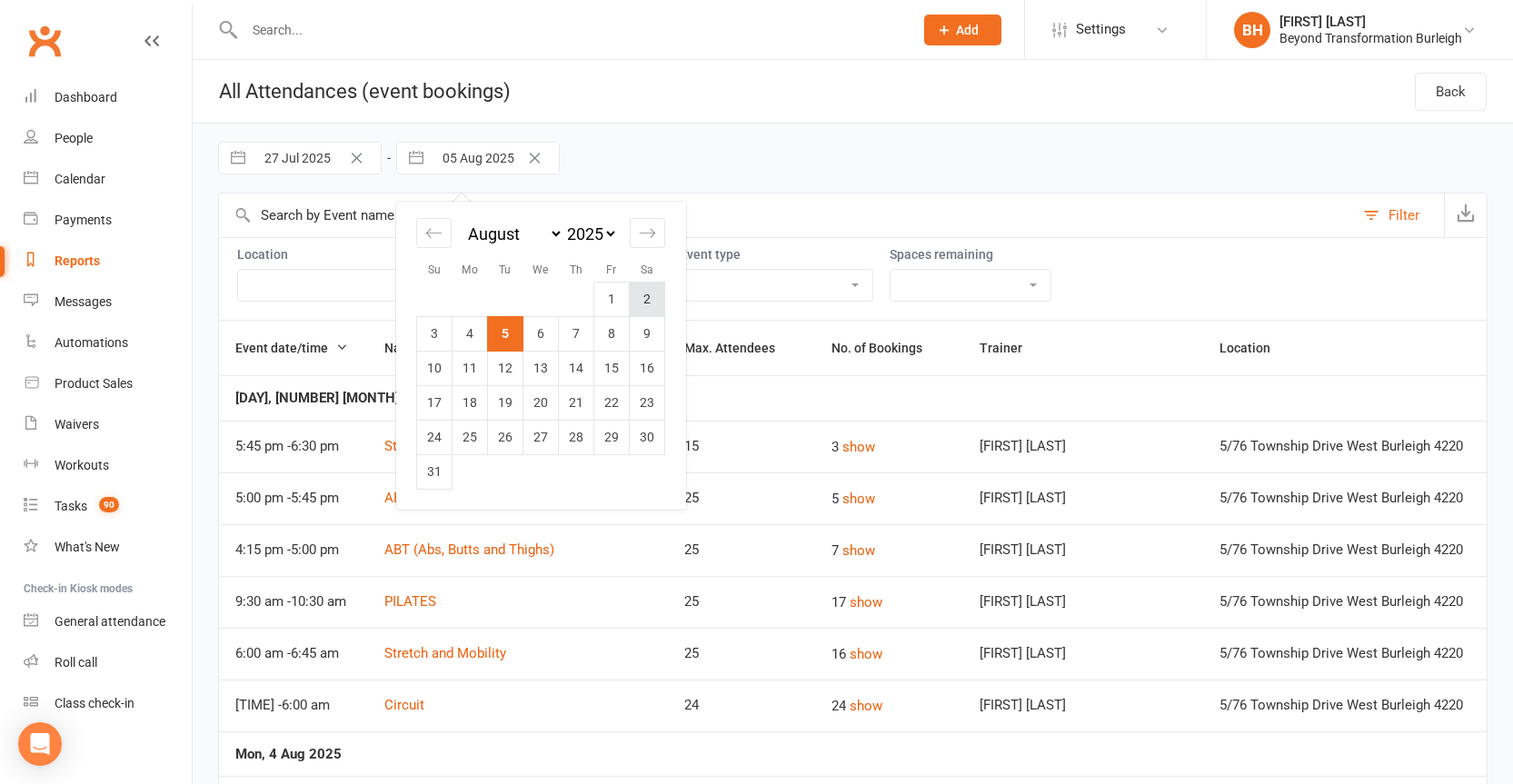 click on "2" at bounding box center (647, 299) 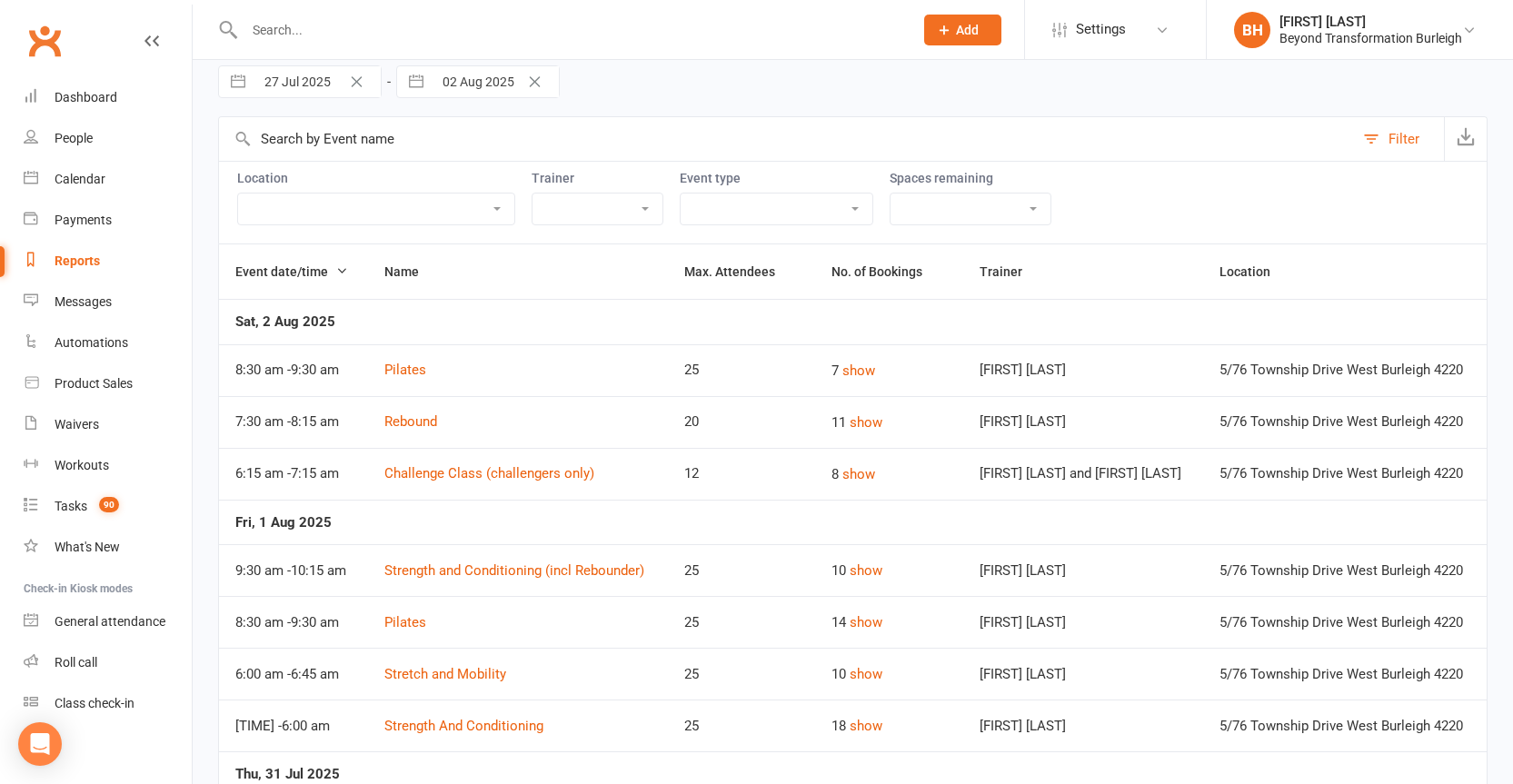 scroll, scrollTop: 65, scrollLeft: 0, axis: vertical 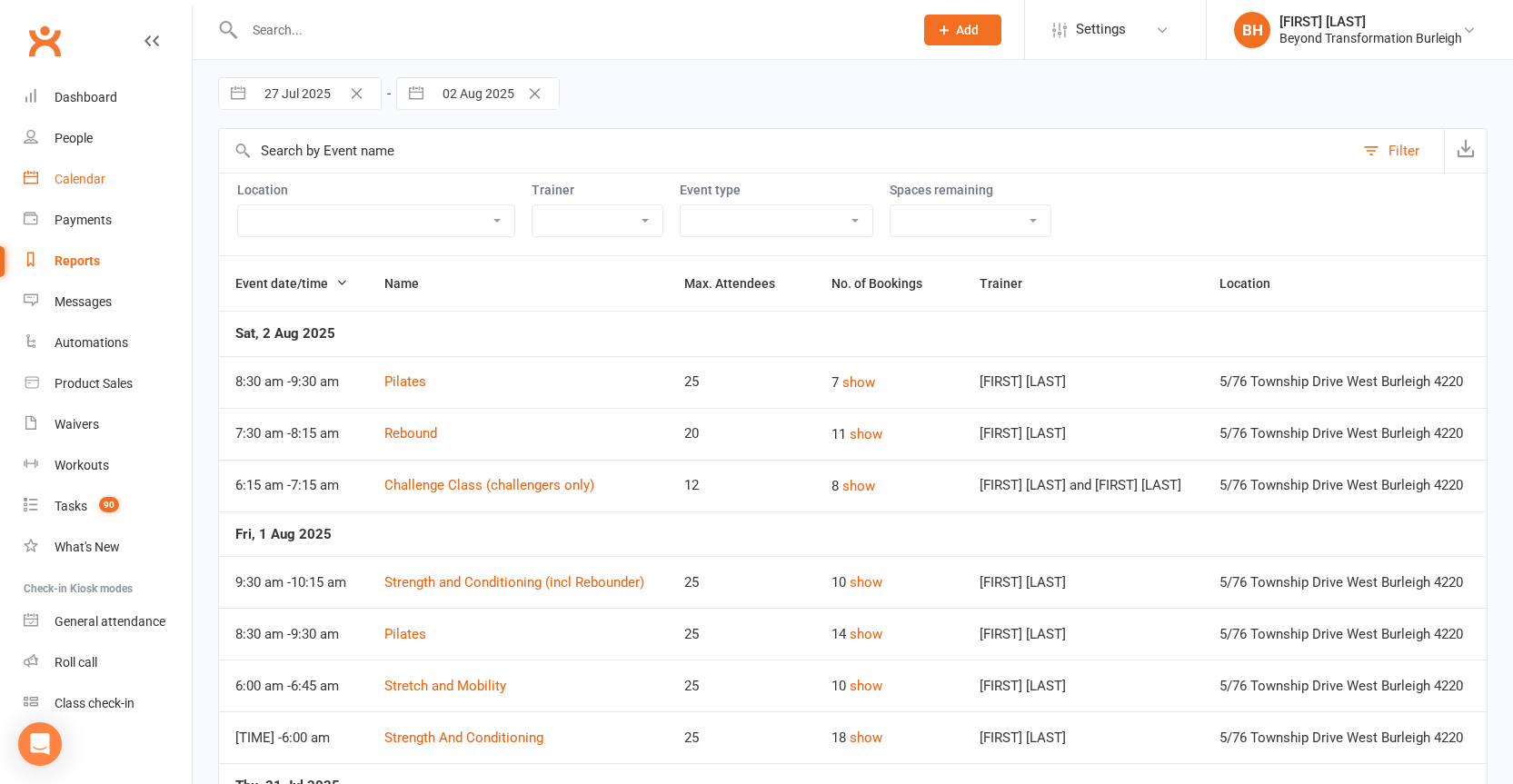 click on "Calendar" at bounding box center [80, 179] 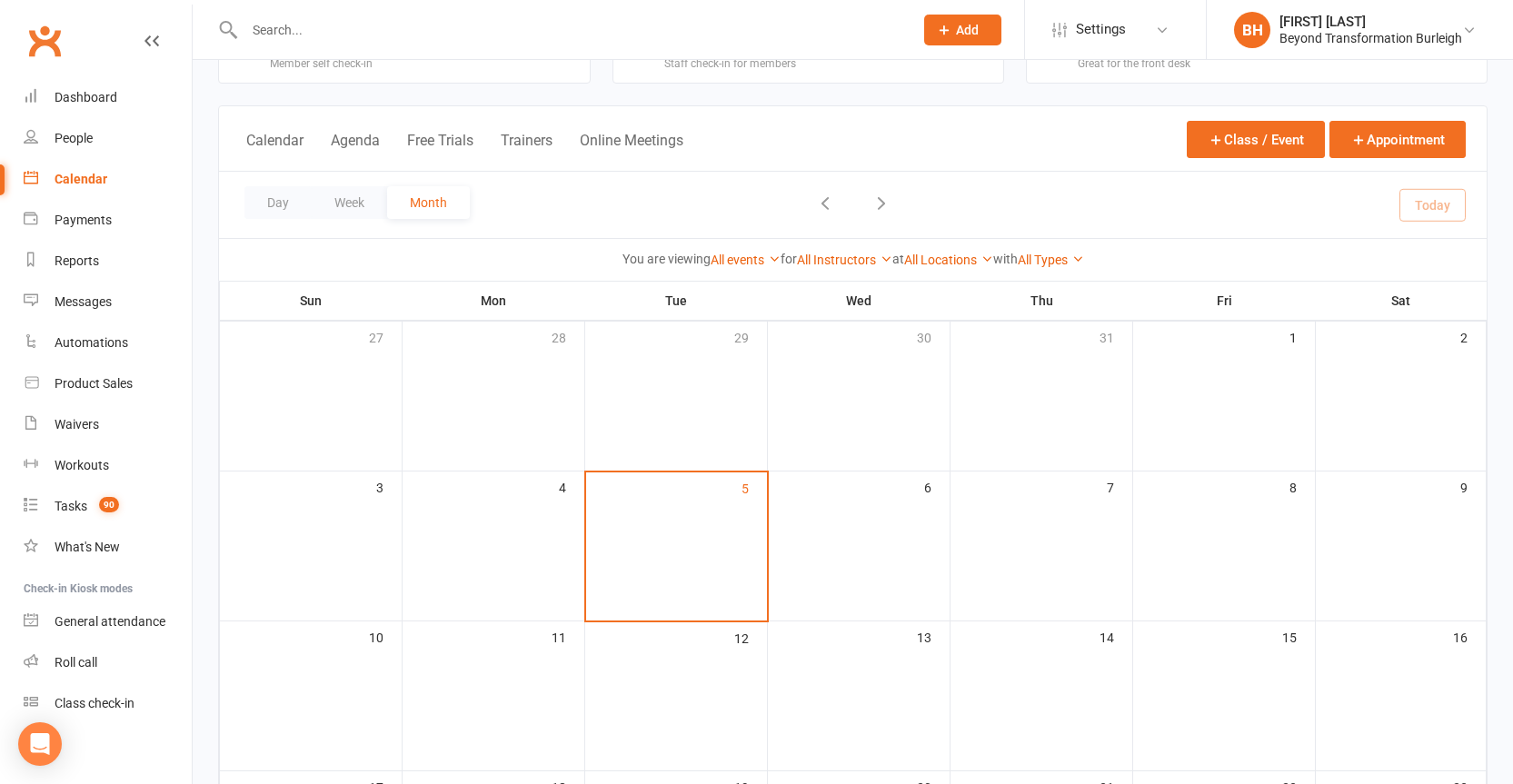 scroll, scrollTop: 0, scrollLeft: 0, axis: both 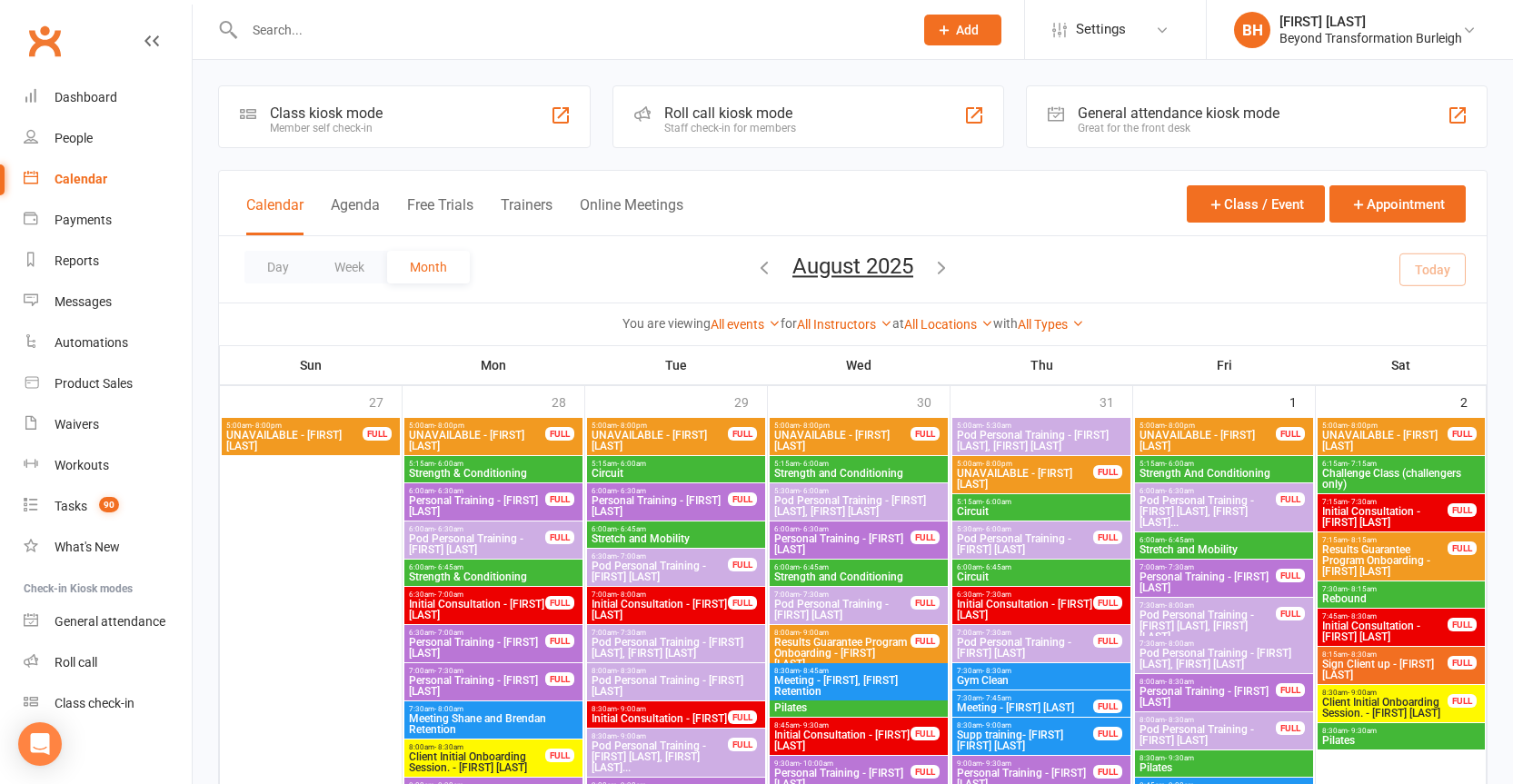 click on "Day" at bounding box center [278, 267] 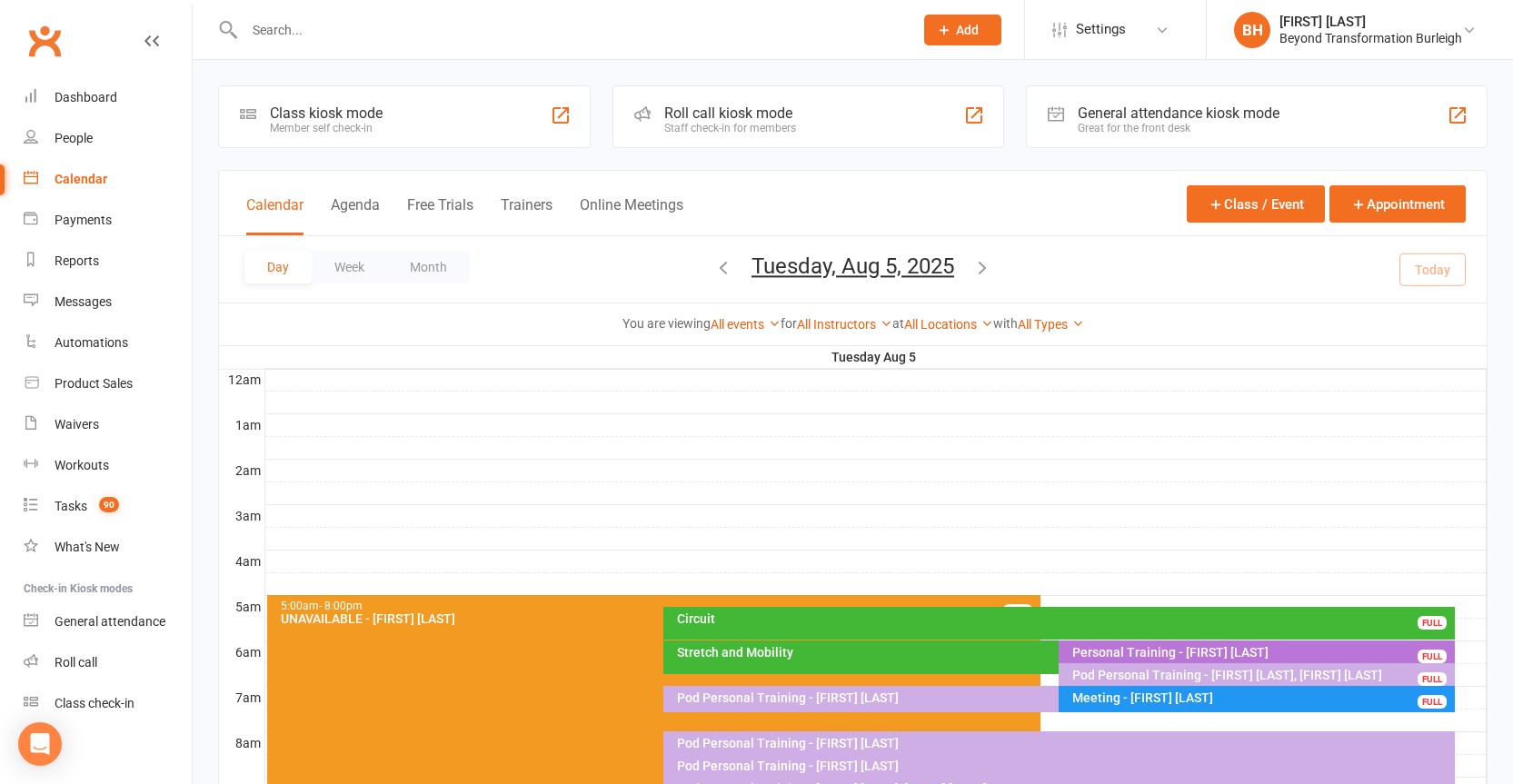 scroll, scrollTop: 0, scrollLeft: 0, axis: both 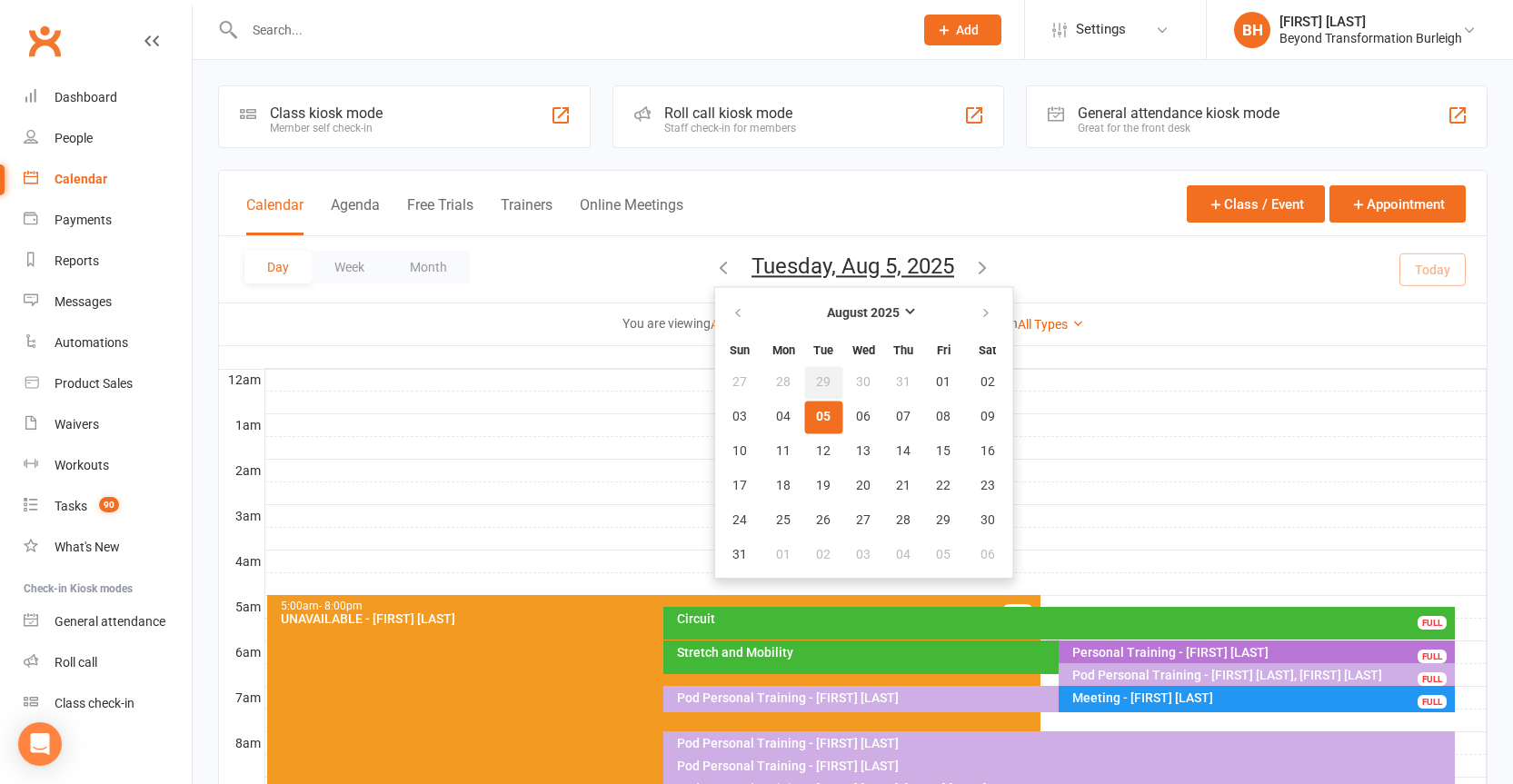 click on "29" at bounding box center (823, 382) 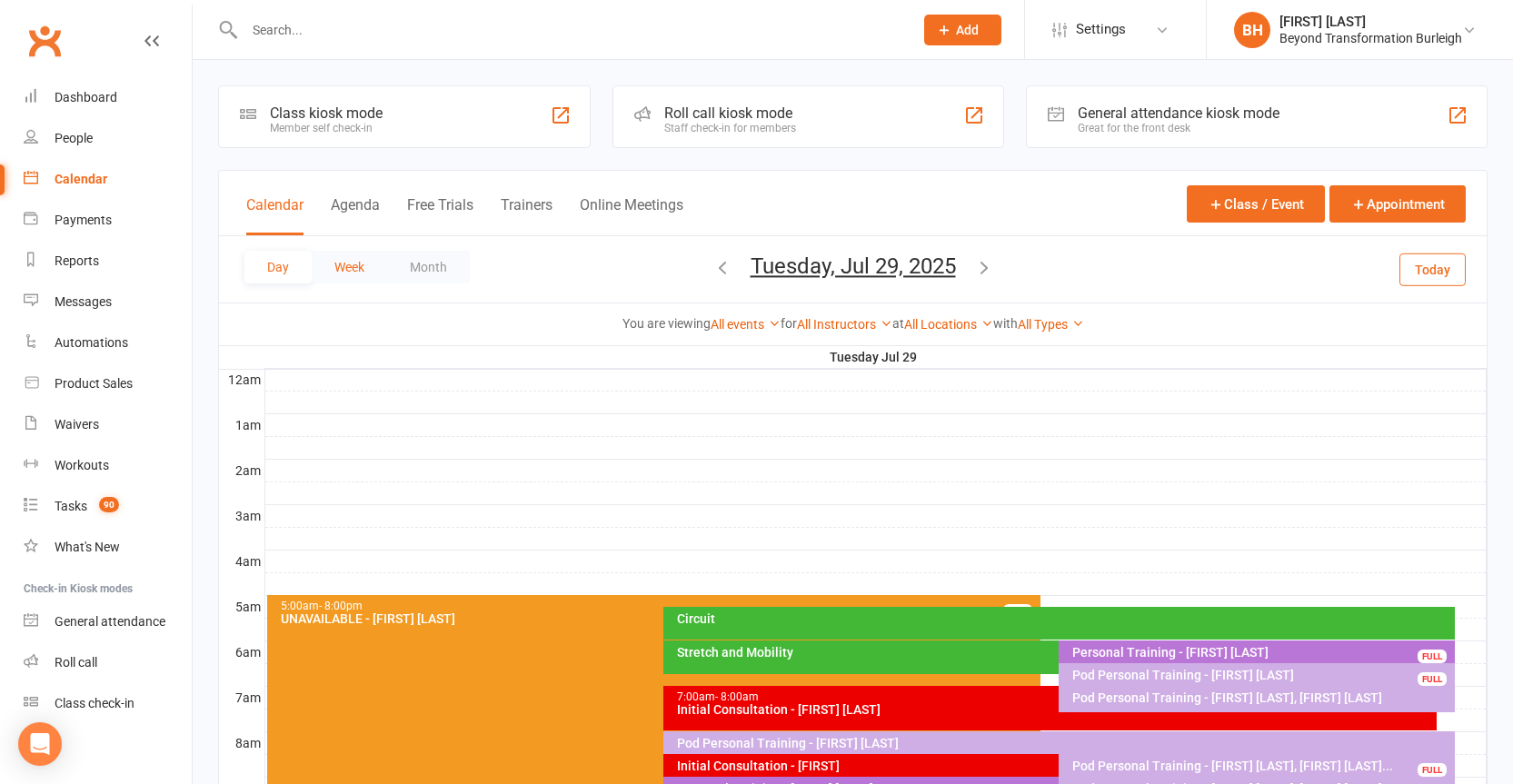 click on "Week" at bounding box center (349, 267) 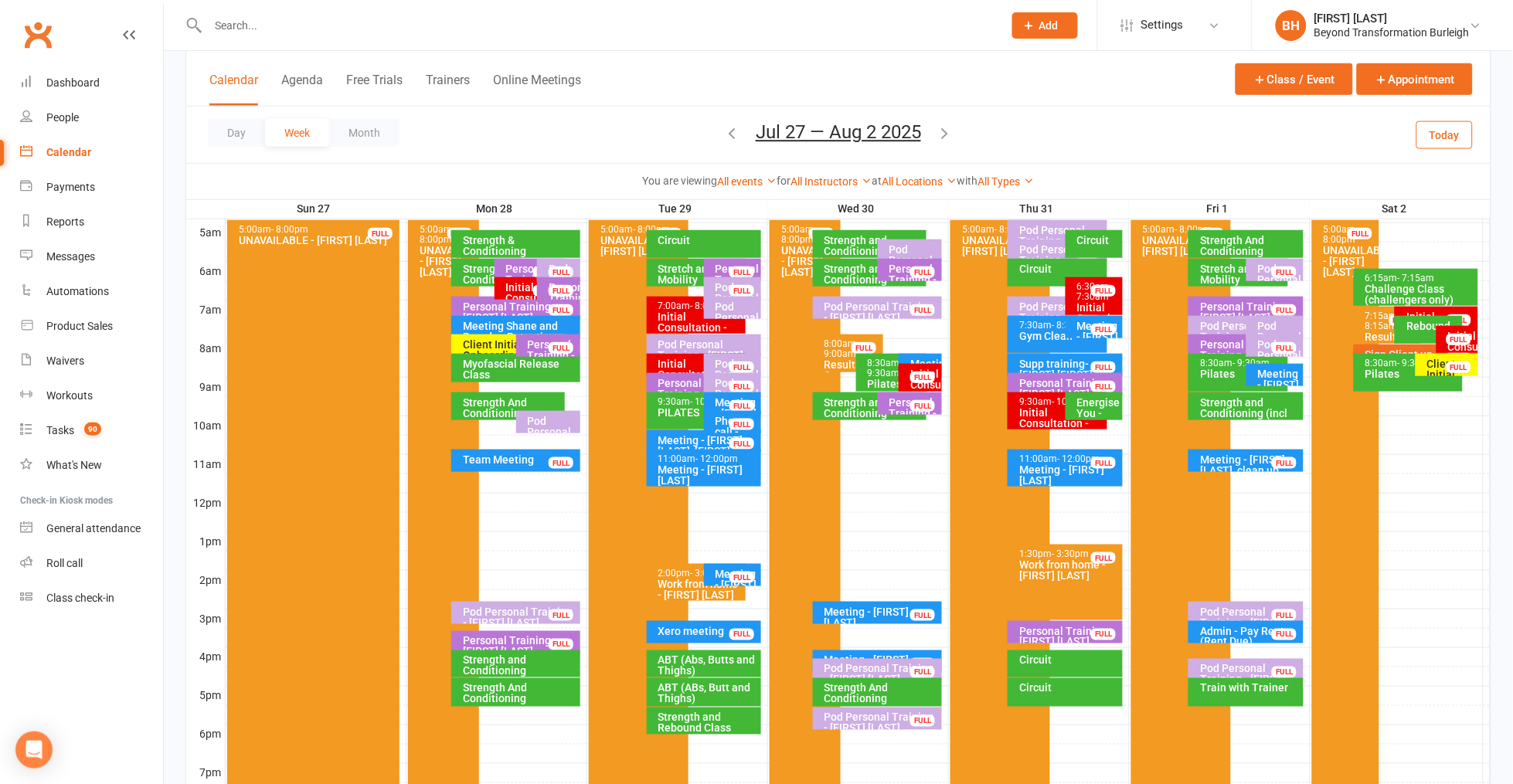 scroll, scrollTop: 280, scrollLeft: 0, axis: vertical 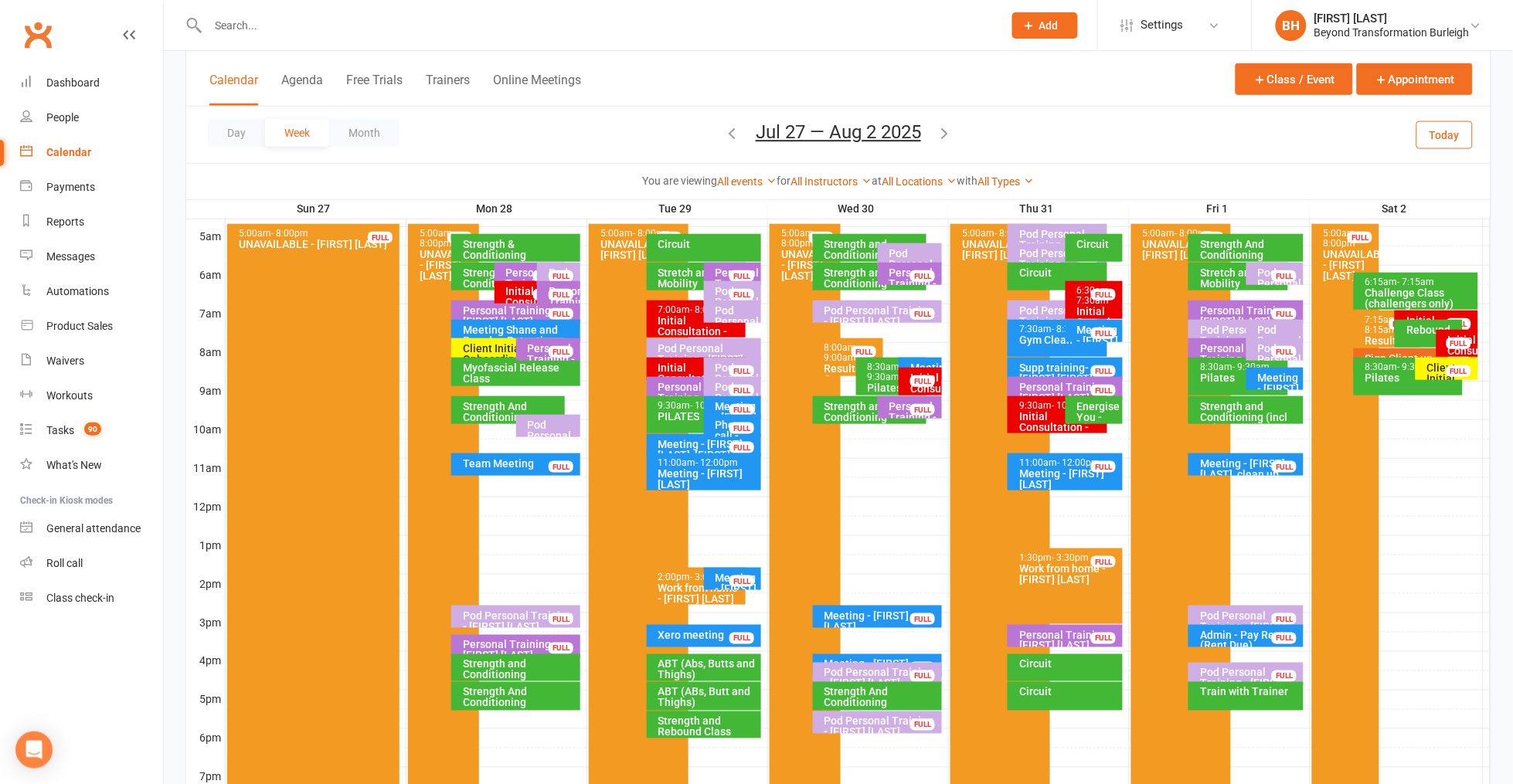 click on "FULL" at bounding box center (561, 276) 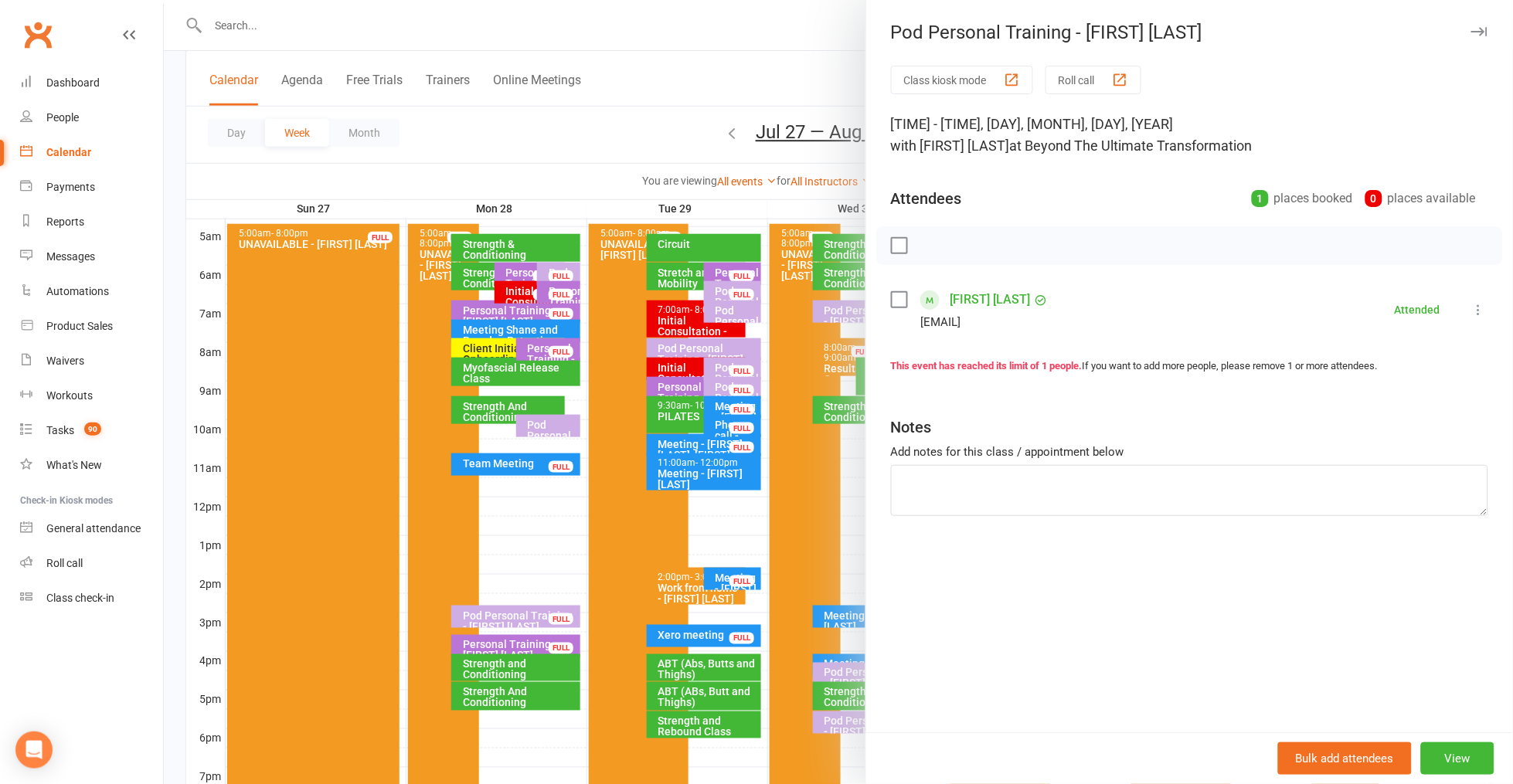 click at bounding box center (838, 392) 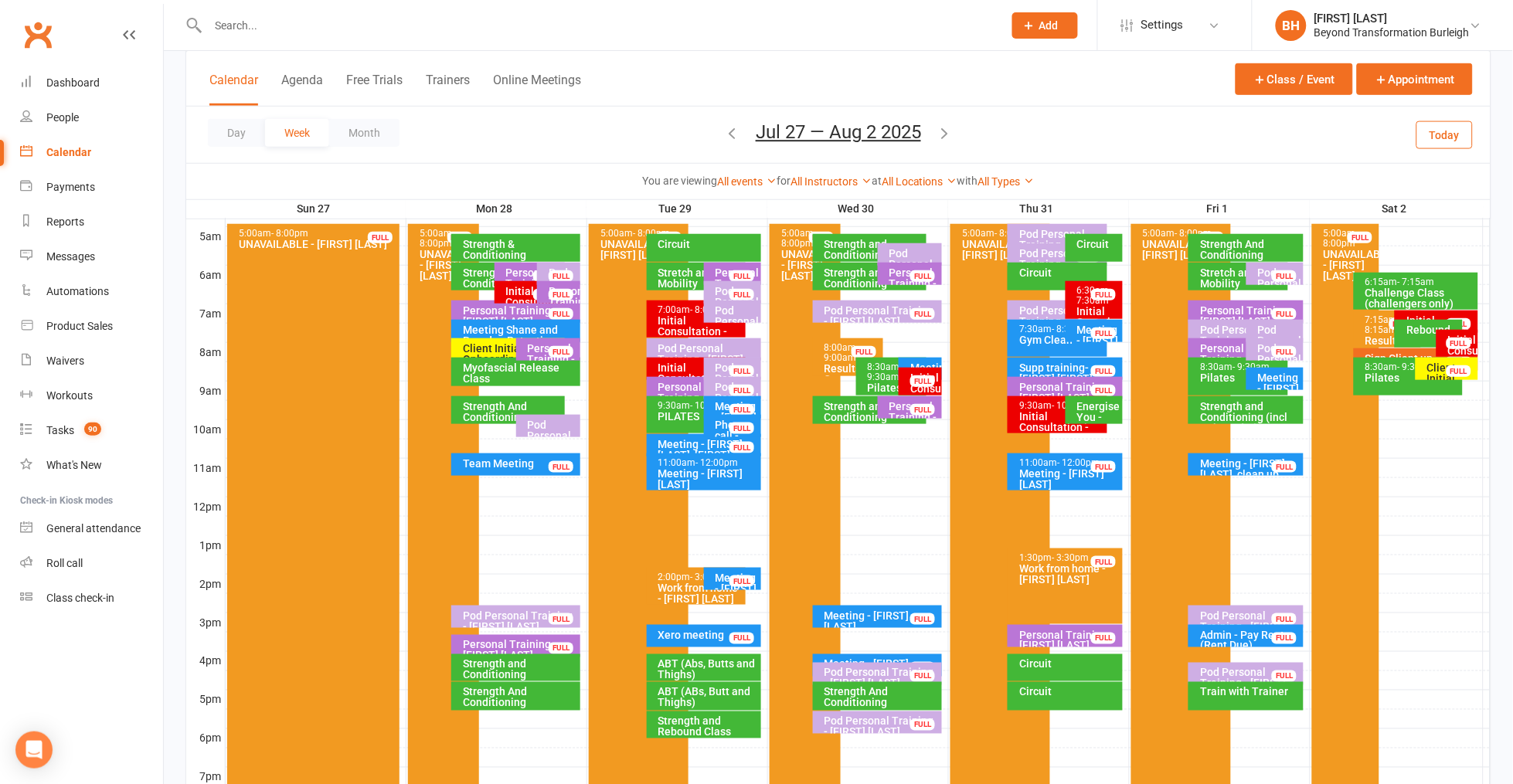 click on "Pod Personal Training - [FIRST] [LAST]" at bounding box center [552, 446] 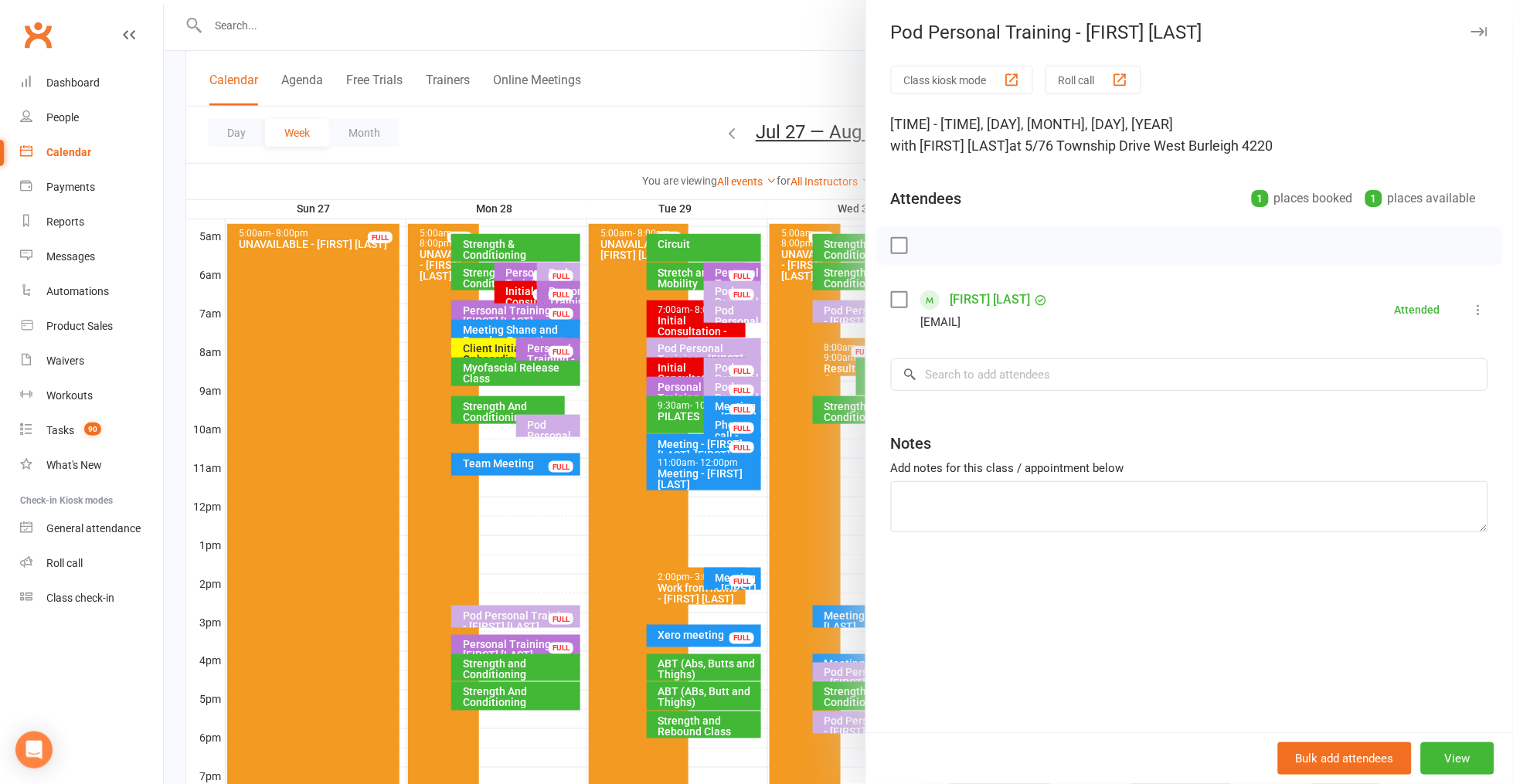 click at bounding box center (838, 392) 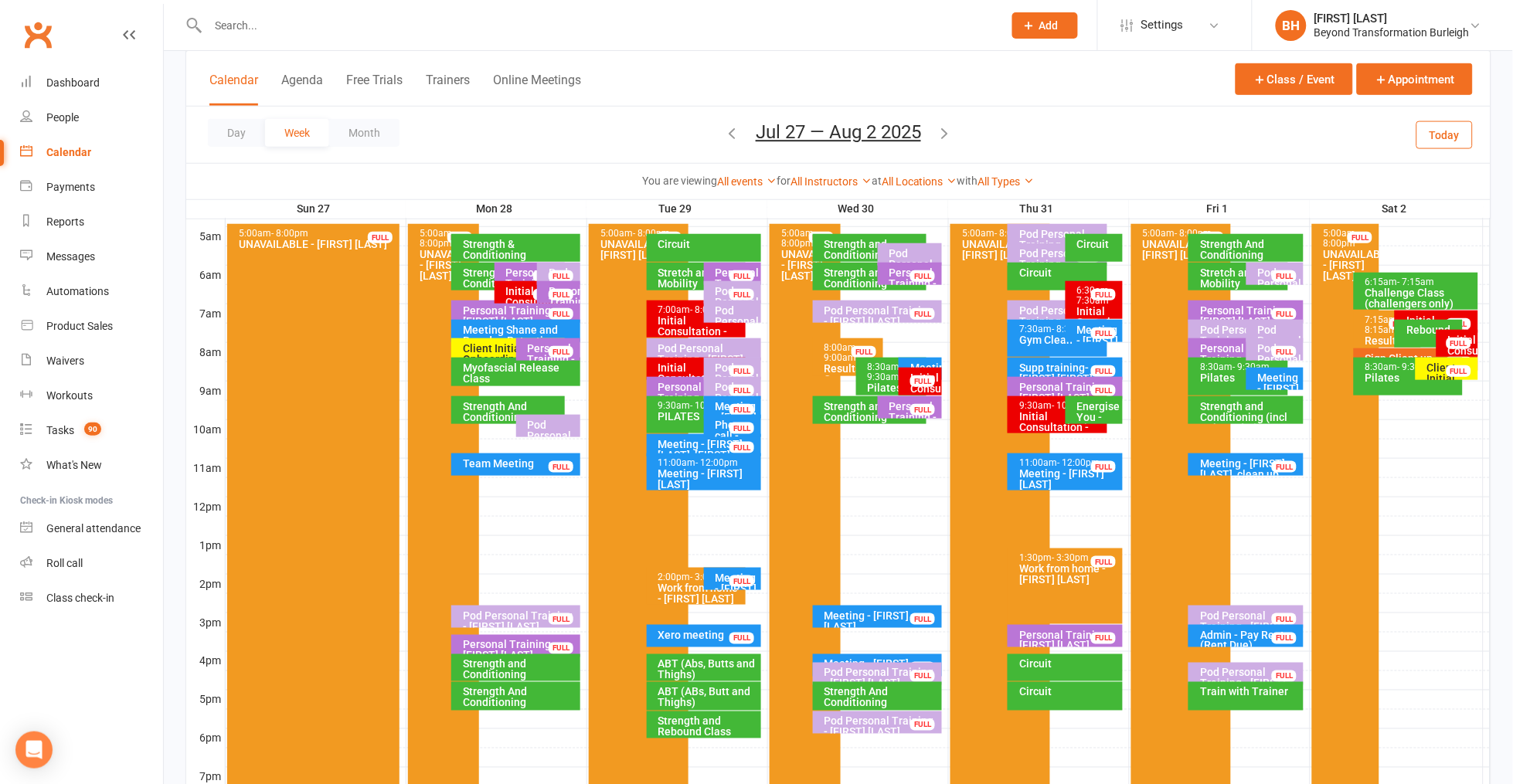 click on "FULL" at bounding box center [561, 619] 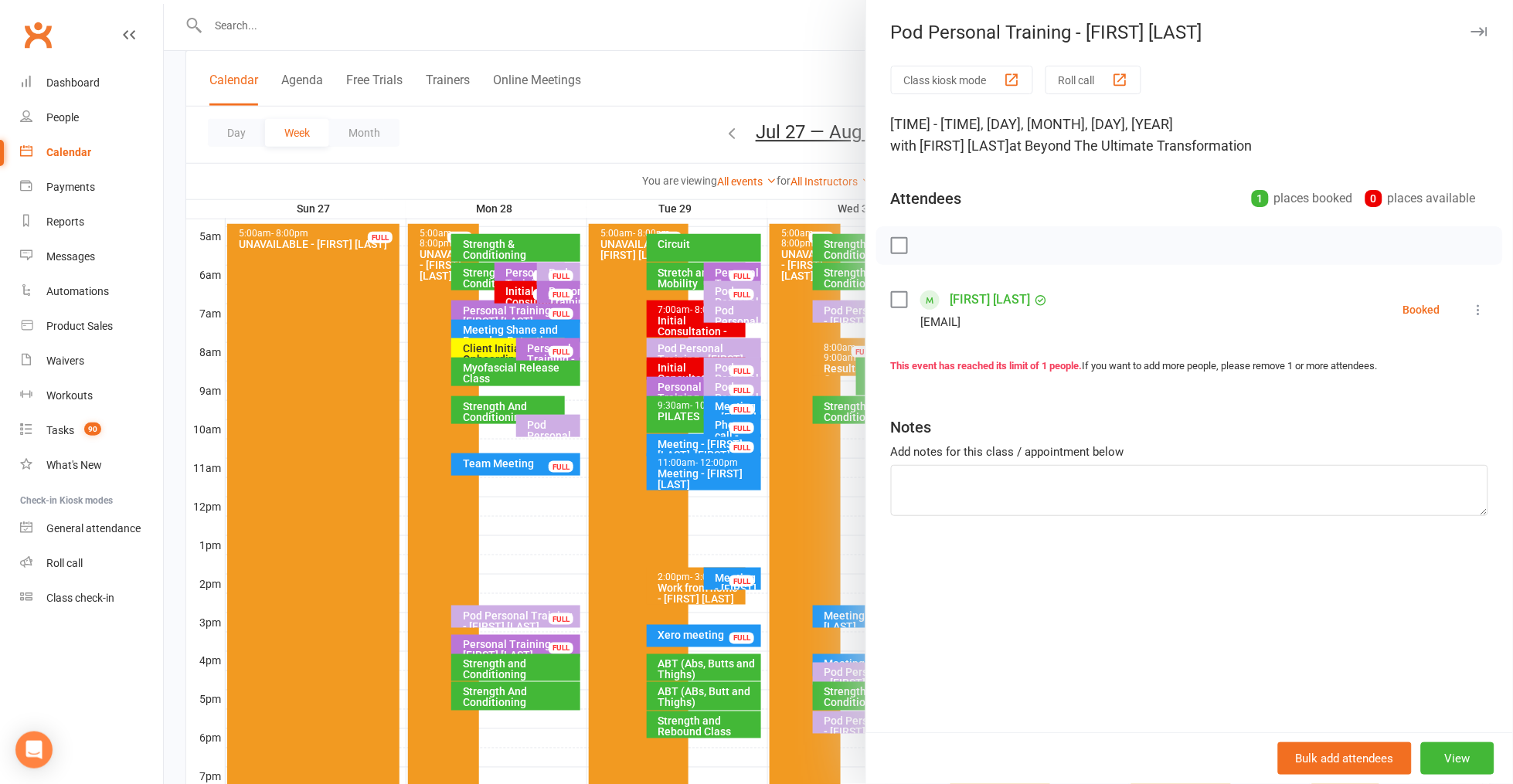 click at bounding box center (838, 392) 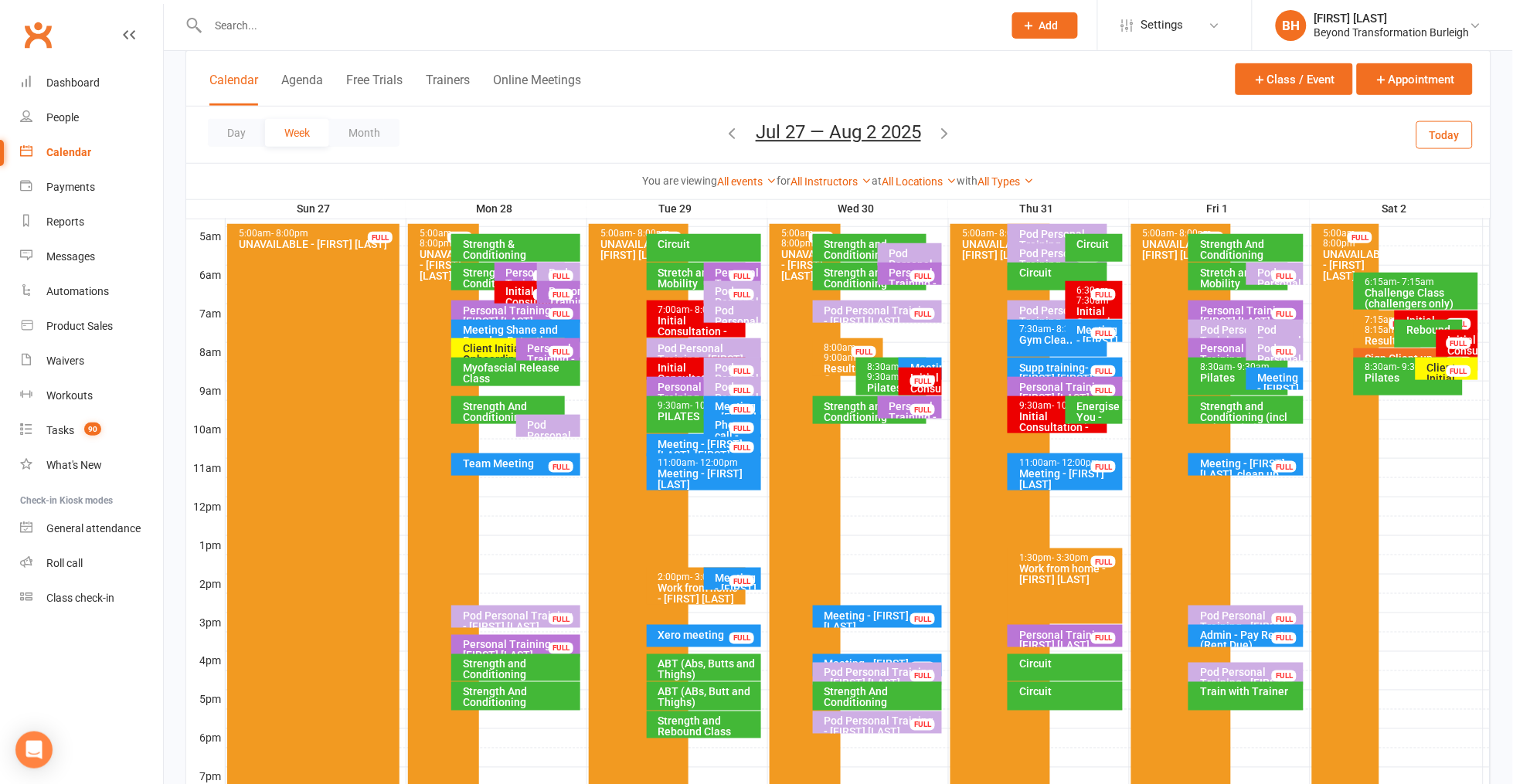 click on "Pod Personal Training - [FIRST] [LAST]" at bounding box center (736, 313) 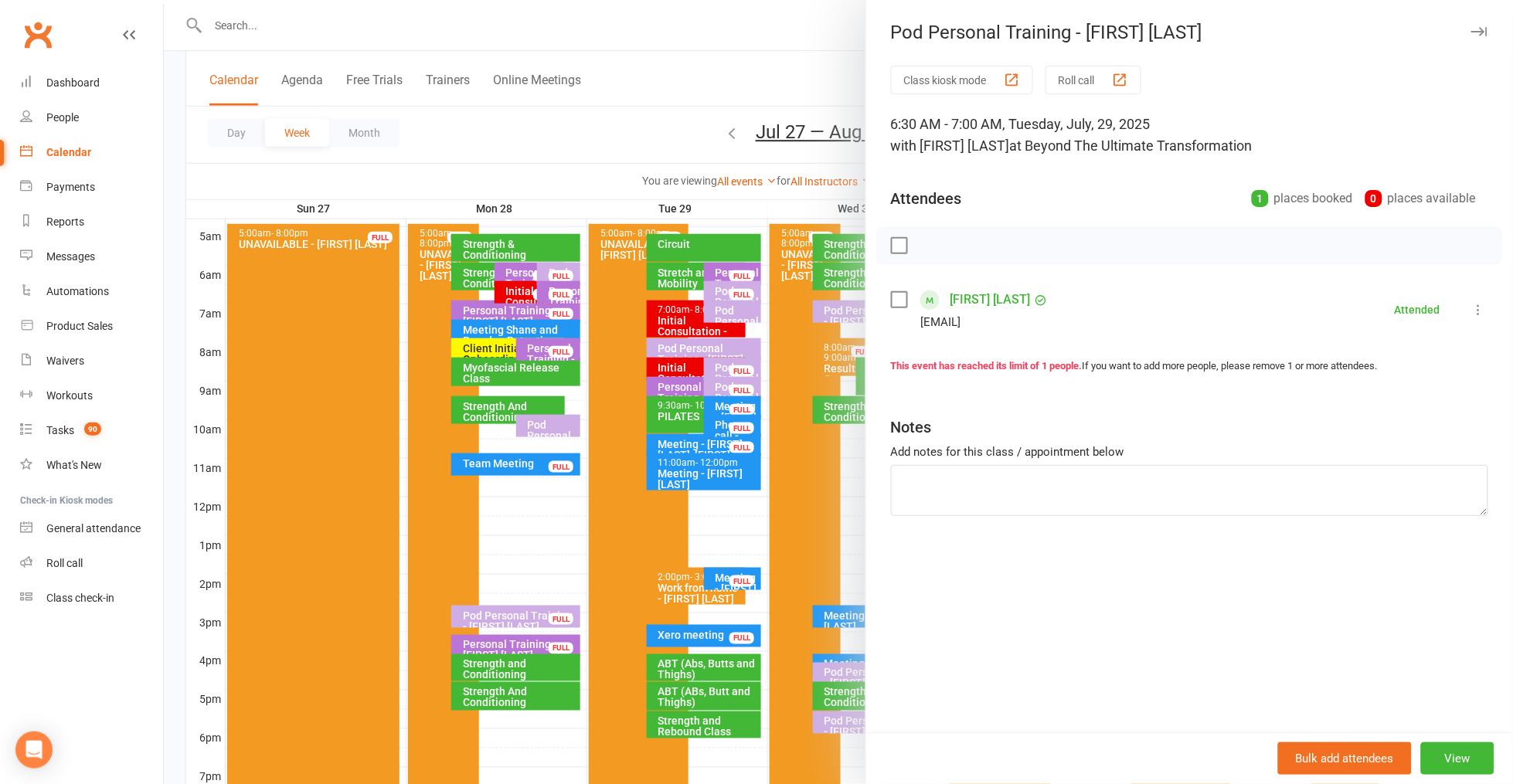 click at bounding box center (838, 392) 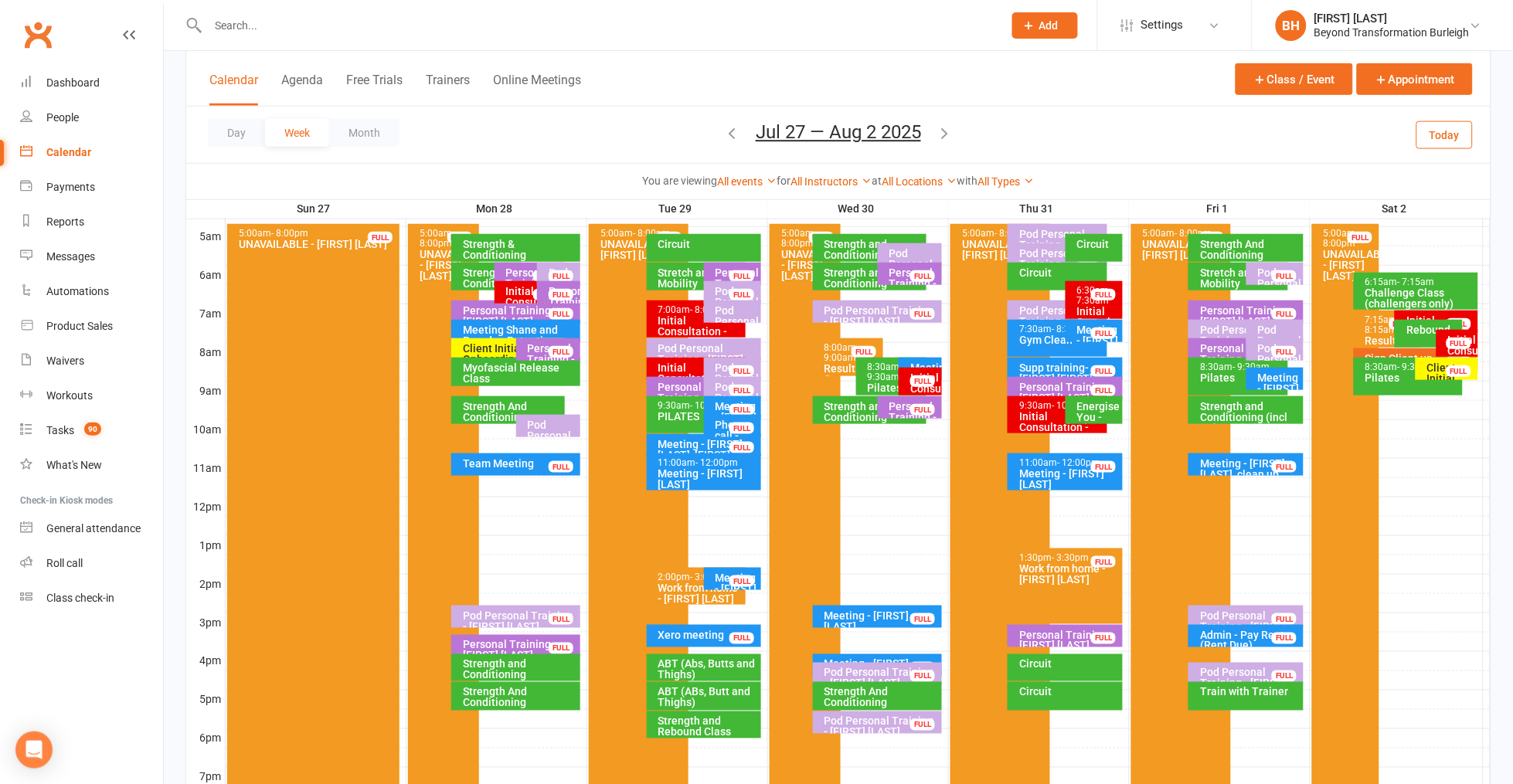 click on "Pod Personal Training - [FIRST] [LAST], [FIRST] [LAST]" at bounding box center (736, 343) 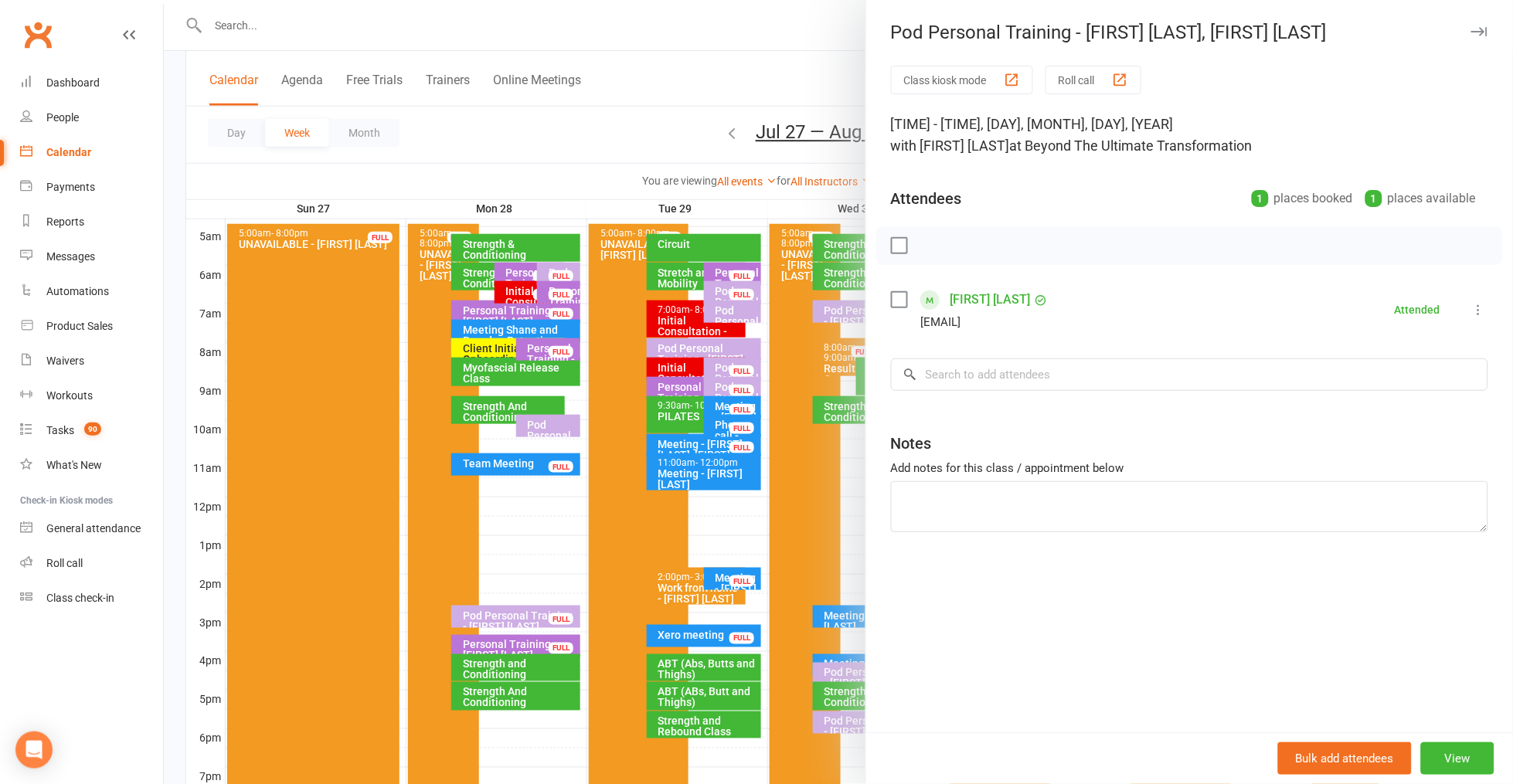 click at bounding box center [838, 392] 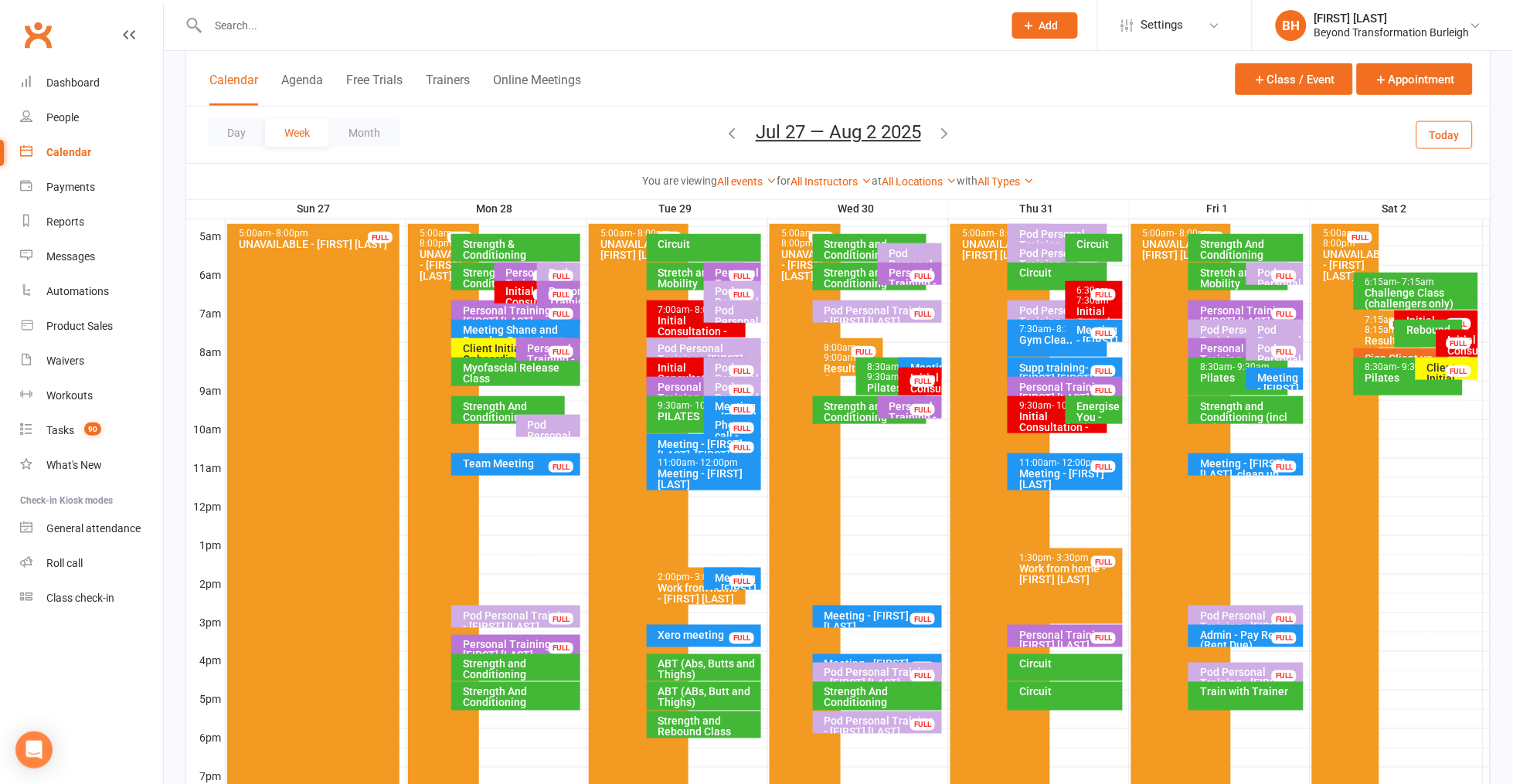click on "Pod Personal Training - [FIRST] [LAST]" at bounding box center [708, 359] 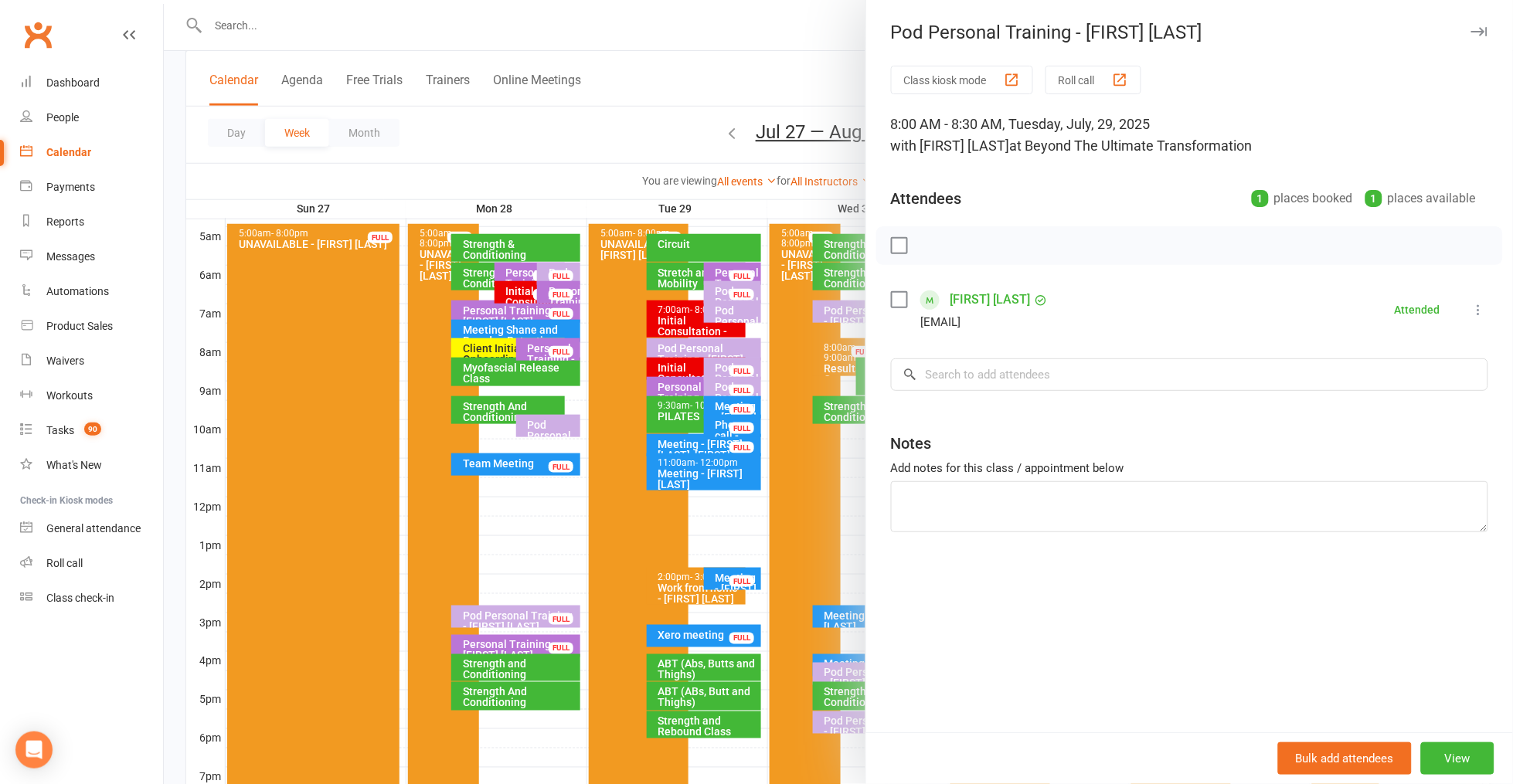 click at bounding box center (838, 392) 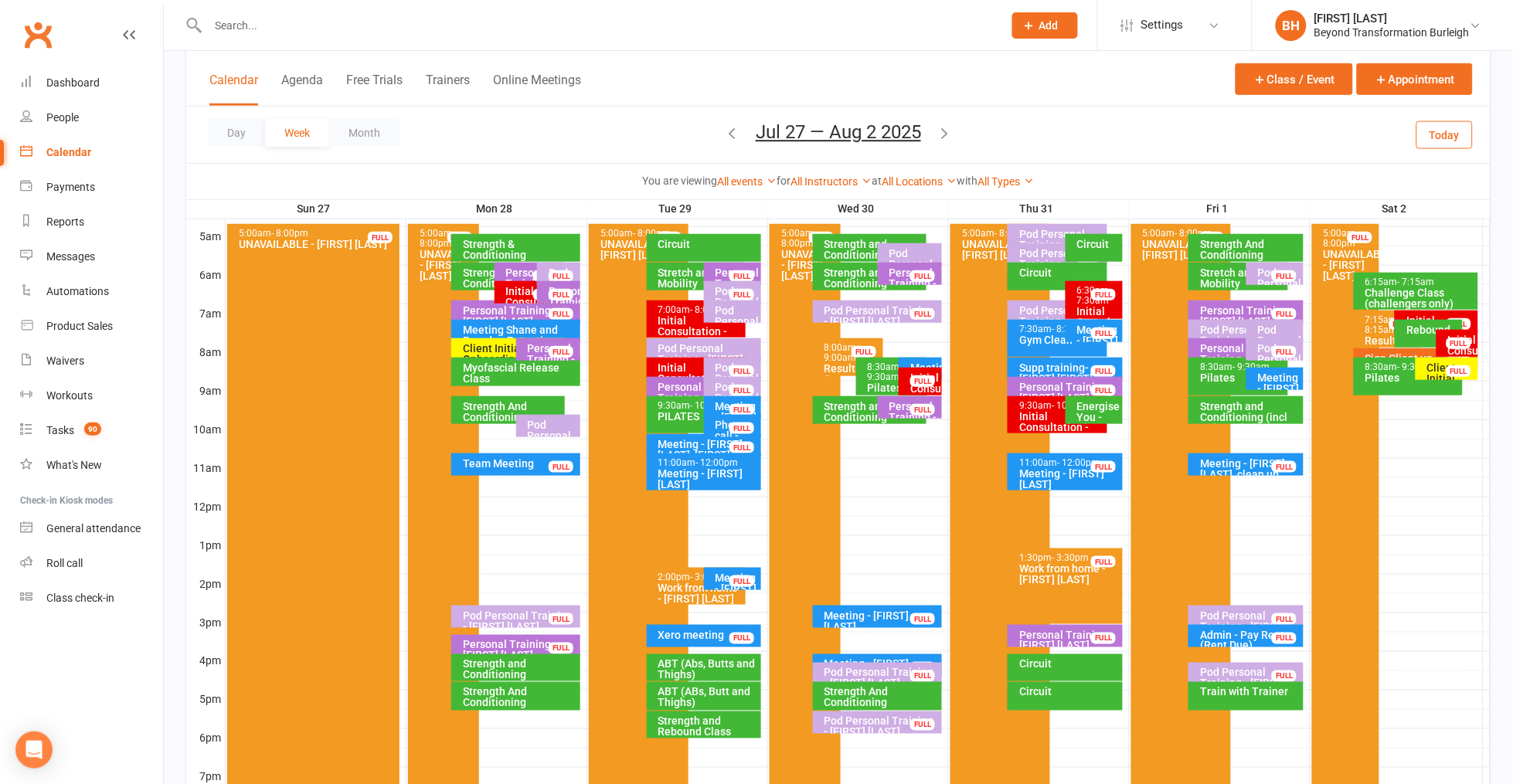 click on "FULL" at bounding box center (742, 371) 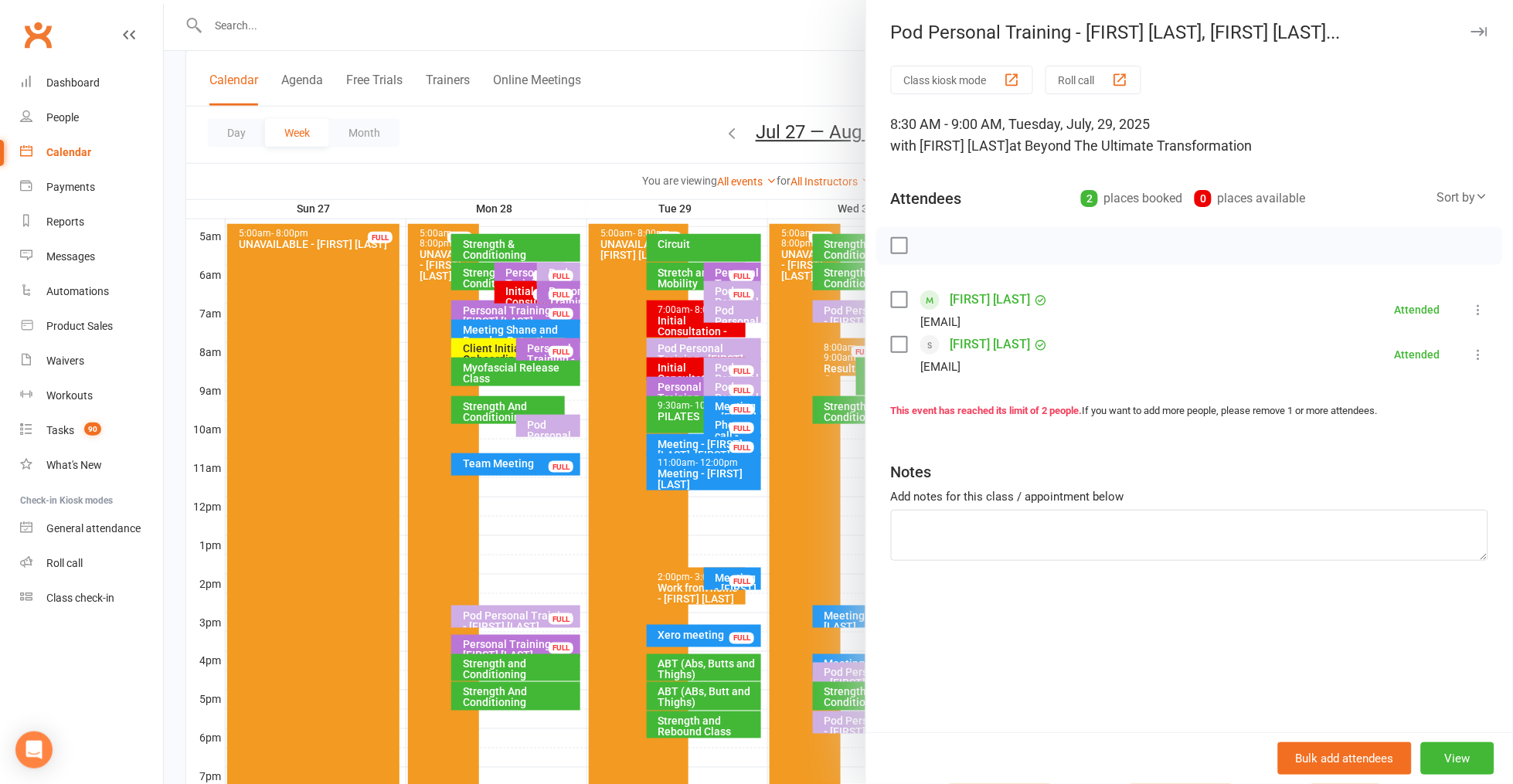 click at bounding box center [838, 392] 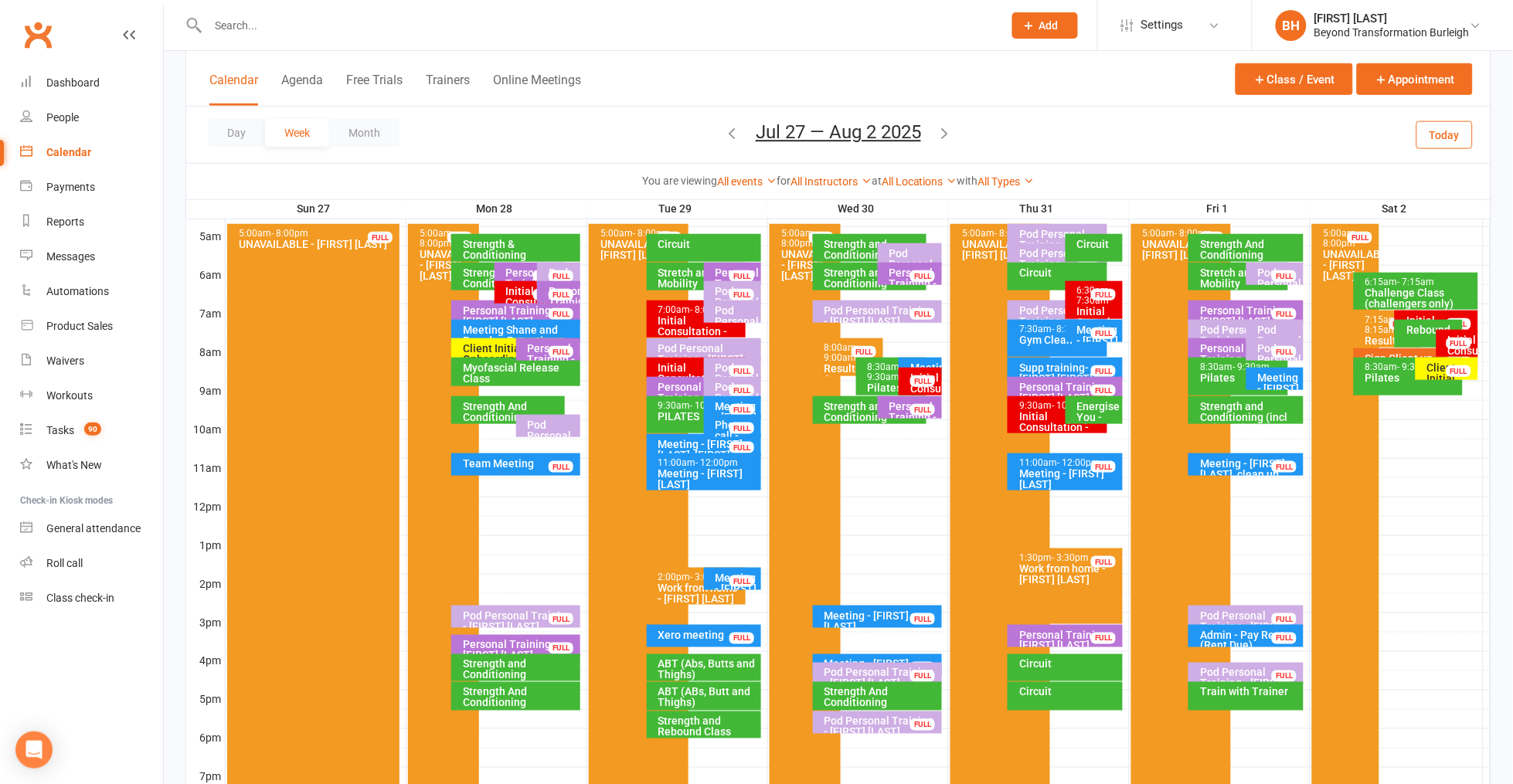 click on "FULL" at bounding box center (742, 390) 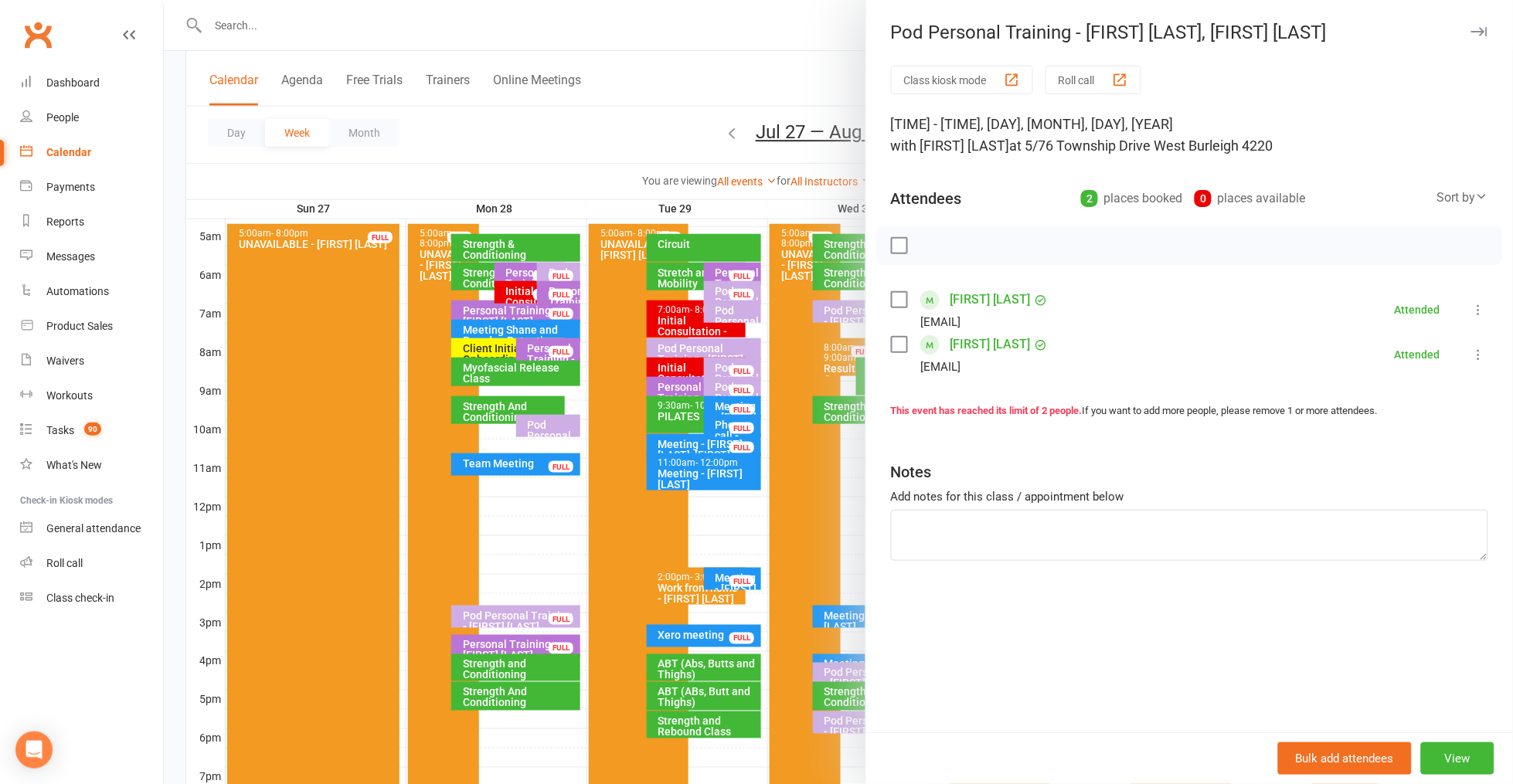 click at bounding box center (838, 392) 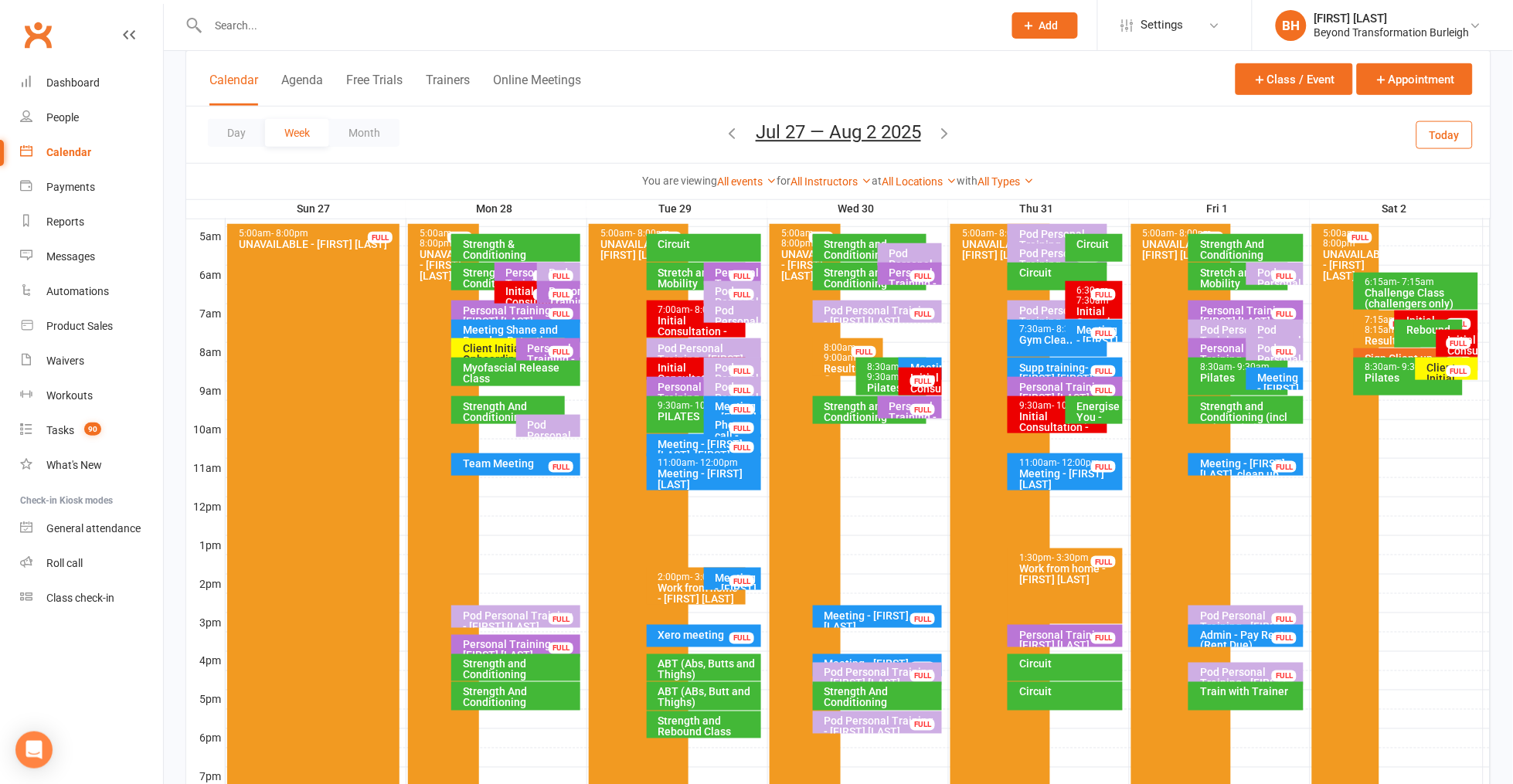 click on "Pod Personal Training - [FIRST] [LAST], [FIRST] [LAST]..." at bounding box center (881, 684) 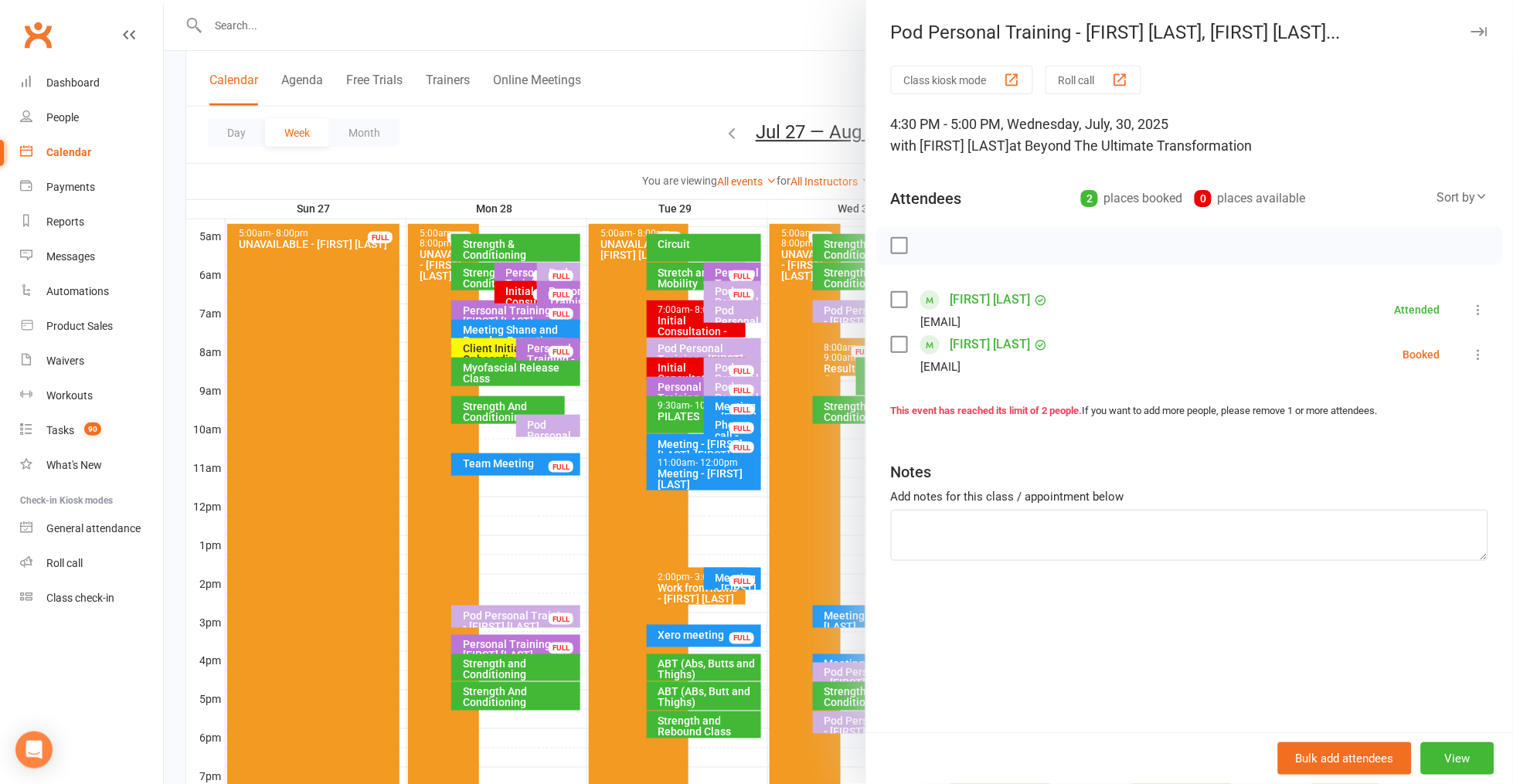 click at bounding box center [838, 392] 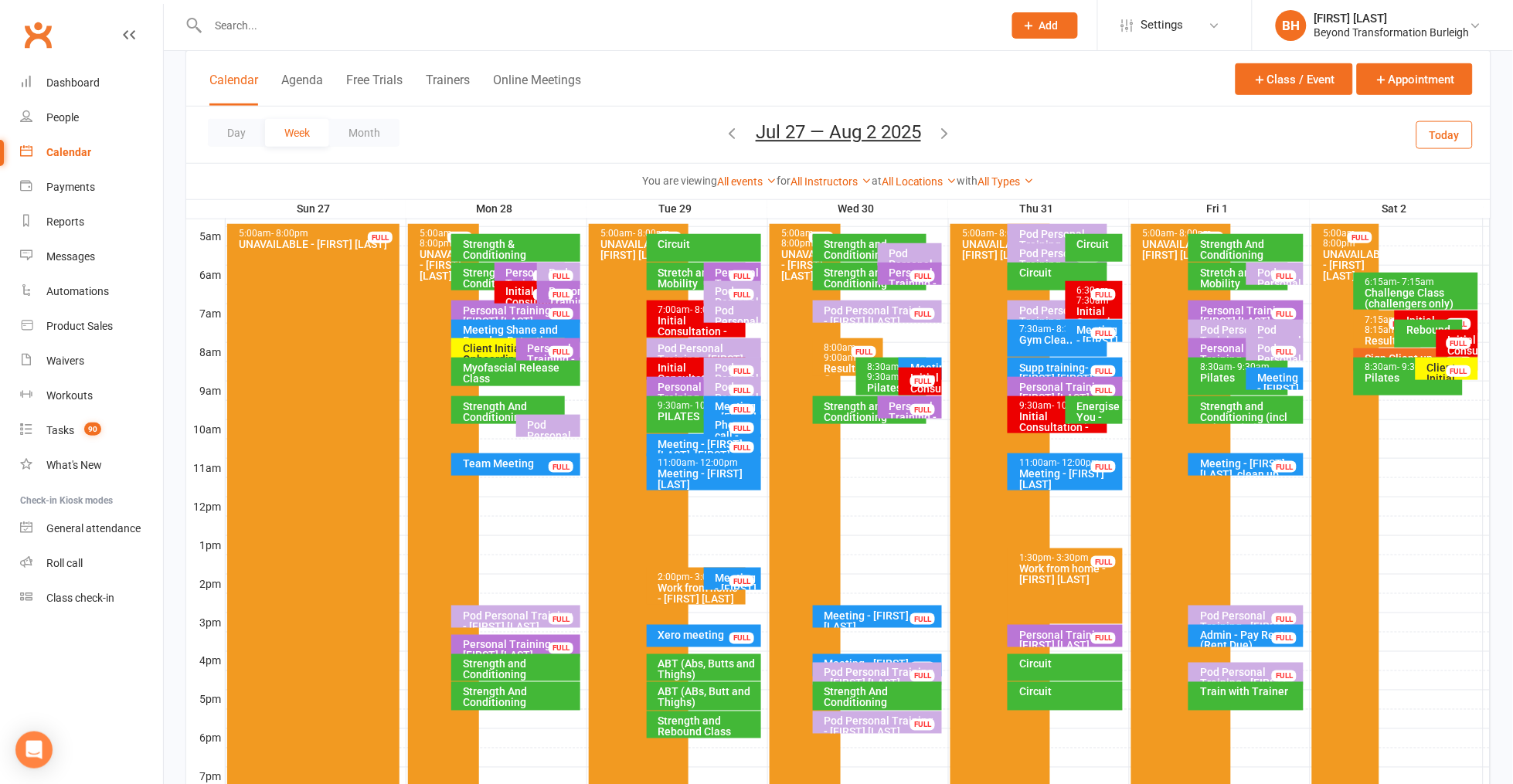 click on "Pod Personal Training - [FIRST] [LAST]" at bounding box center [881, 727] 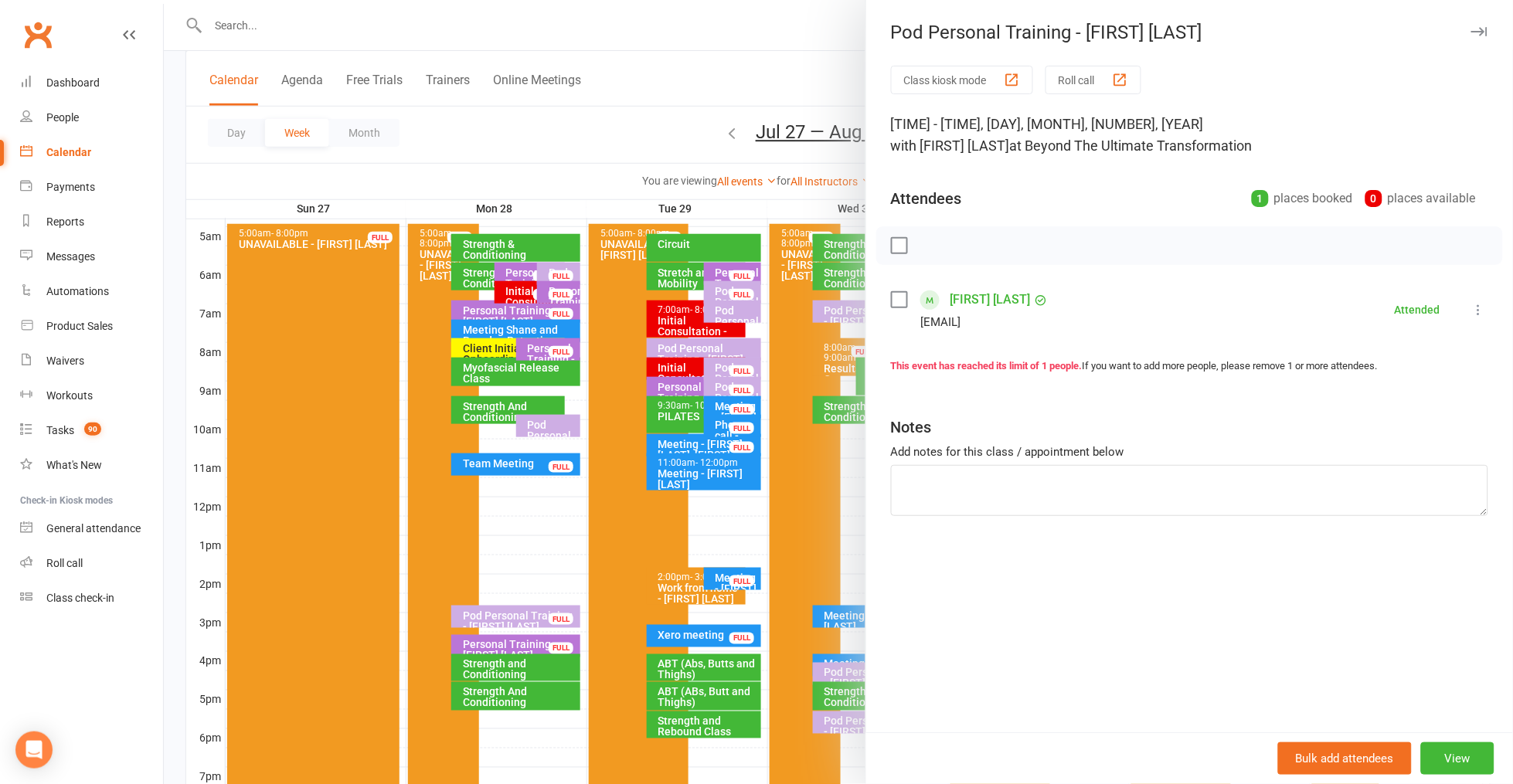 click at bounding box center (838, 392) 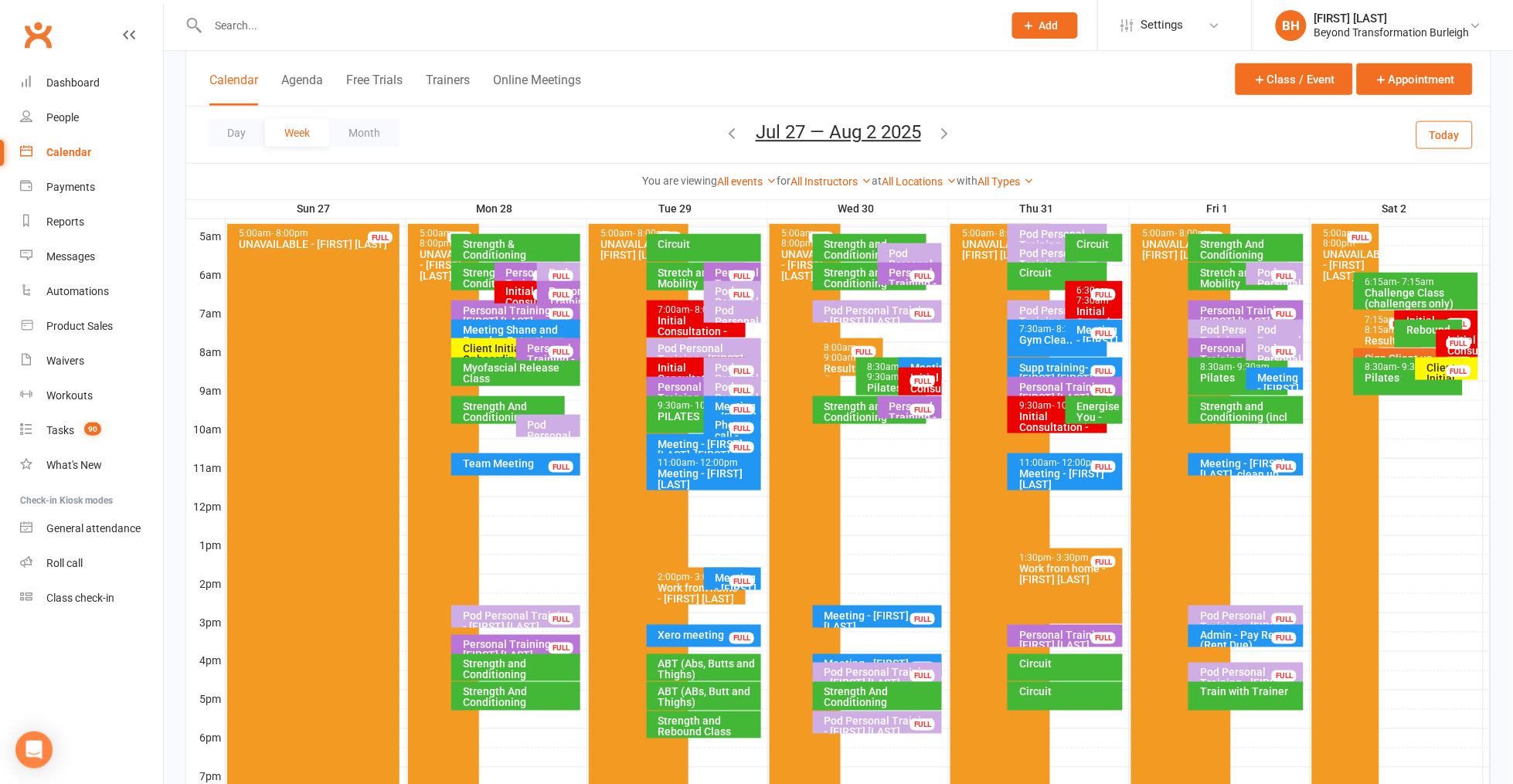 click on "Pod Personal Training - [FIRST] [LAST]" at bounding box center (881, 316) 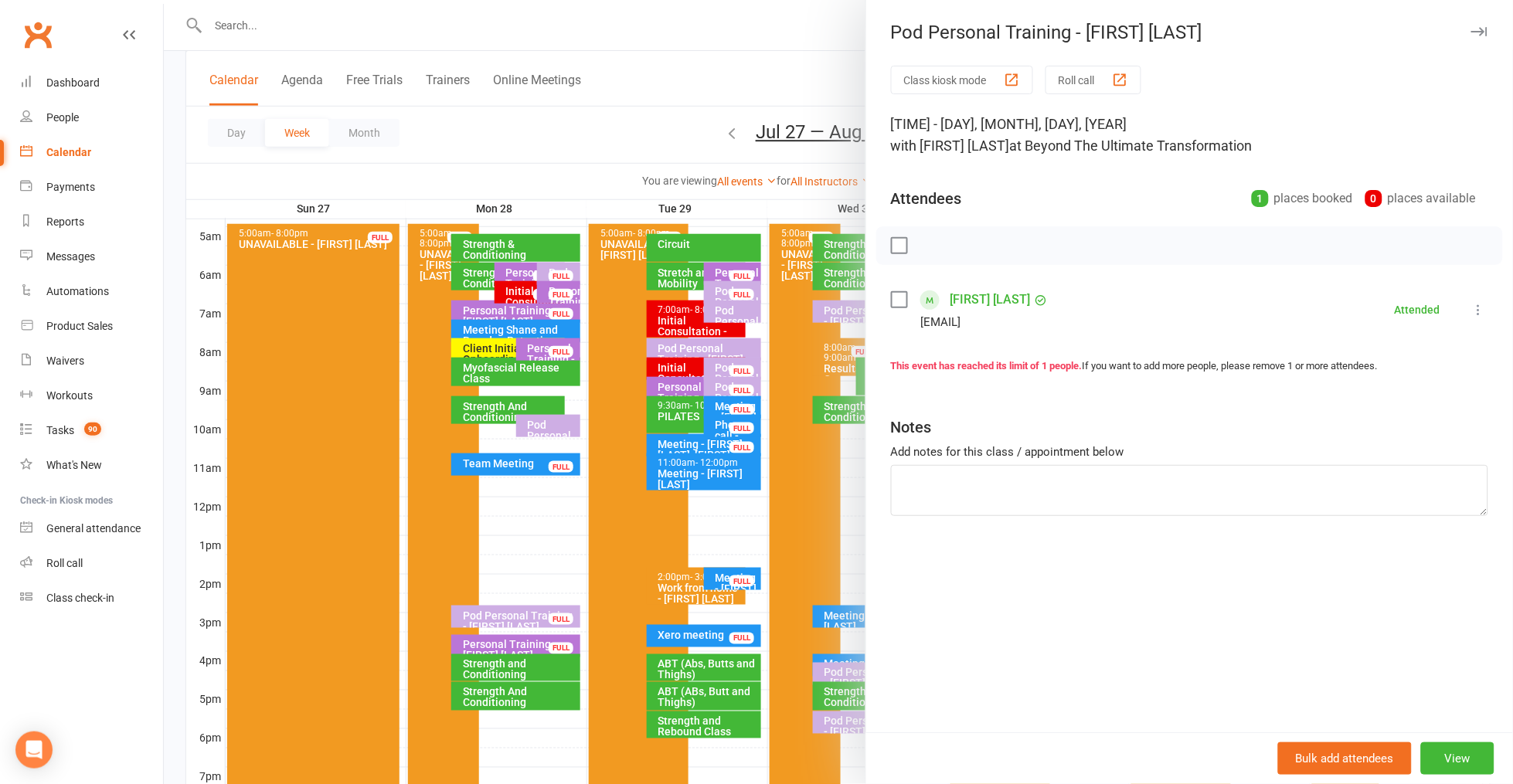 click at bounding box center [838, 392] 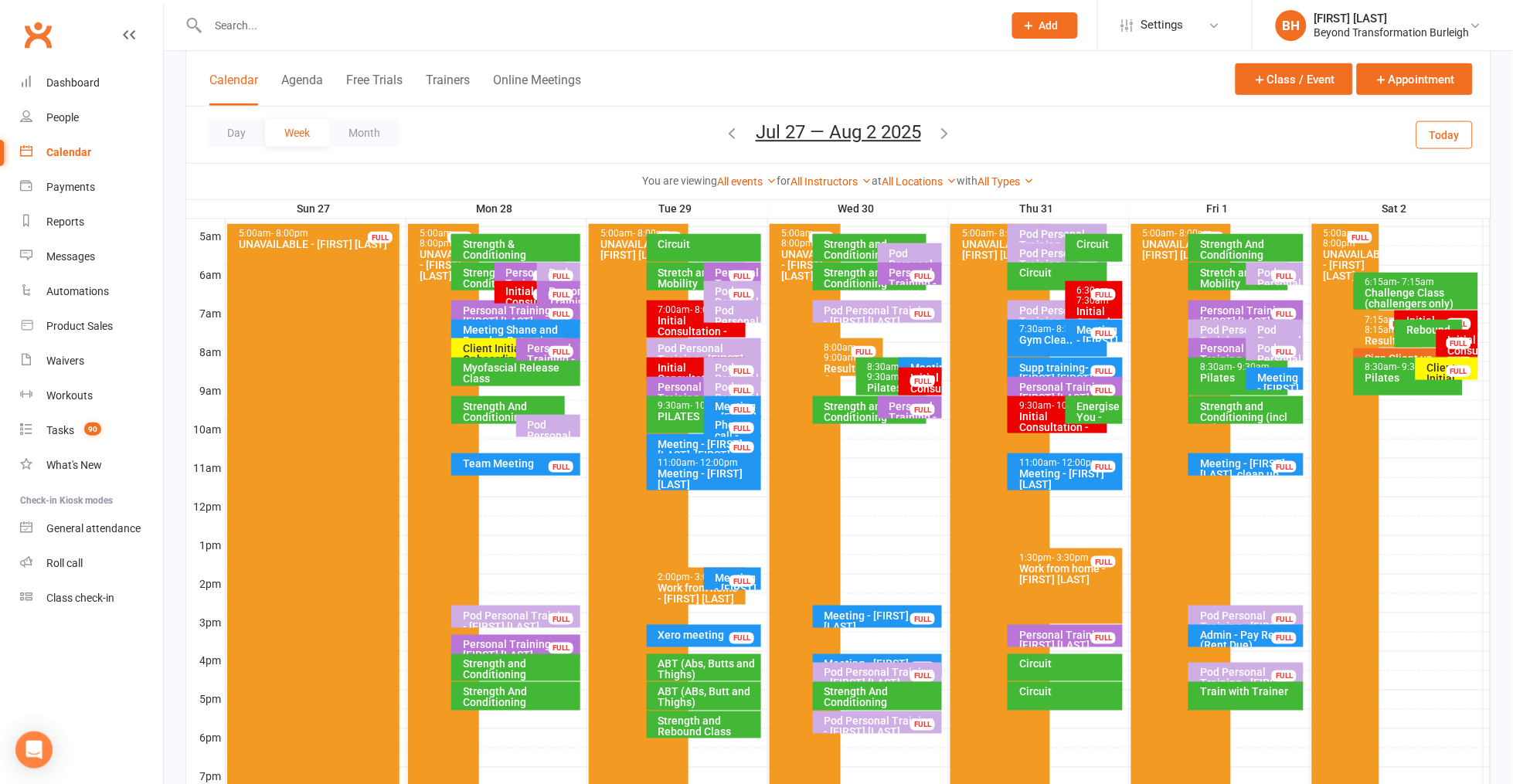 click on "Pod Personal Training - [FIRST] [LAST], [FIRST] [LAST]" at bounding box center (914, 286) 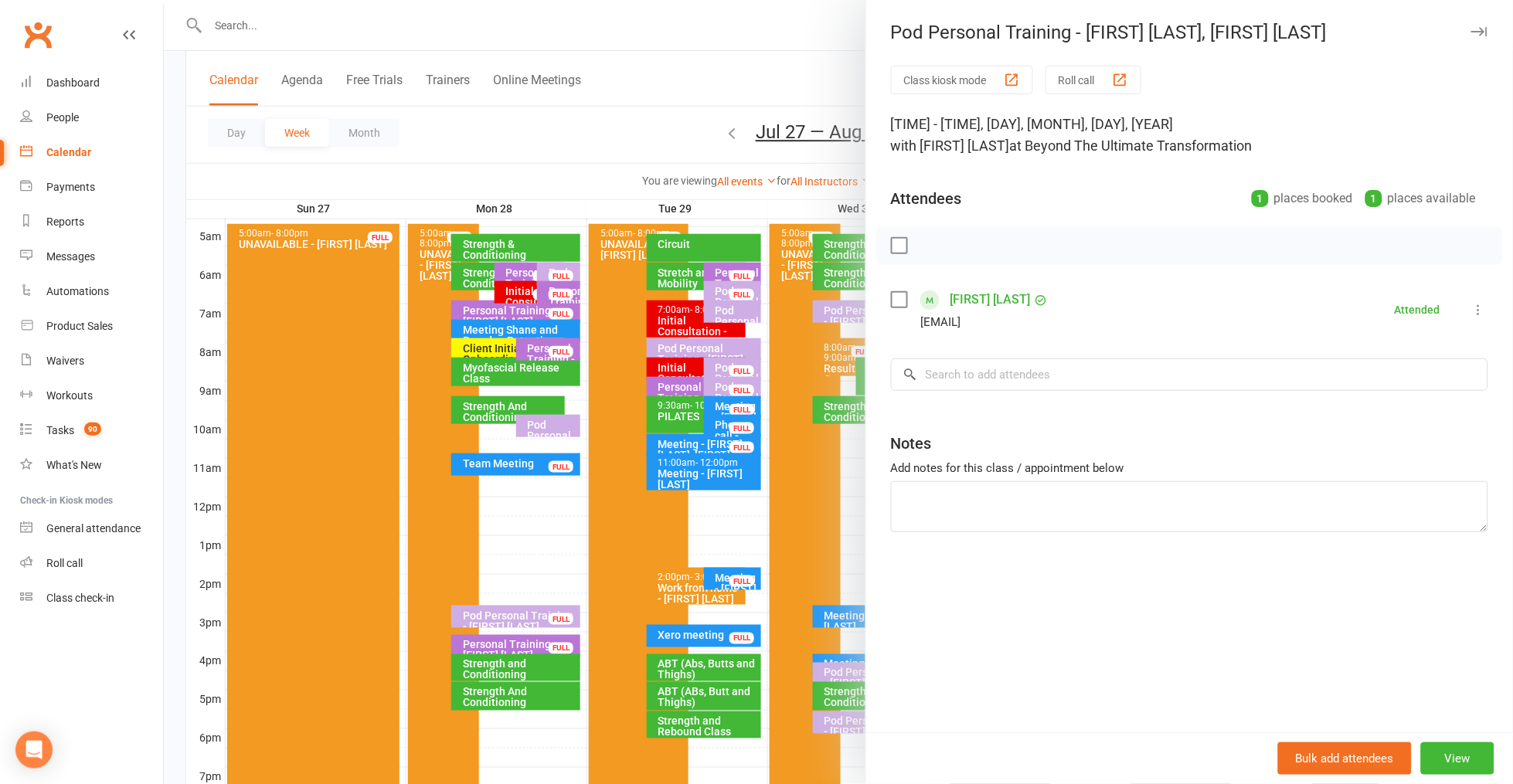 click at bounding box center (838, 392) 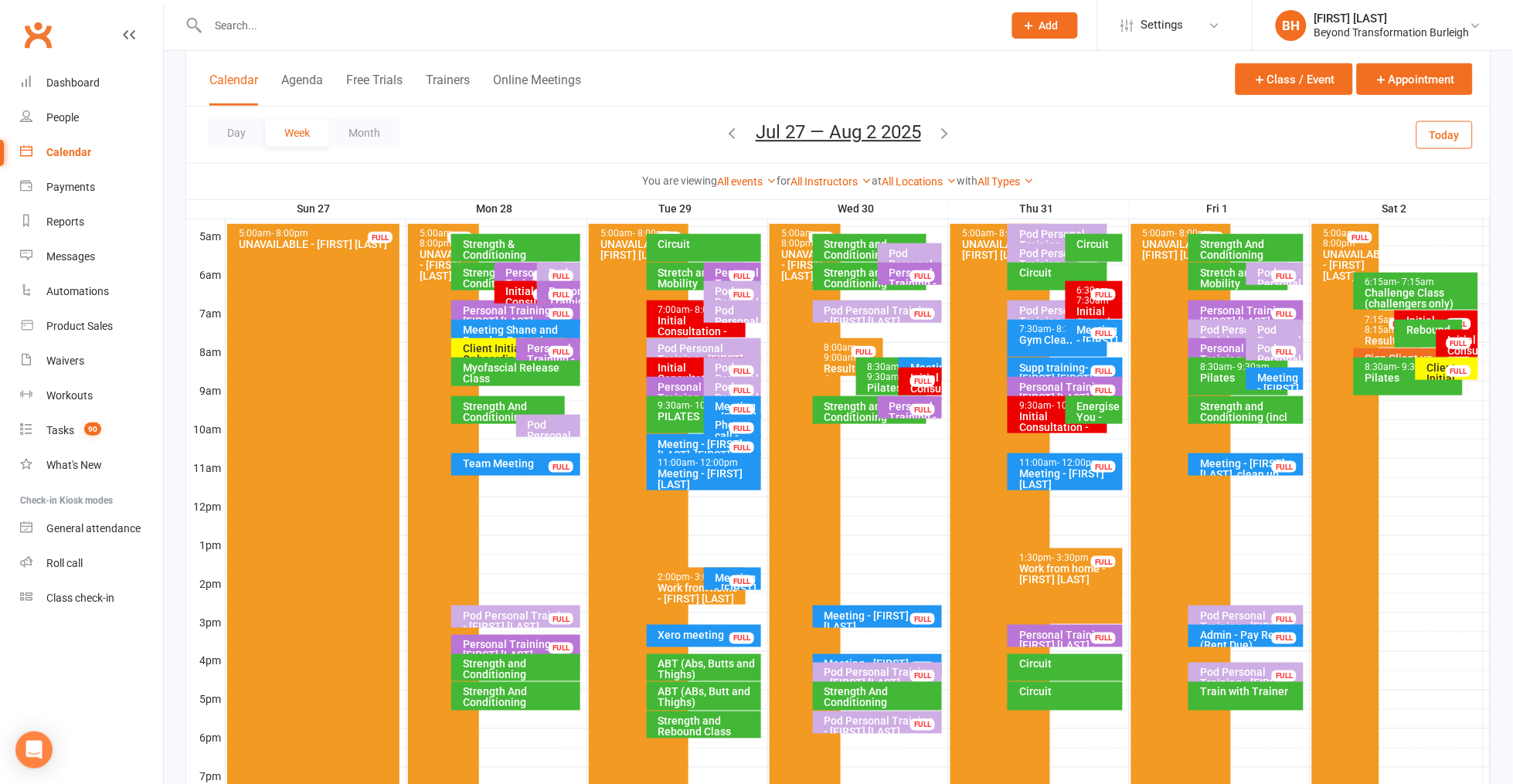 click on "Pod Personal Training - [FIRST] [LAST], [FIRST] [LAST]" at bounding box center (1061, 250) 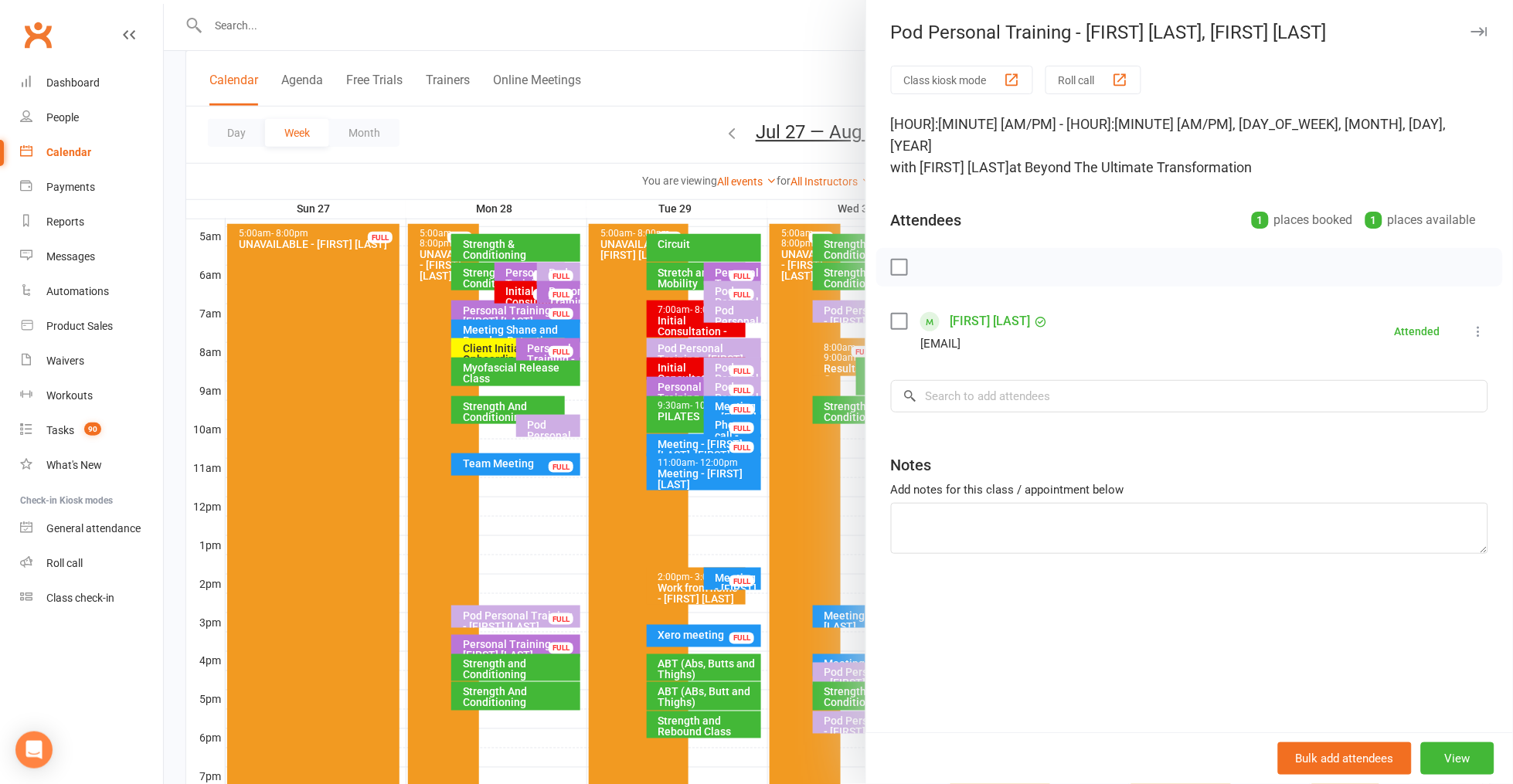 click at bounding box center [838, 392] 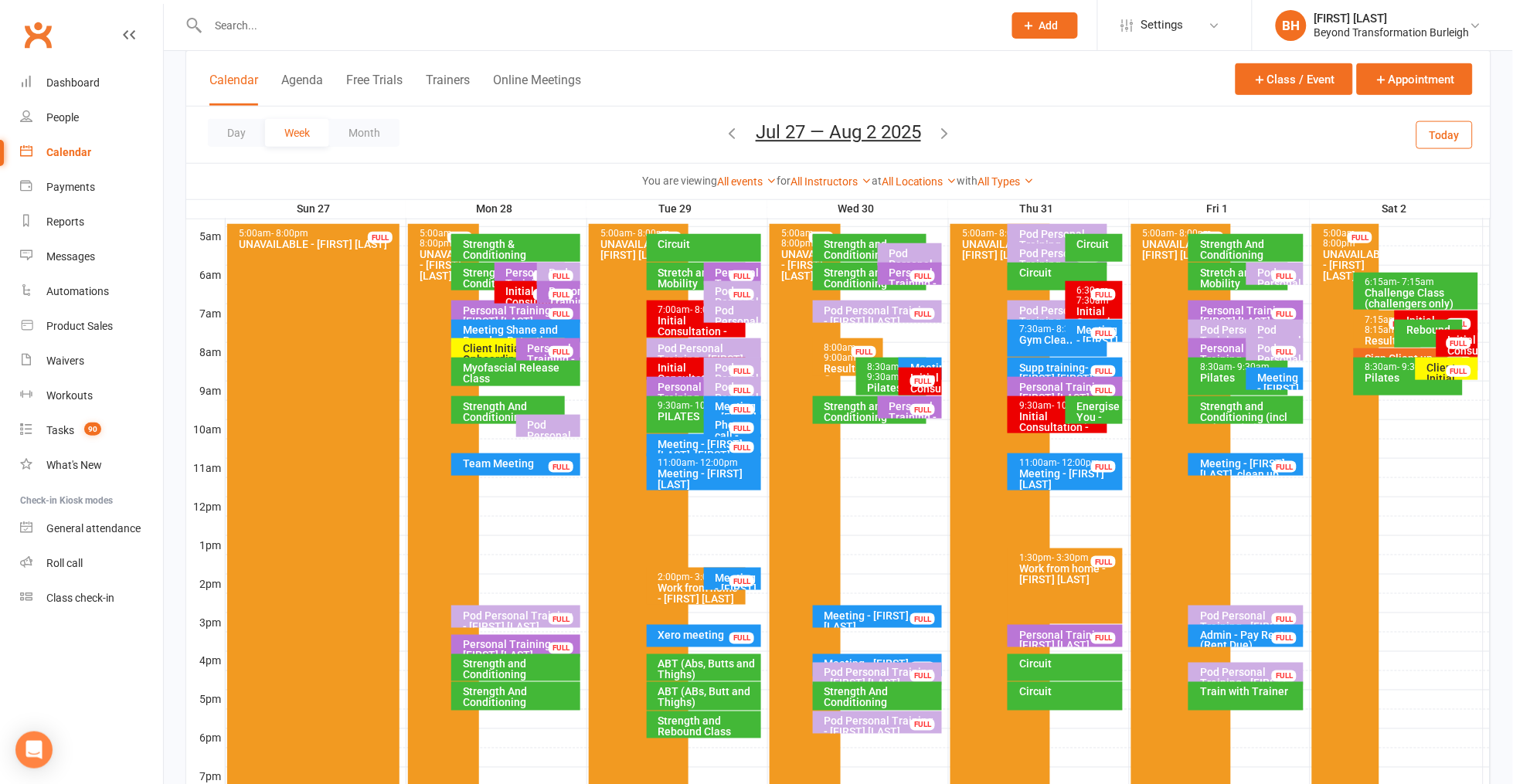 click on "Pod Personal Training - [FIRST] [LAST] FULL" at bounding box center (1057, 254) 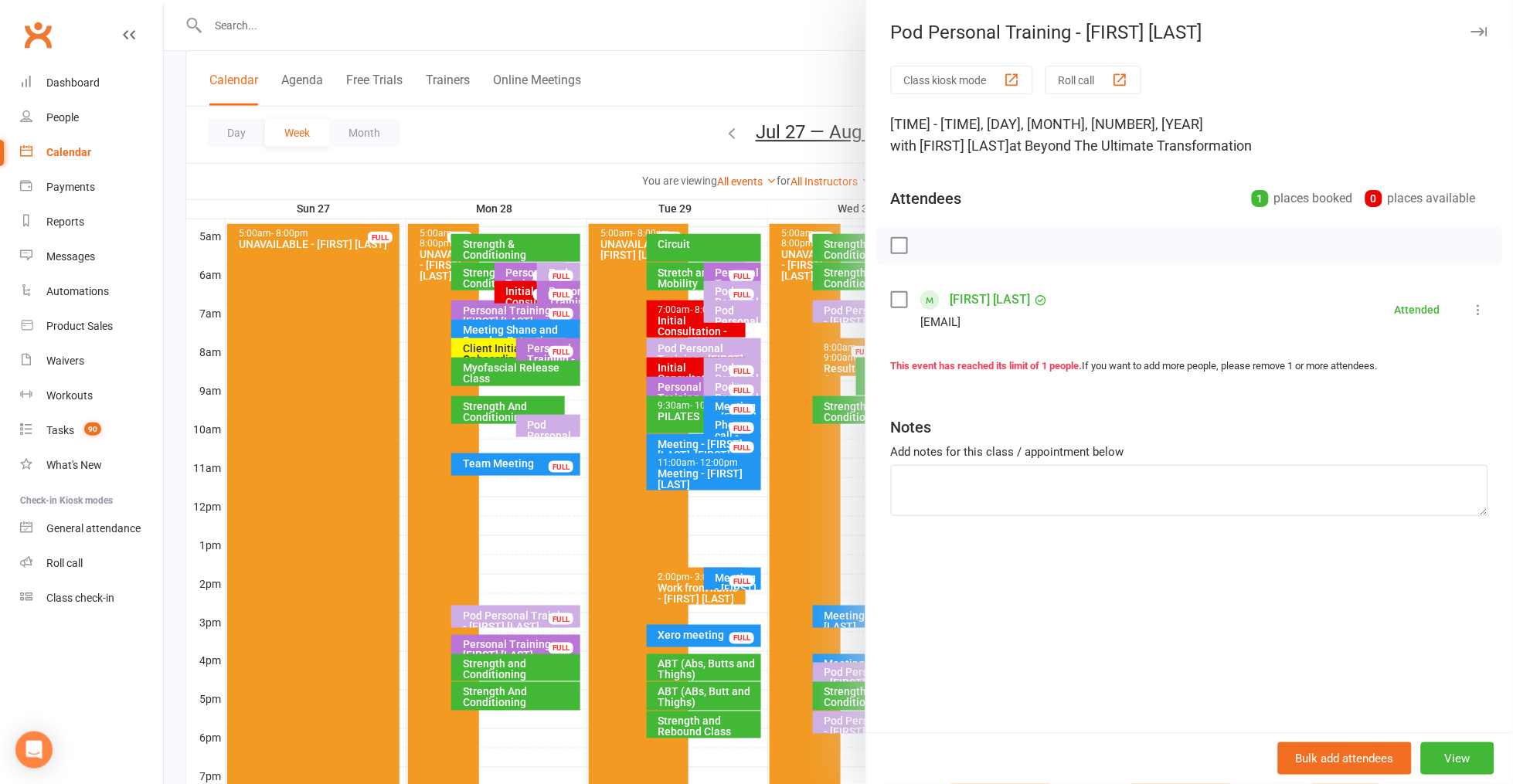click at bounding box center [838, 392] 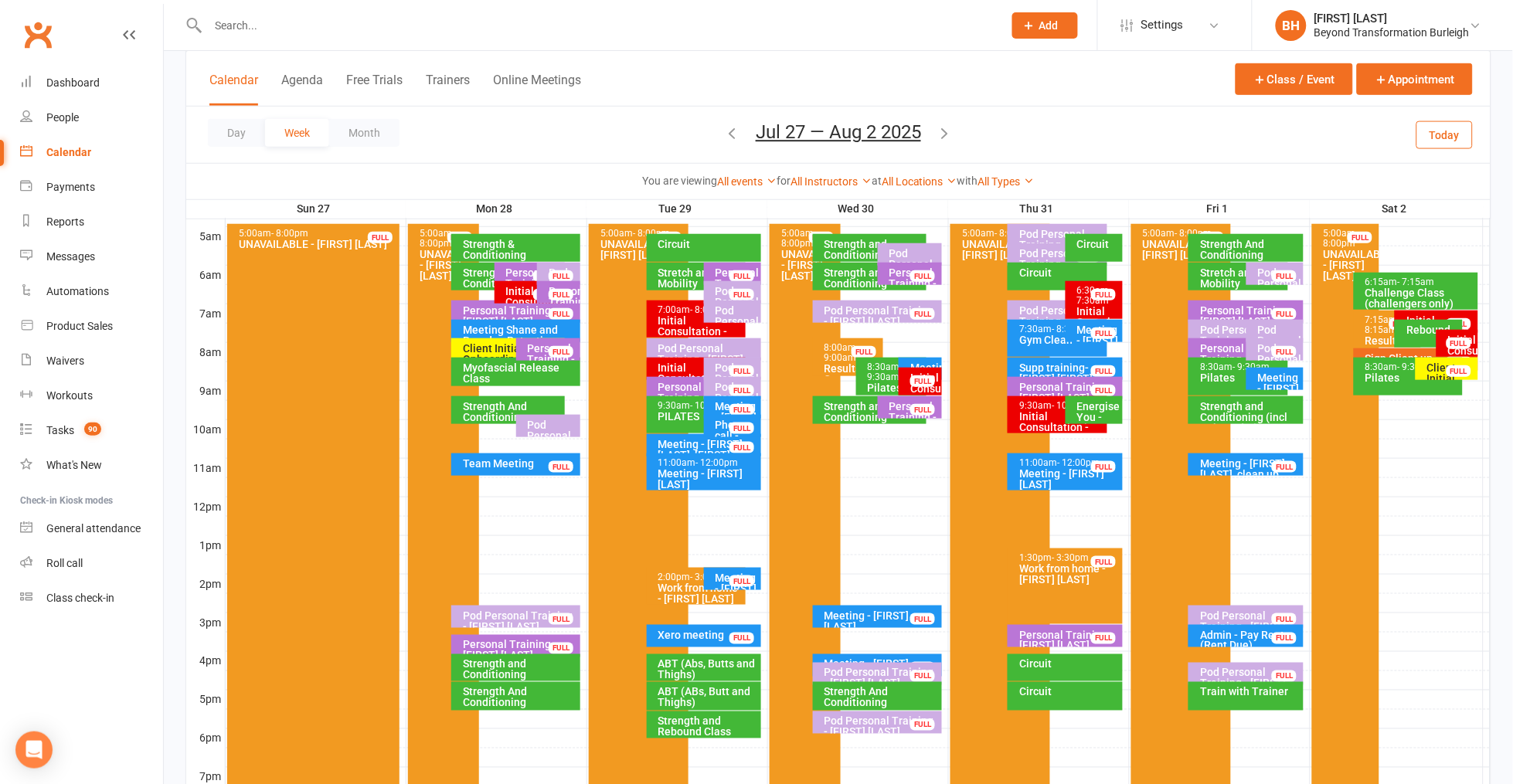 click on "Pod Personal Training - [FIRST] [LAST]" at bounding box center (1061, 321) 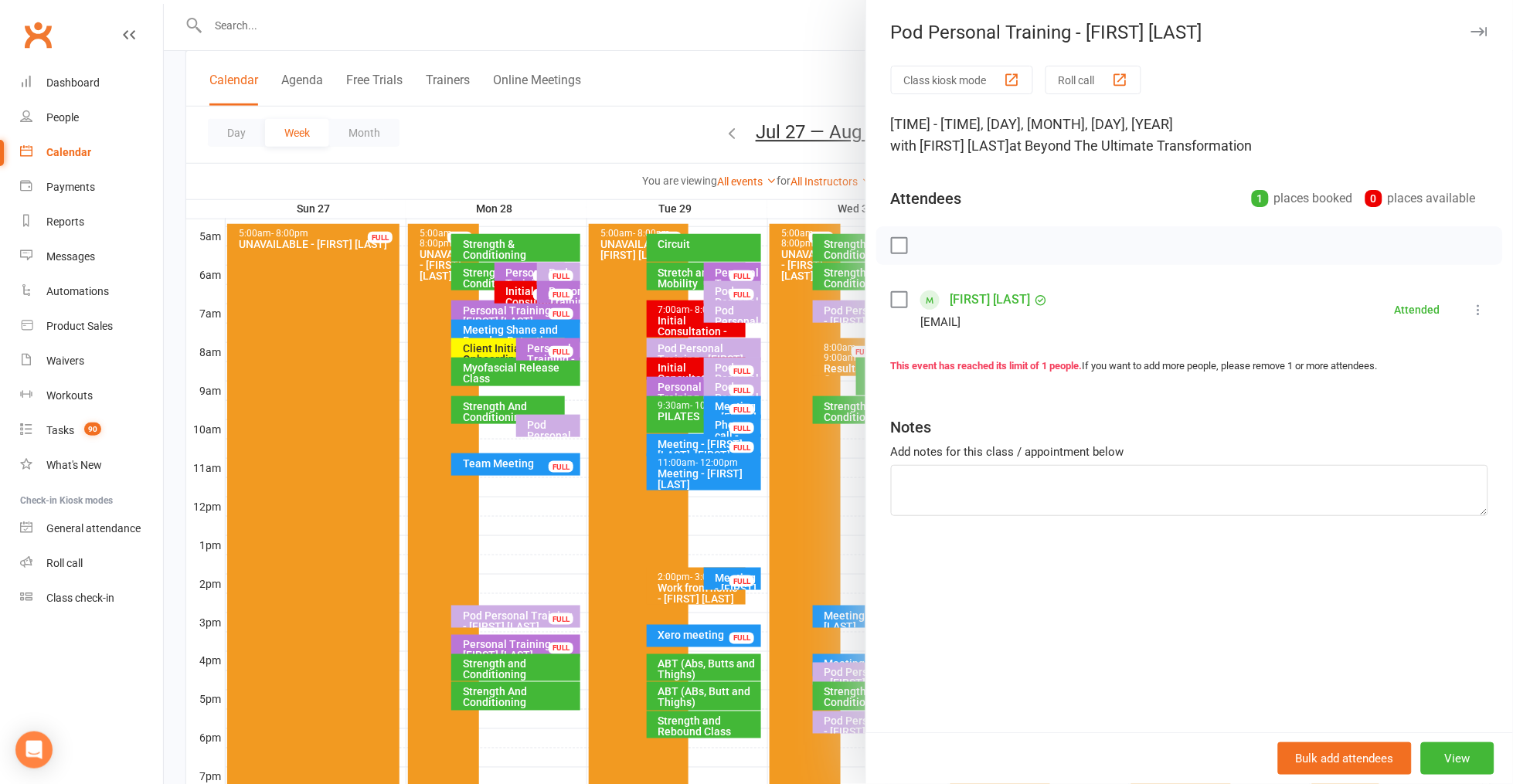 click at bounding box center (838, 392) 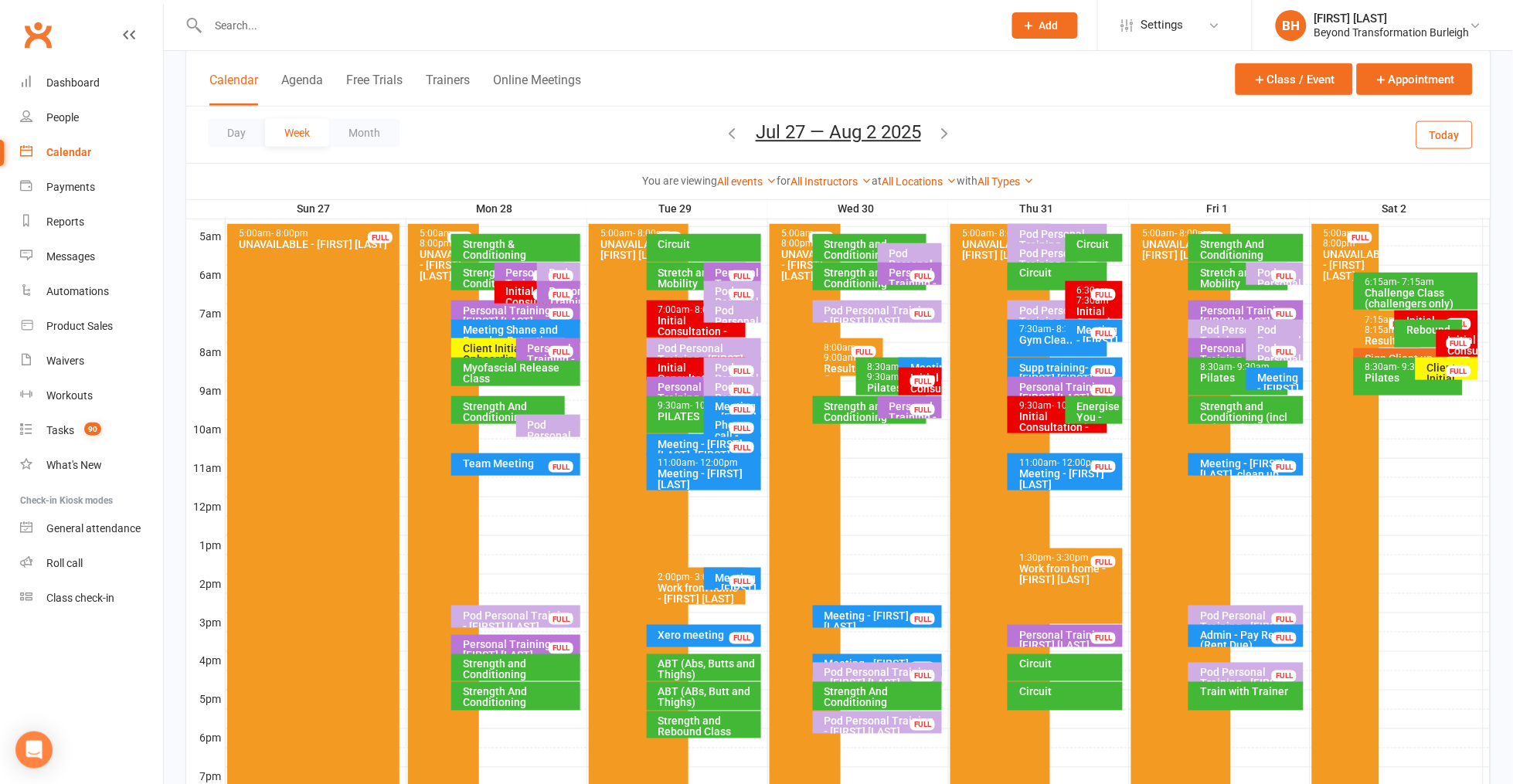 click on "FULL" at bounding box center (1284, 276) 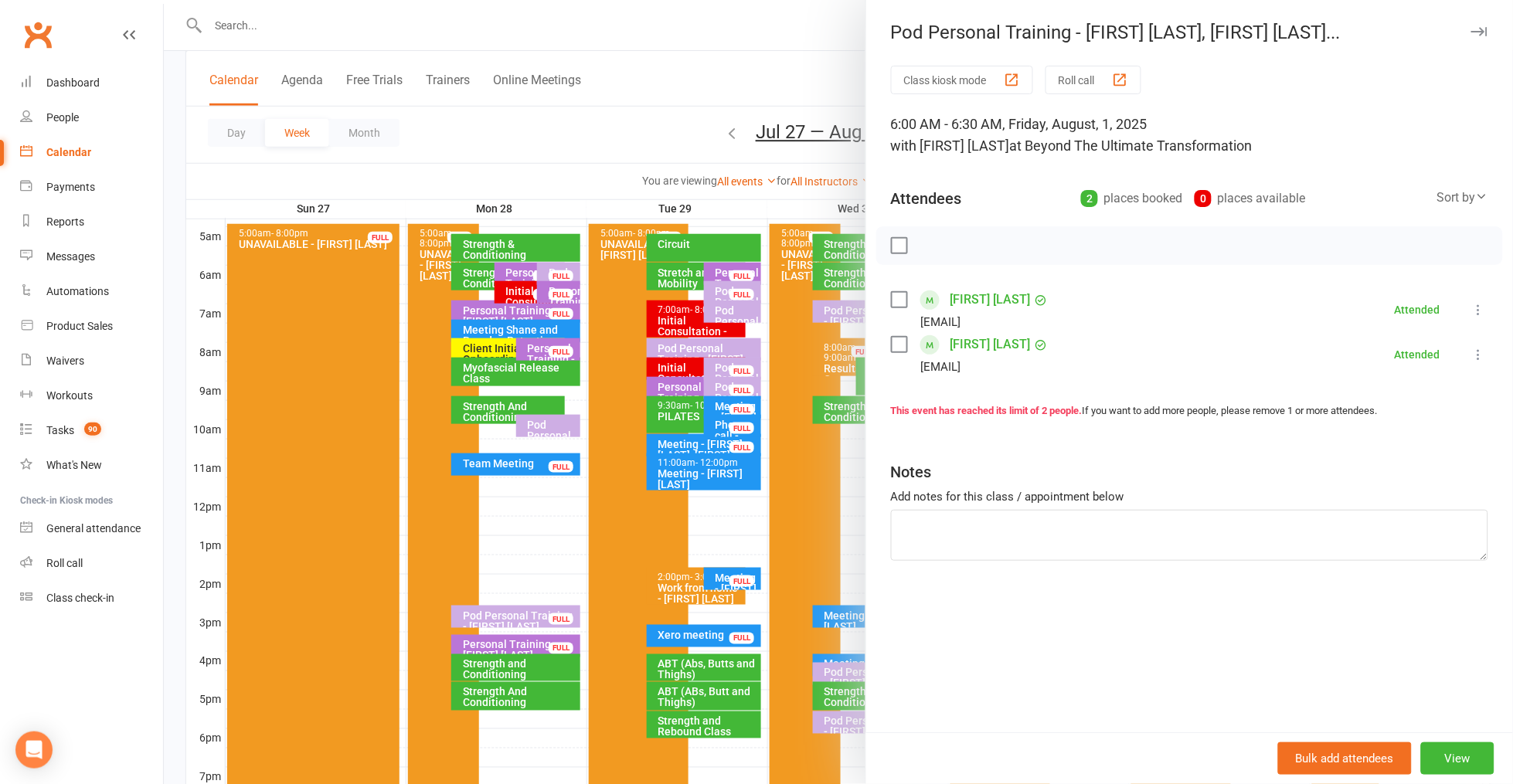 click at bounding box center (838, 392) 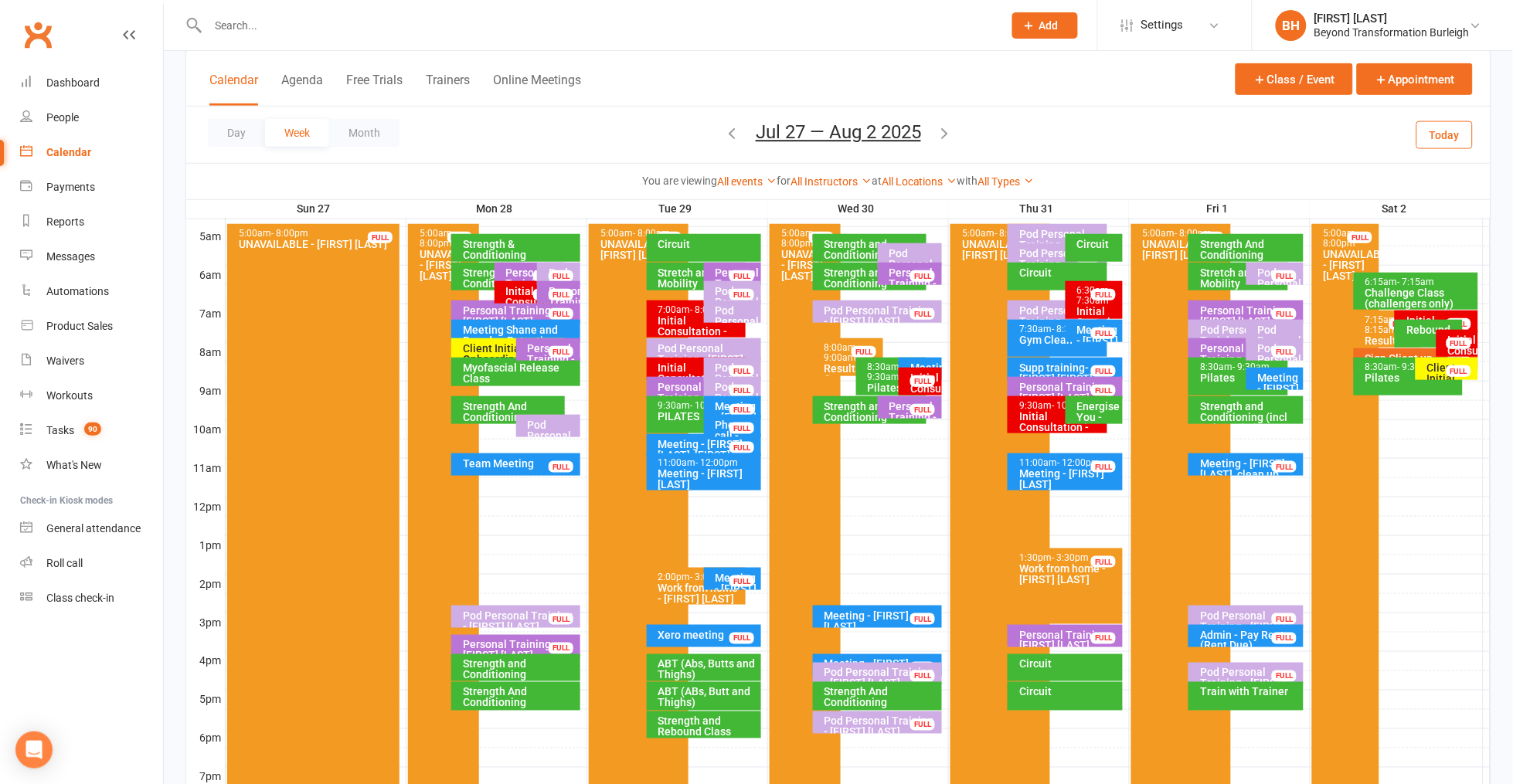 click on "Pod Personal Training - [FIRST] [LAST], [FIRST] [LAST]" at bounding box center [1242, 346] 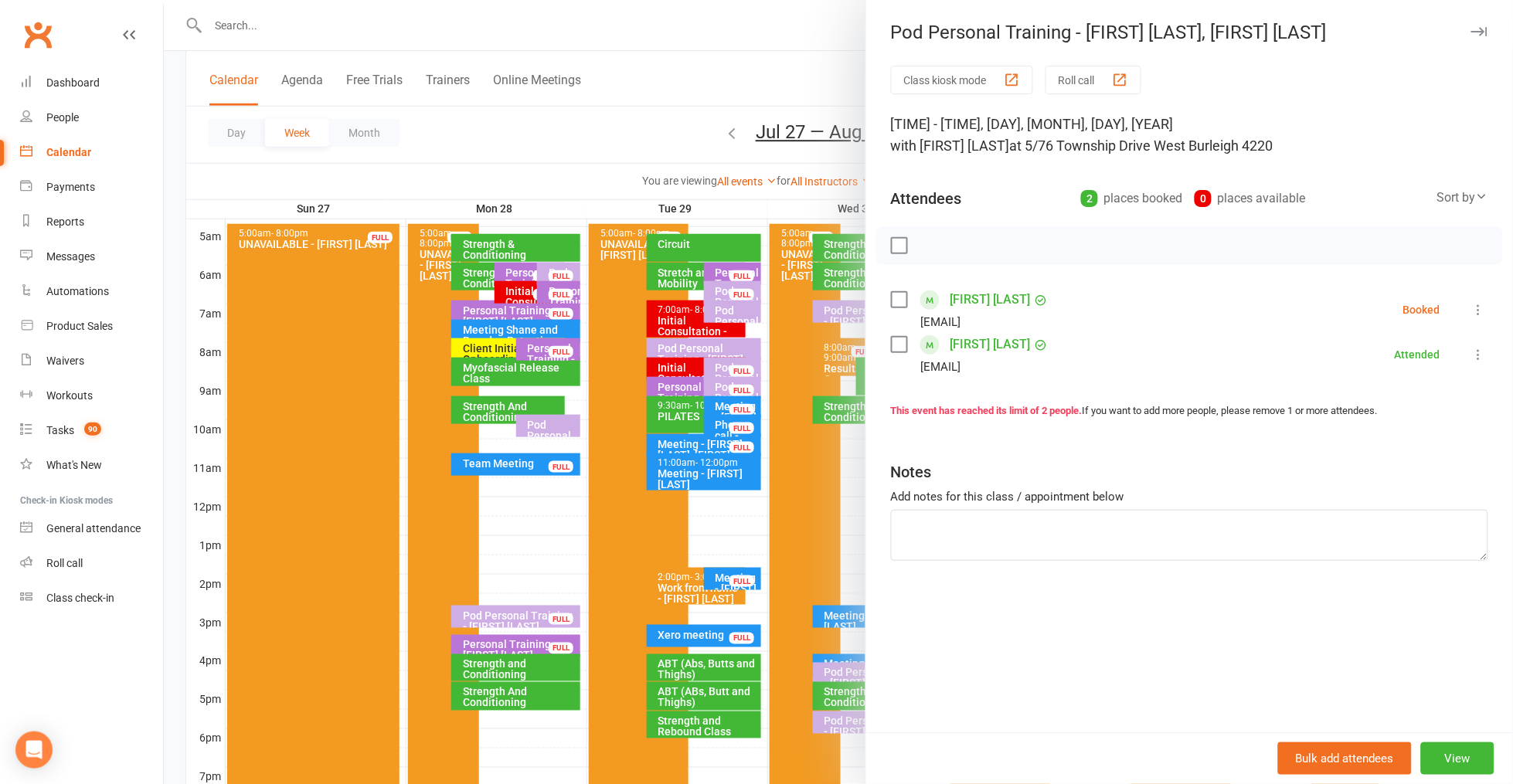 click at bounding box center [838, 392] 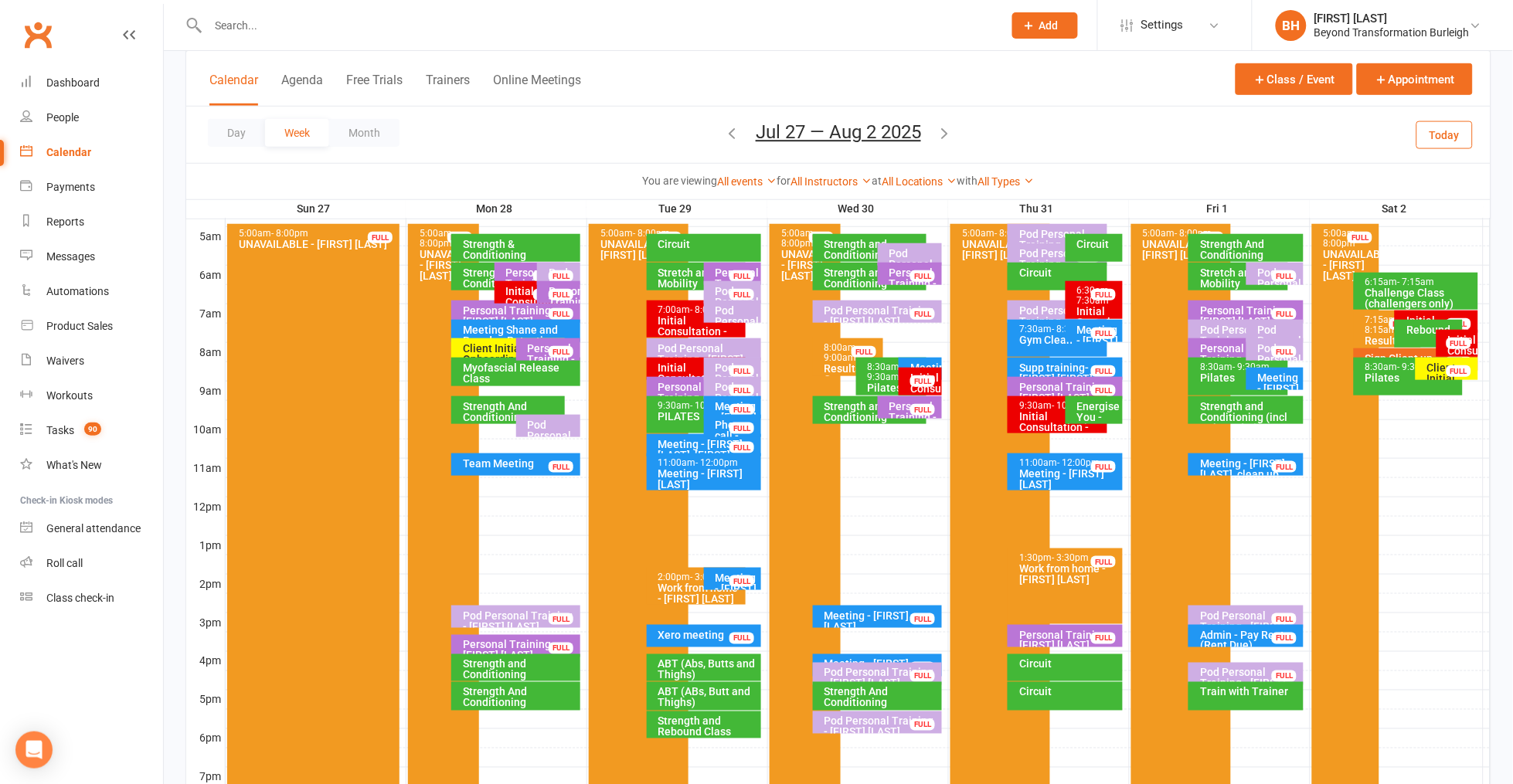click on "Pod Personal Training - [FIRST] [LAST], [FIRST] [LAST]" at bounding box center (1279, 362) 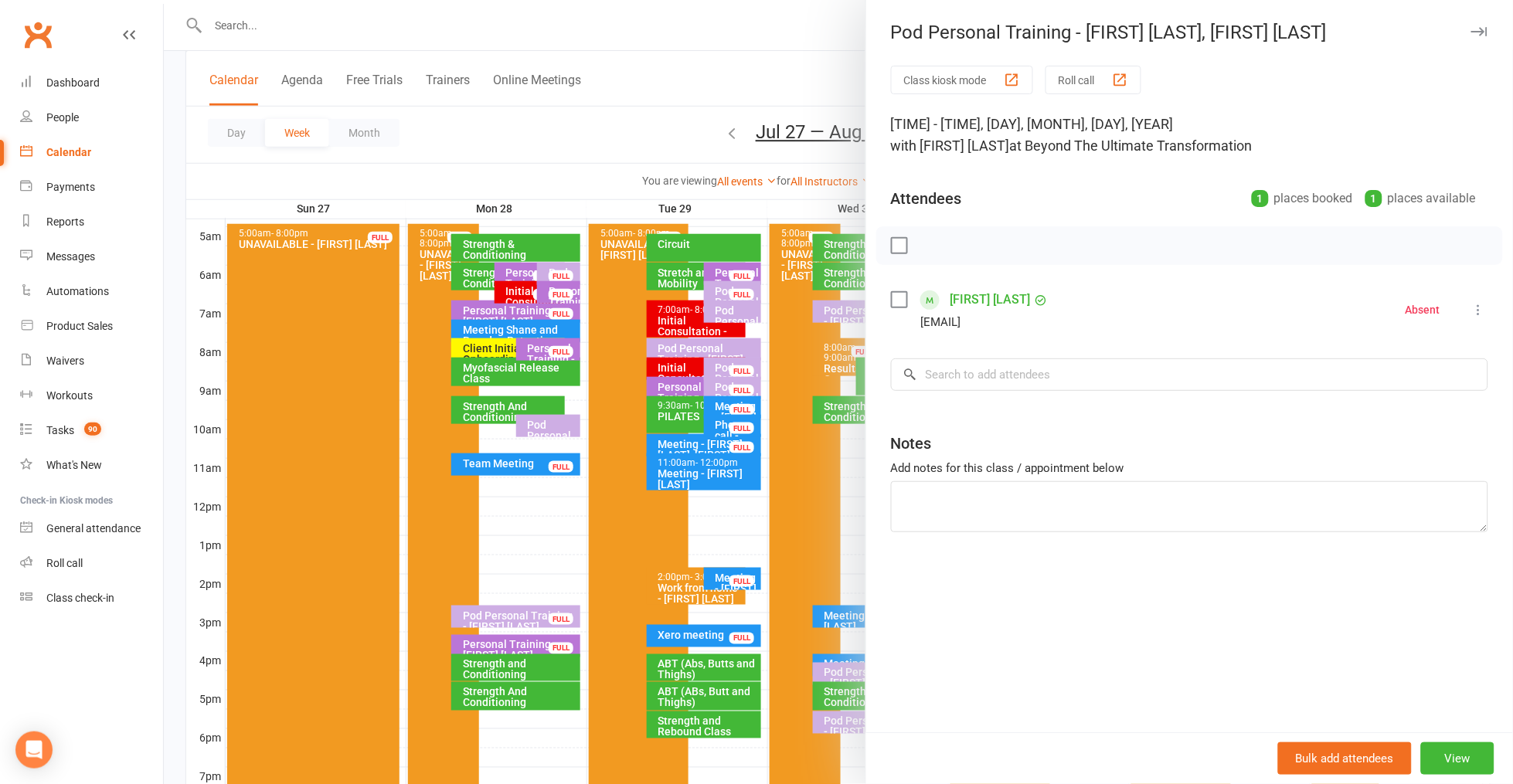 click at bounding box center [838, 392] 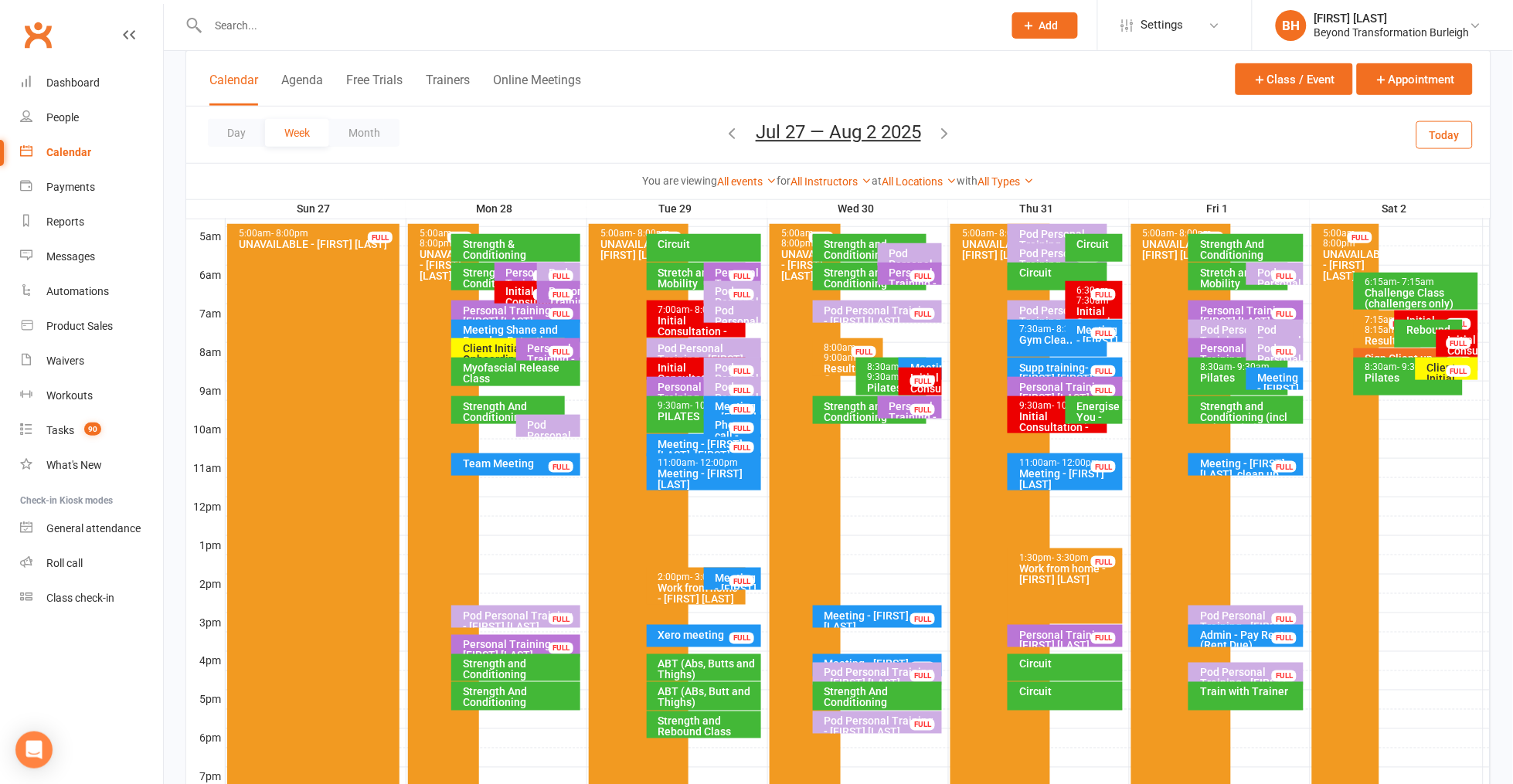 click on "Pod Personal Training - [FIRST] [LAST]" at bounding box center (1279, 370) 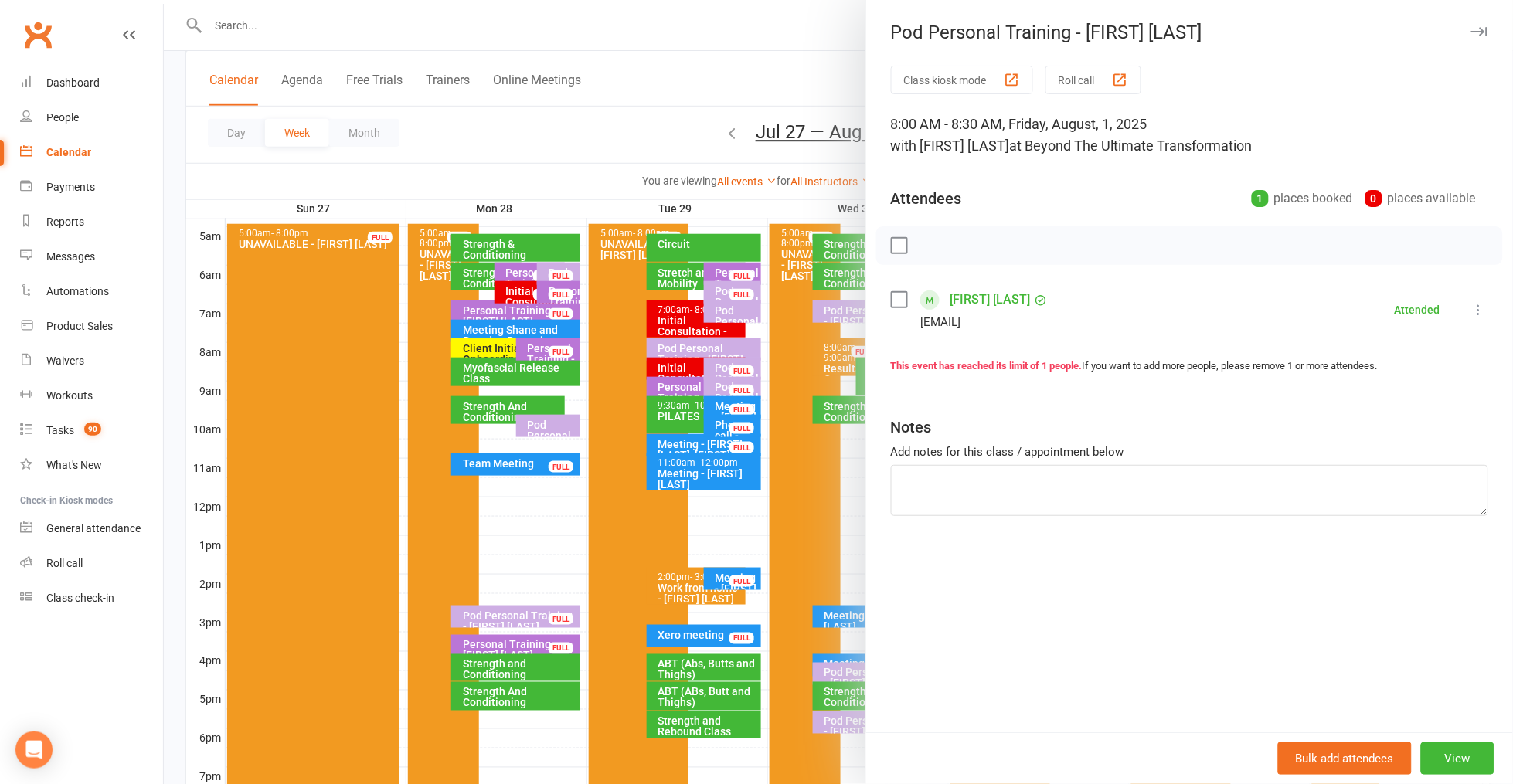click at bounding box center [838, 392] 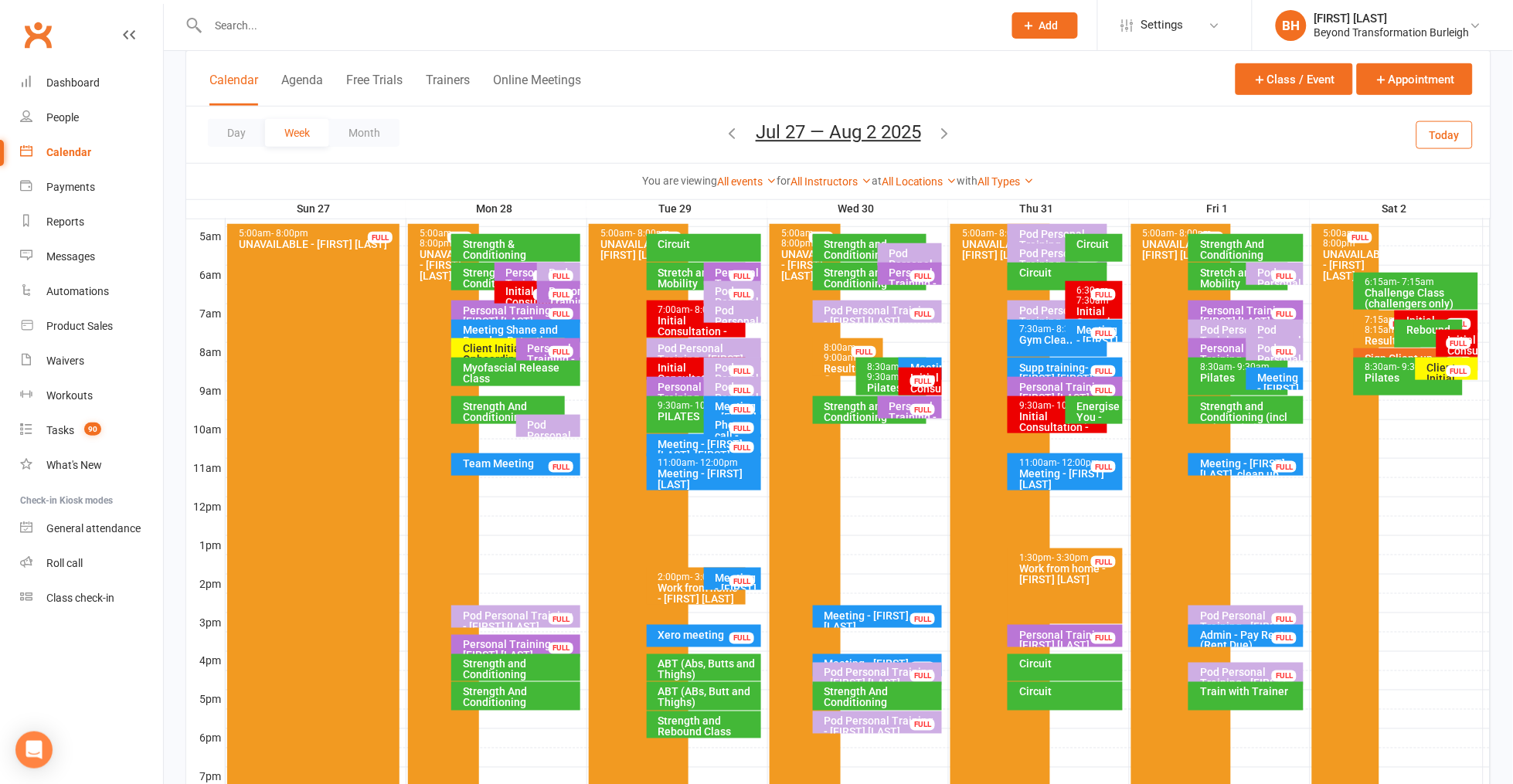 click on "Pod Personal Training - [FIRST] [LAST]" at bounding box center [1250, 626] 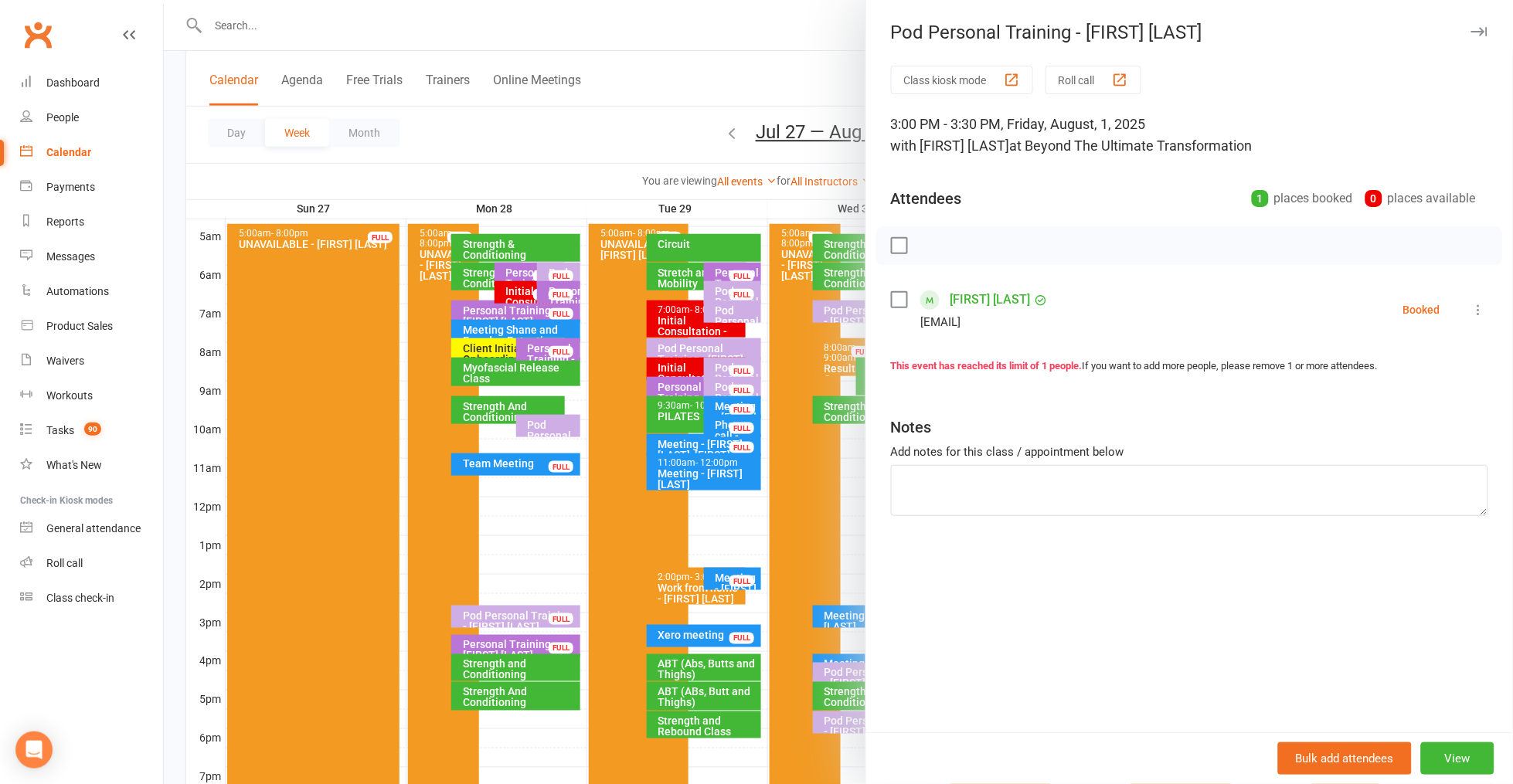 click at bounding box center (838, 392) 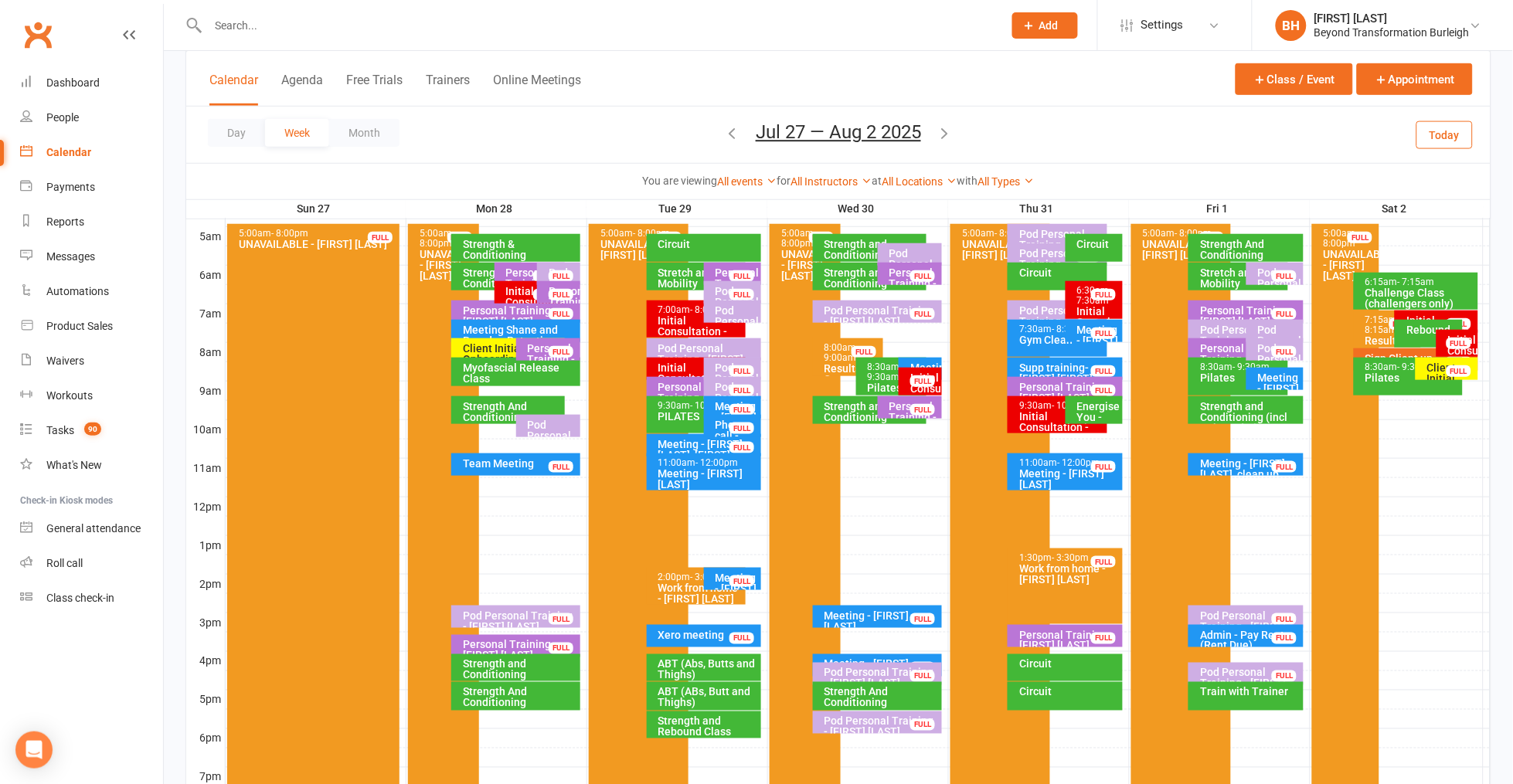 click on "Pod Personal Training - [FIRST] [LAST]" at bounding box center (1250, 684) 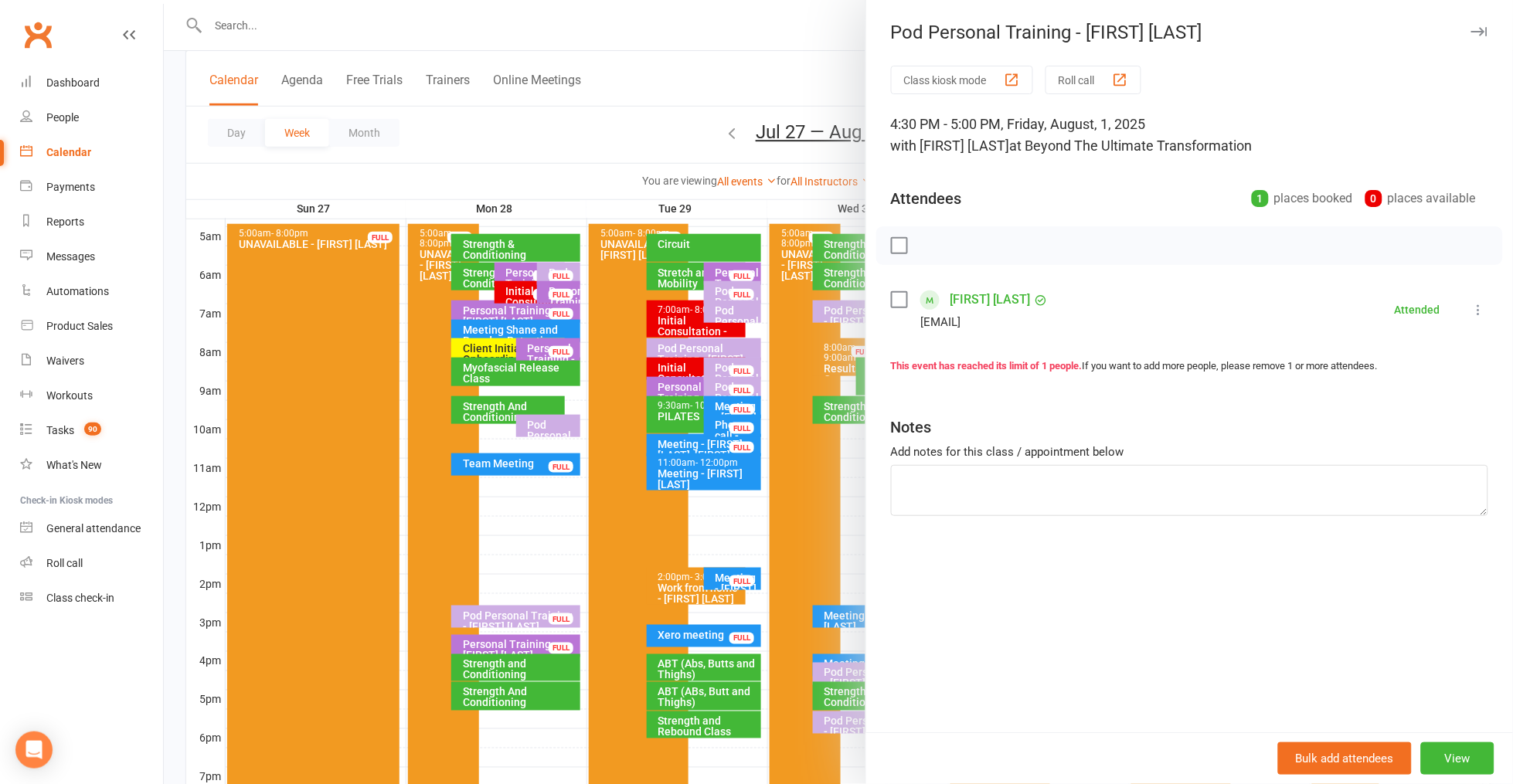click at bounding box center [838, 392] 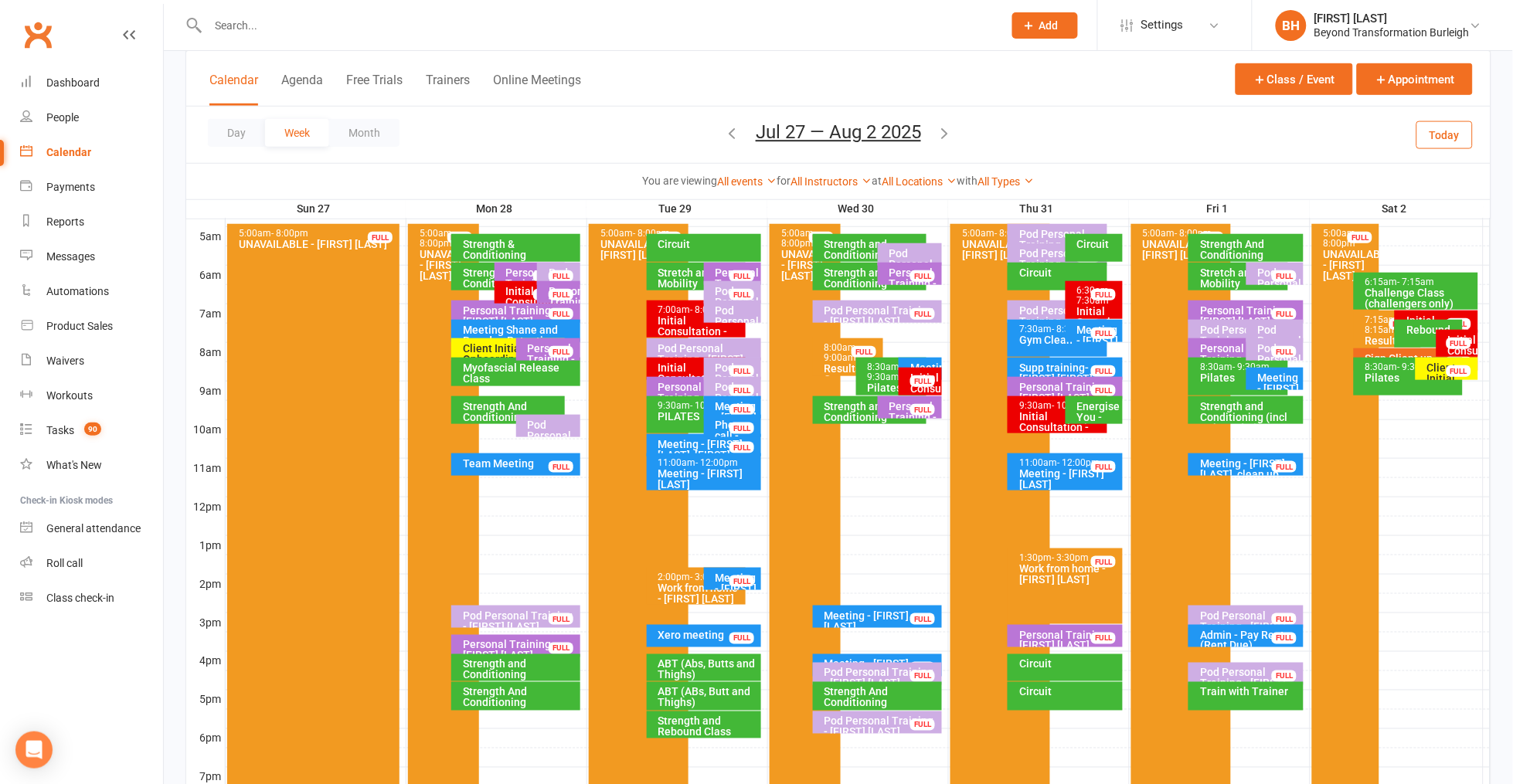 click on "Pod Personal Training - [FIRST] [LAST]" at bounding box center [736, 313] 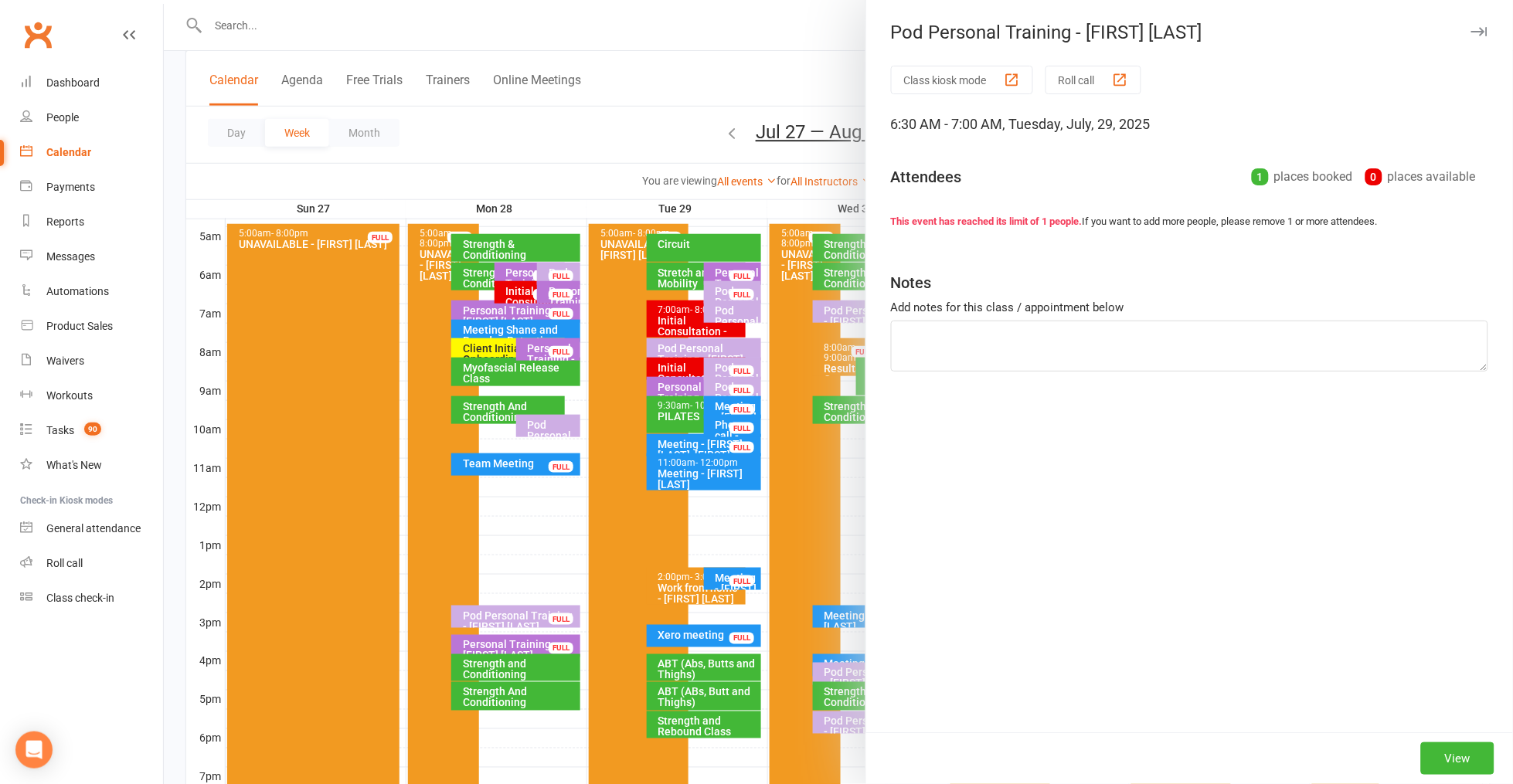 click at bounding box center [838, 392] 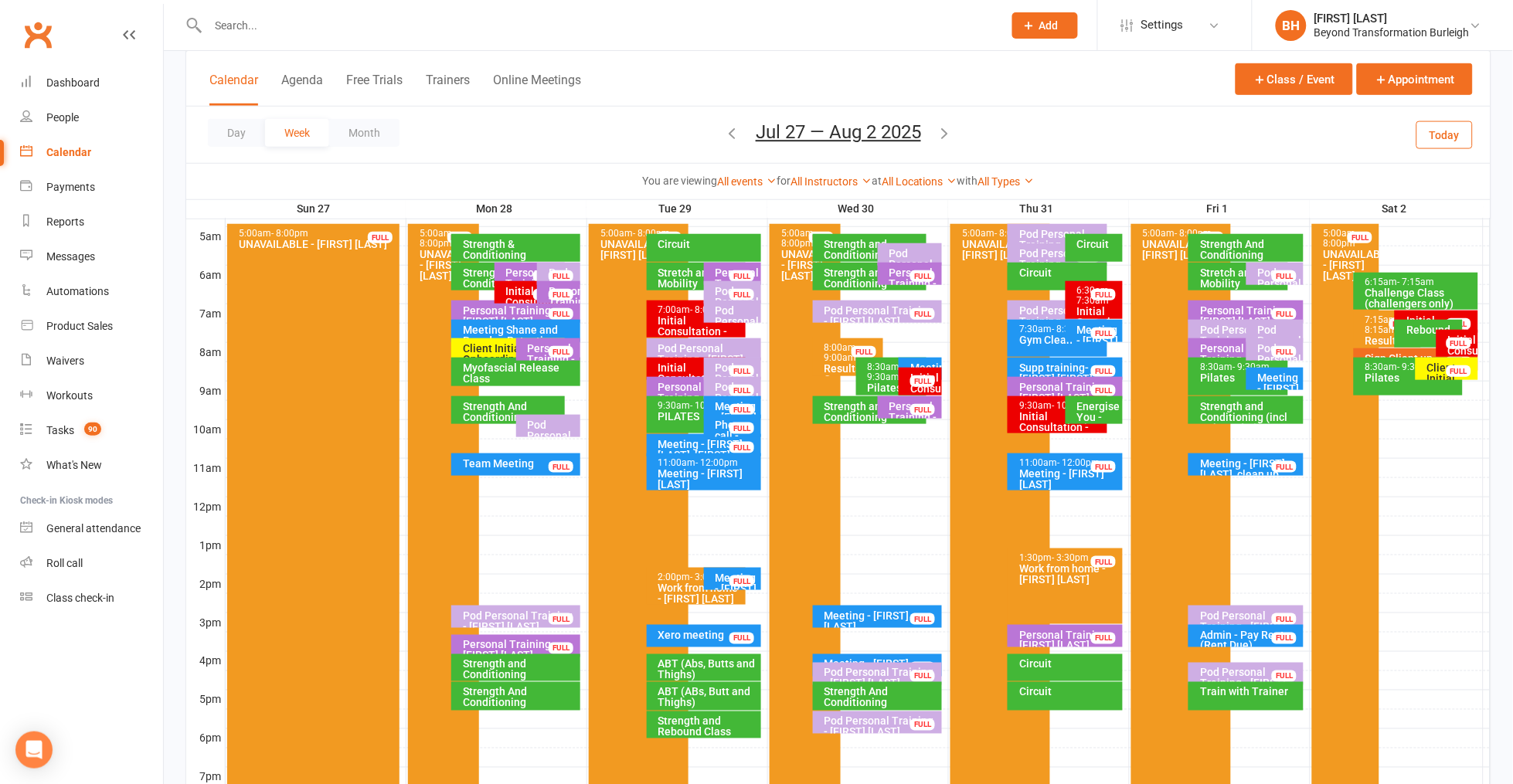 click on "Pod Personal Training - [FIRST] [LAST], [FIRST] [LAST]" at bounding box center (736, 343) 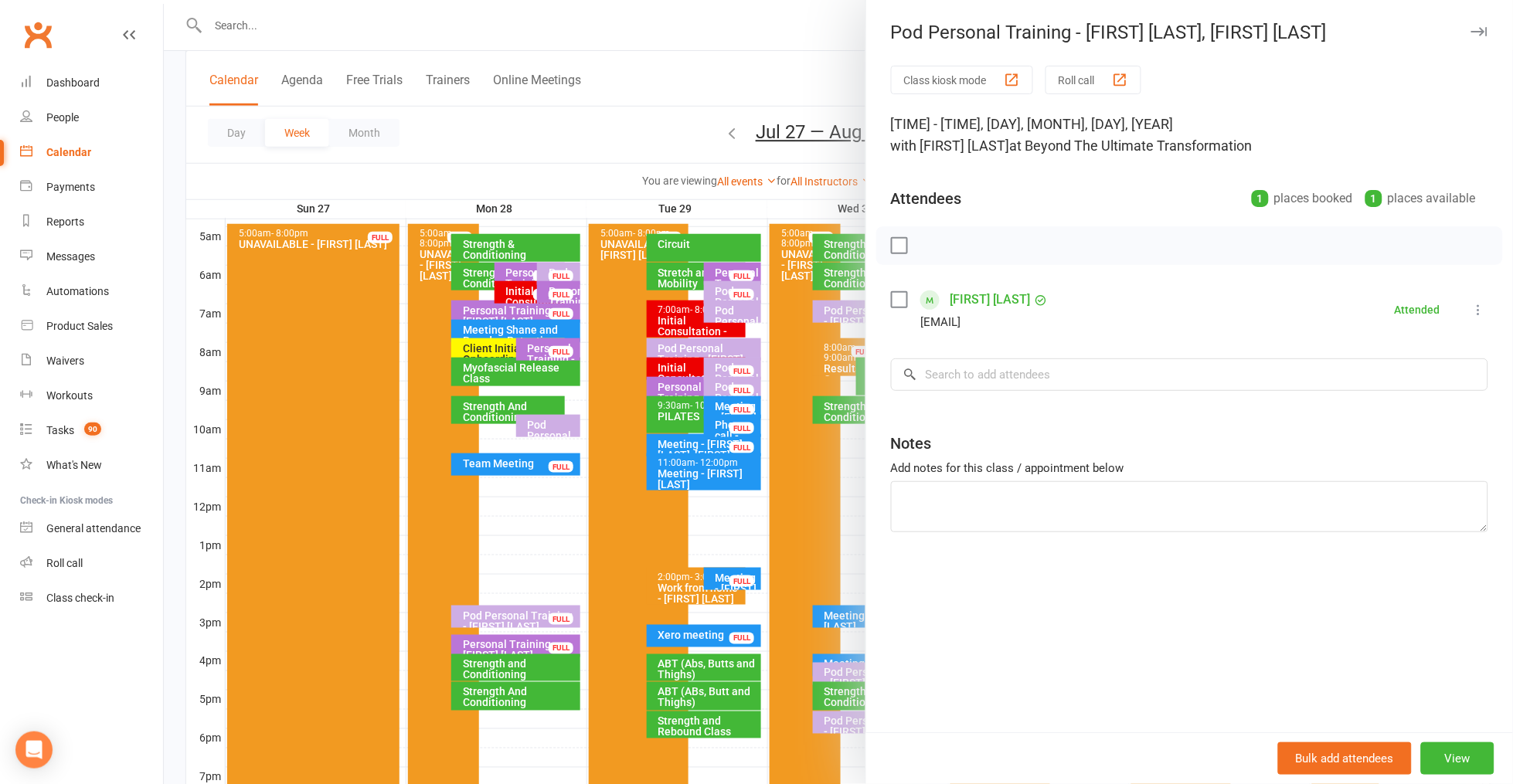 click at bounding box center [838, 392] 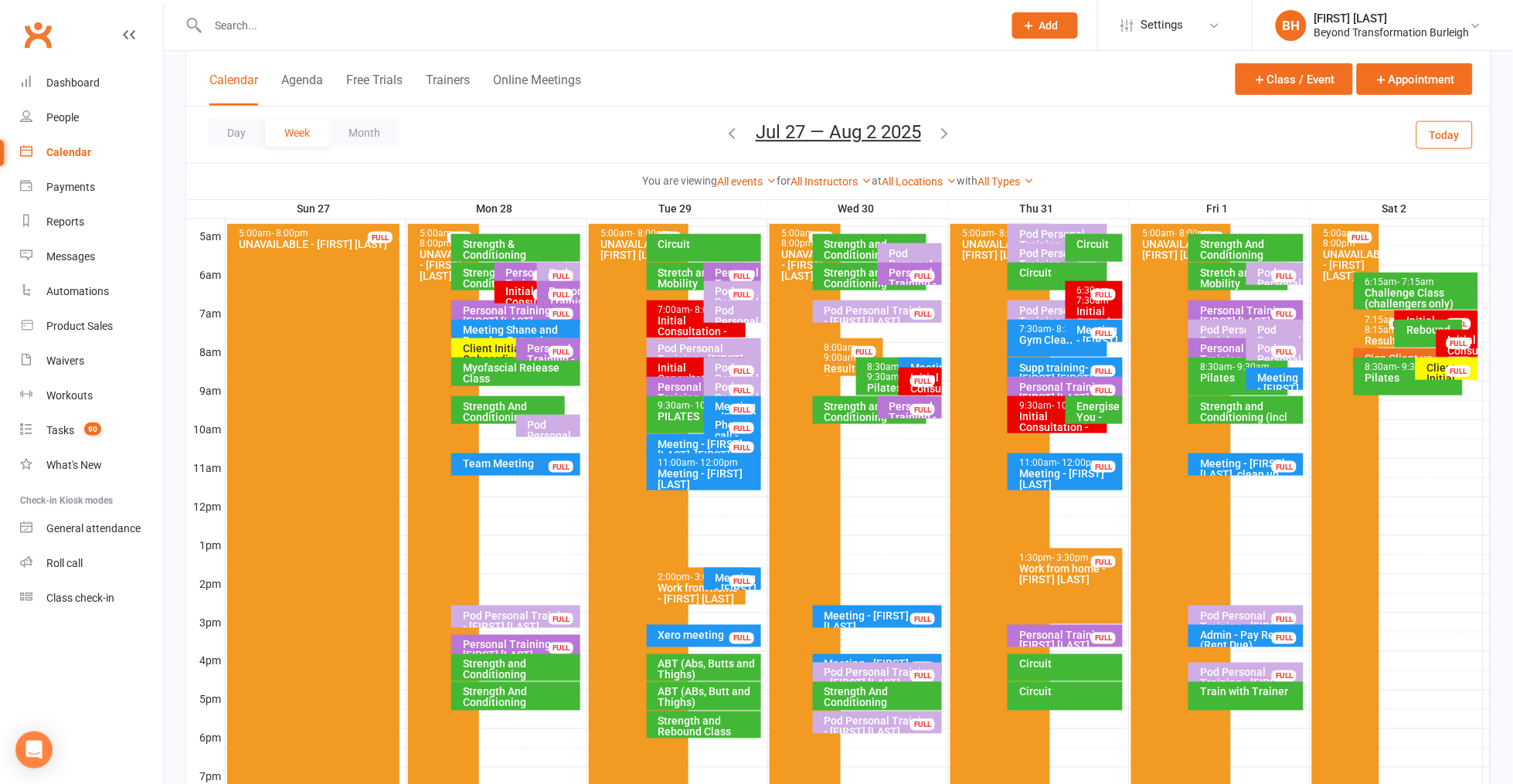 click on "Pod Personal Training - [FIRST] [LAST]" at bounding box center (708, 359) 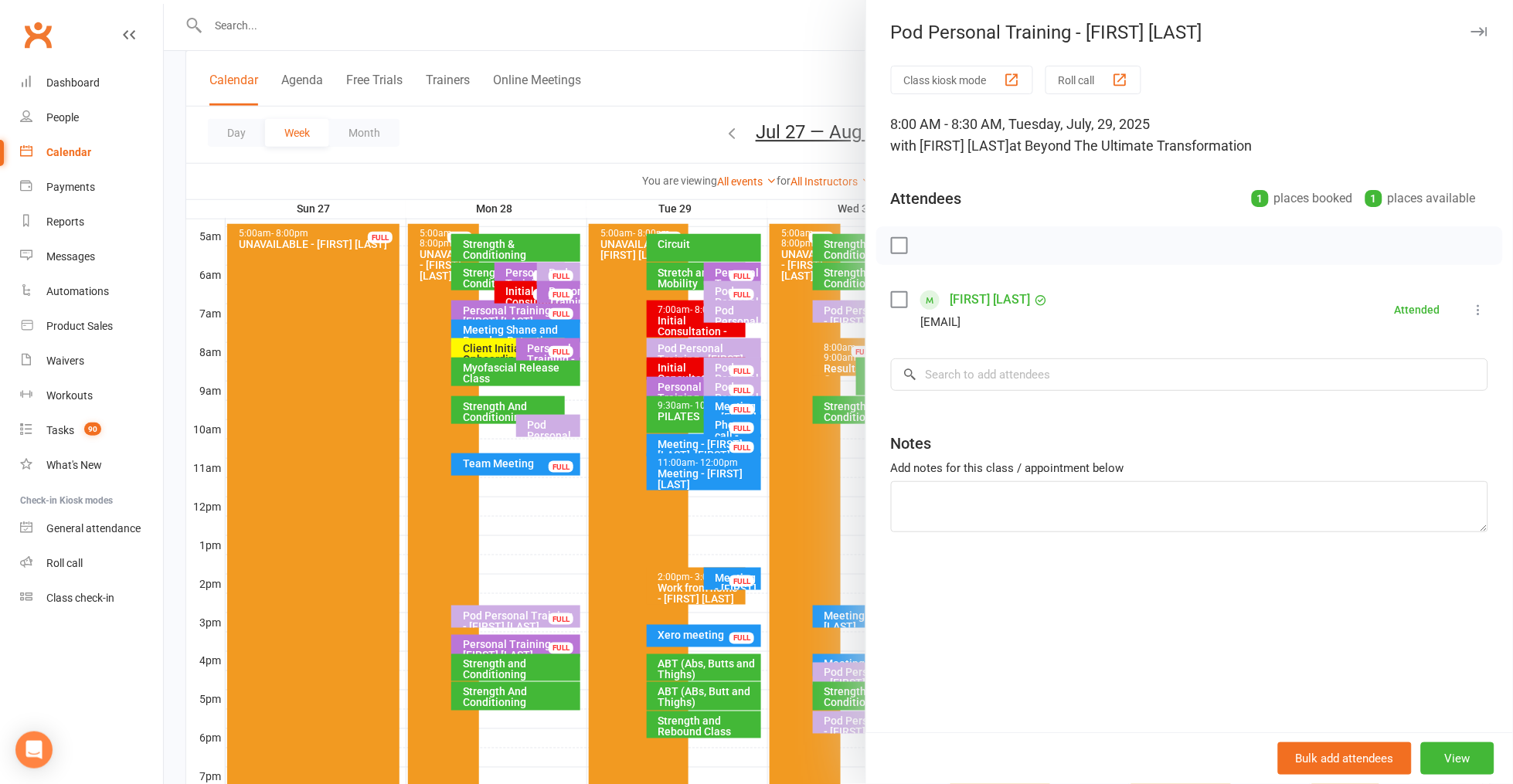 click at bounding box center (838, 392) 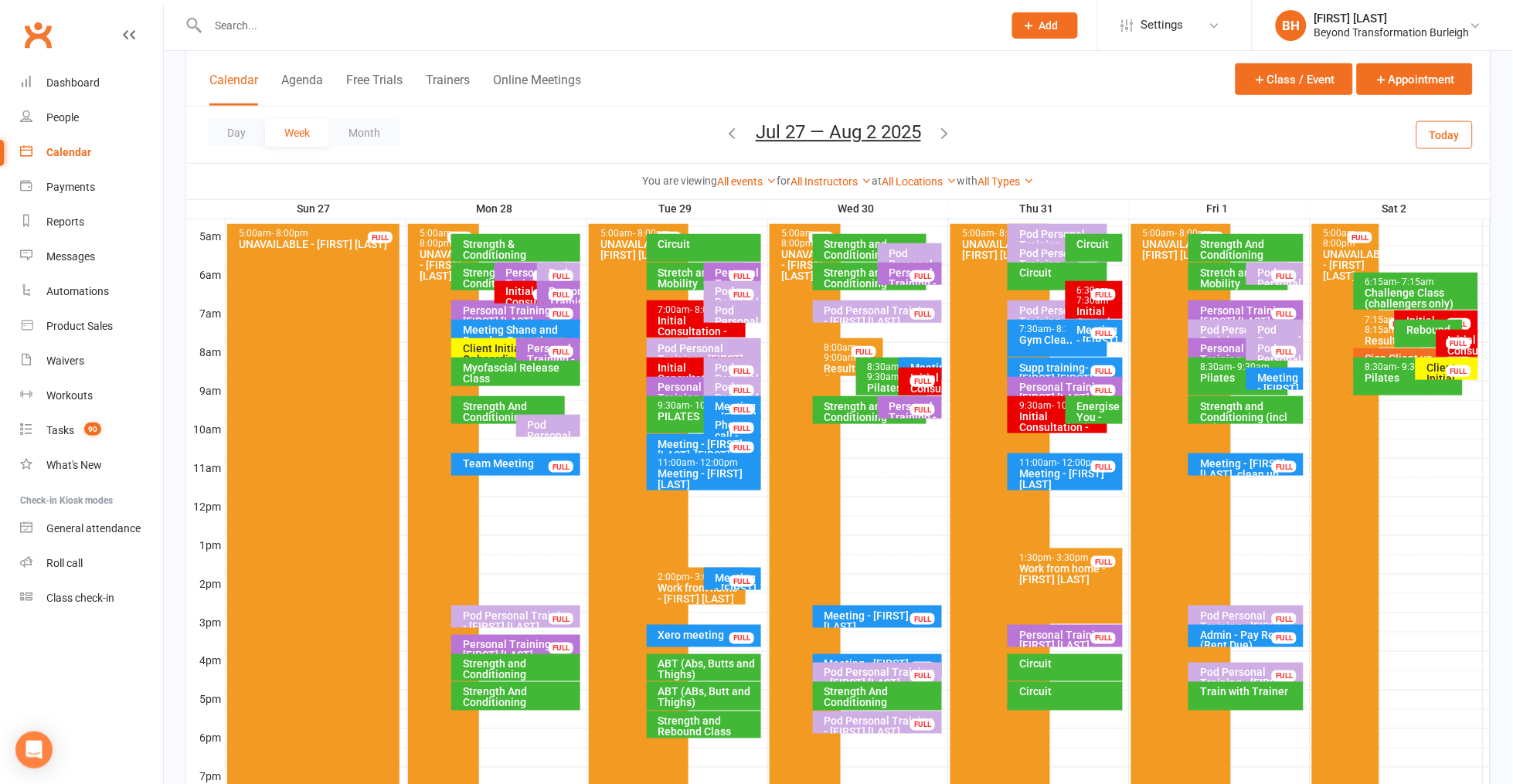 click on "Pod Personal Training - [FIRST] [LAST], [FIRST] [LAST]..." at bounding box center [736, 400] 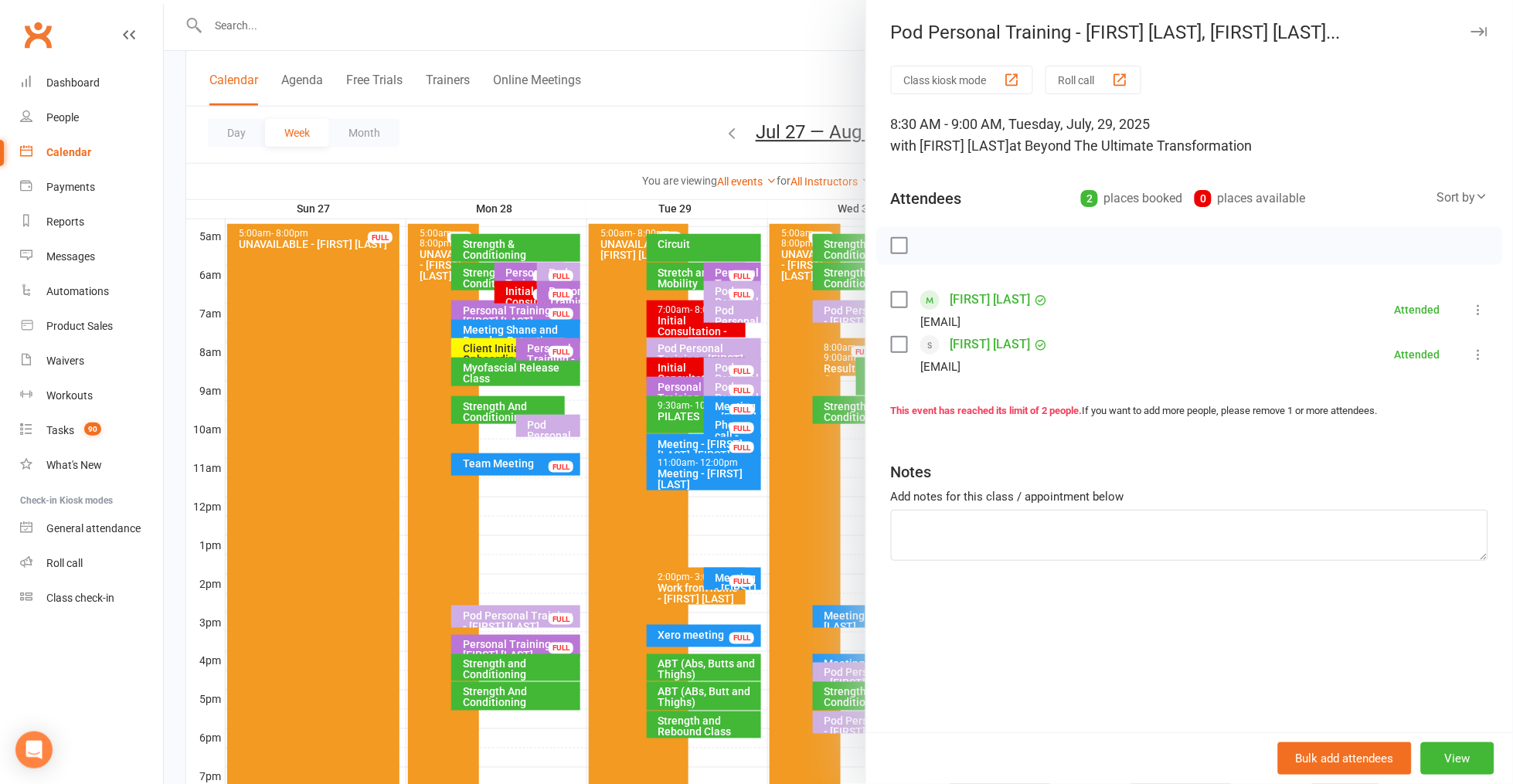 click at bounding box center (838, 392) 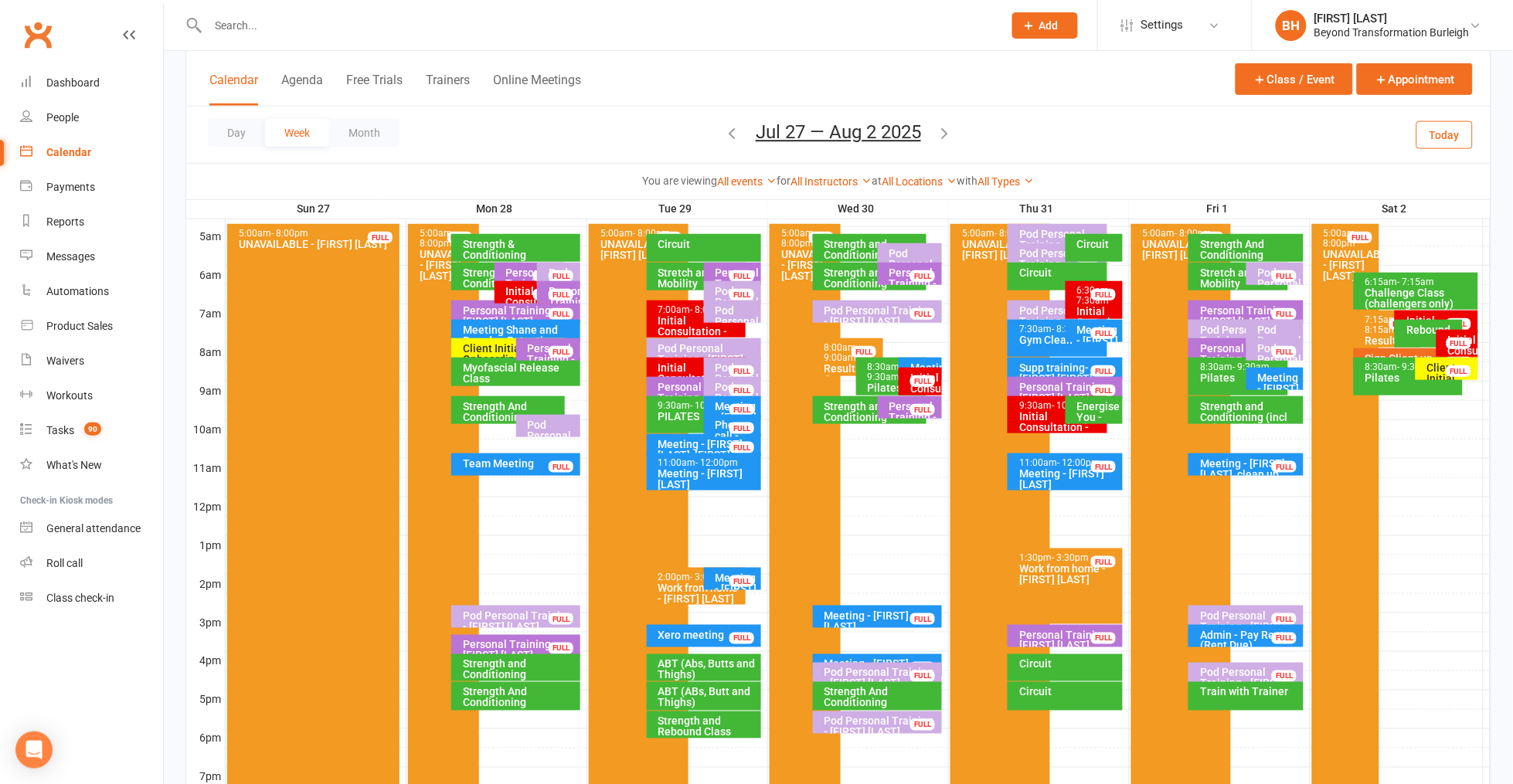 click on "FULL" at bounding box center [742, 390] 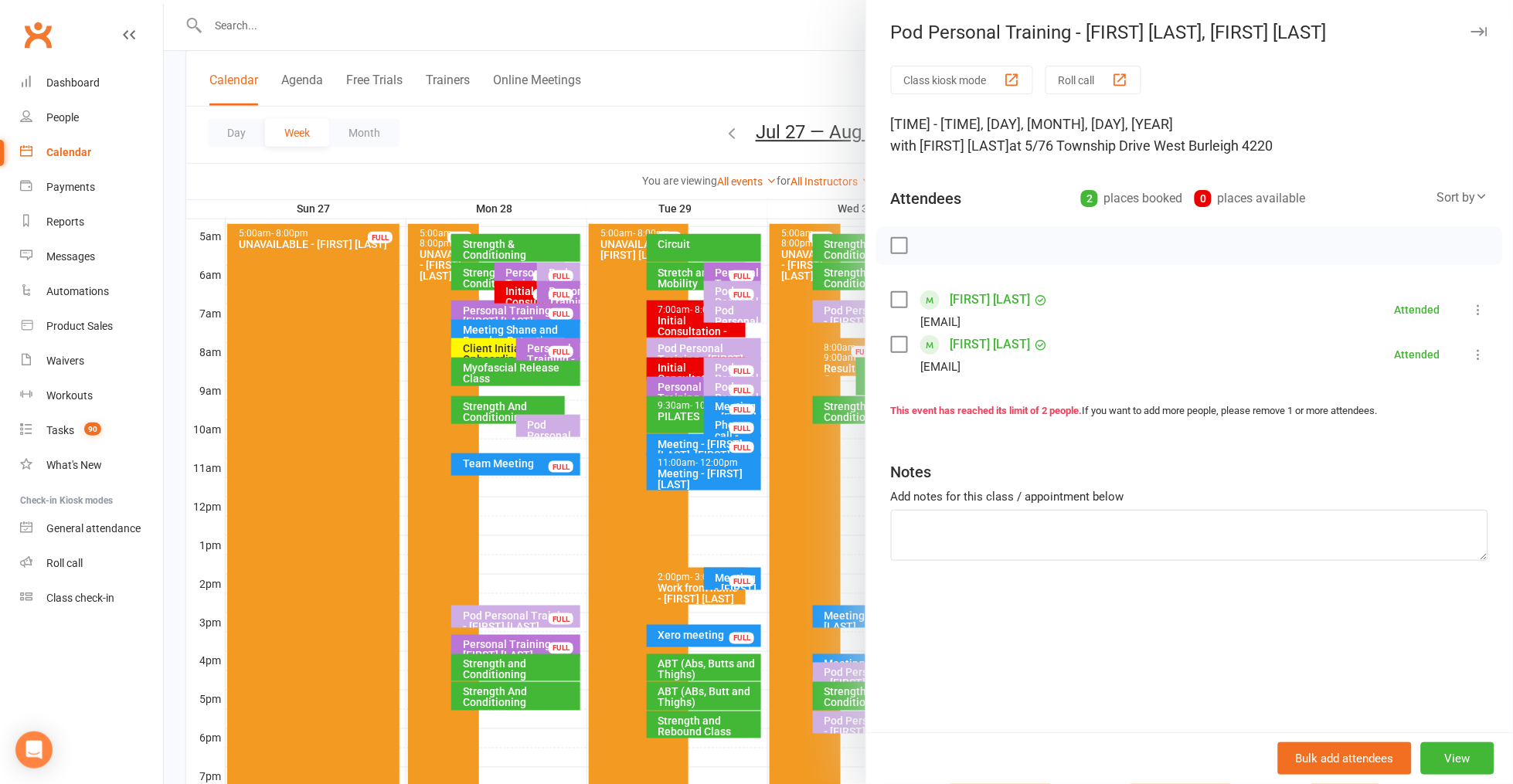 click at bounding box center [838, 392] 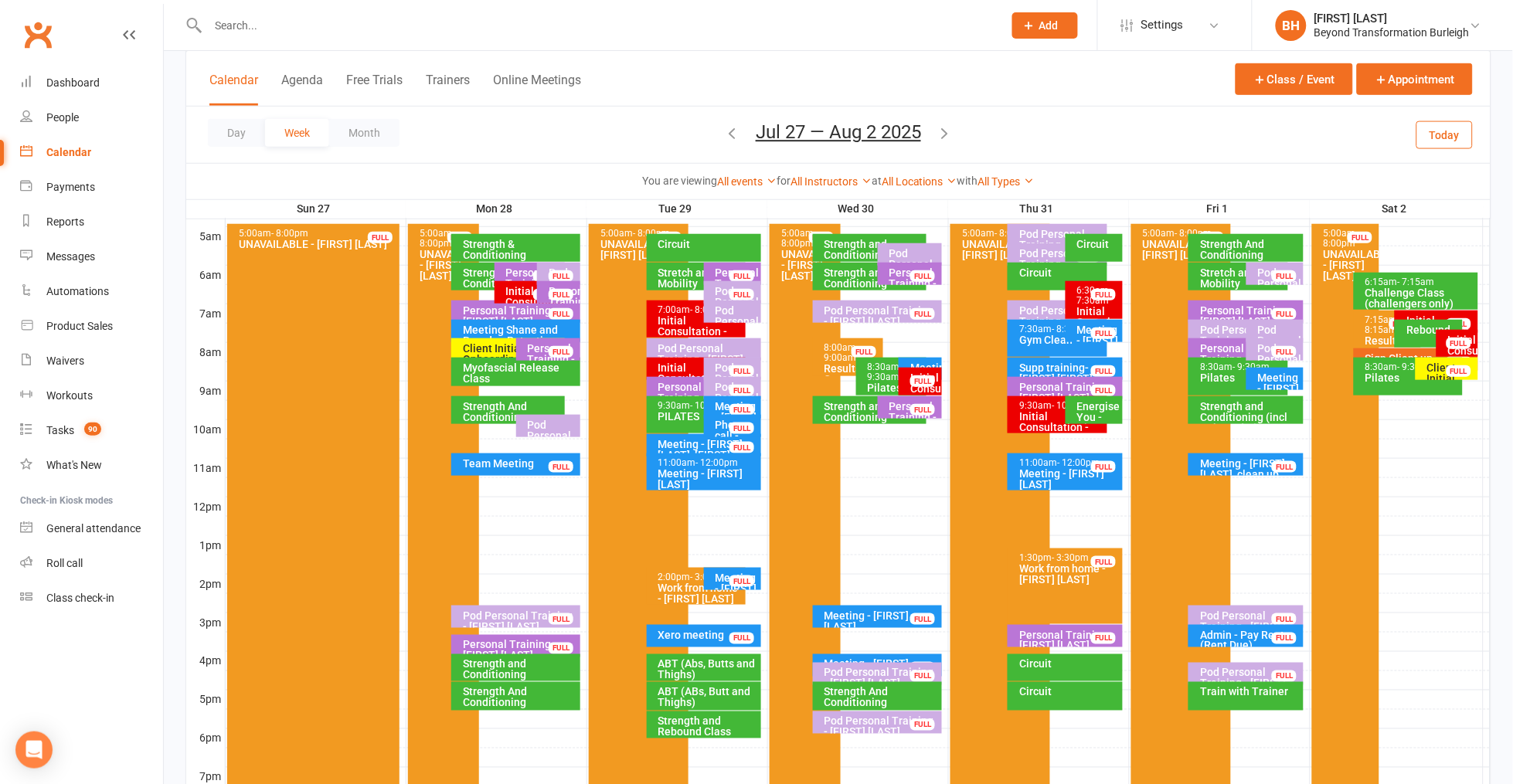 click on "Pod Personal Training - [FIRST] [LAST], [FIRST] [LAST]" at bounding box center [914, 286] 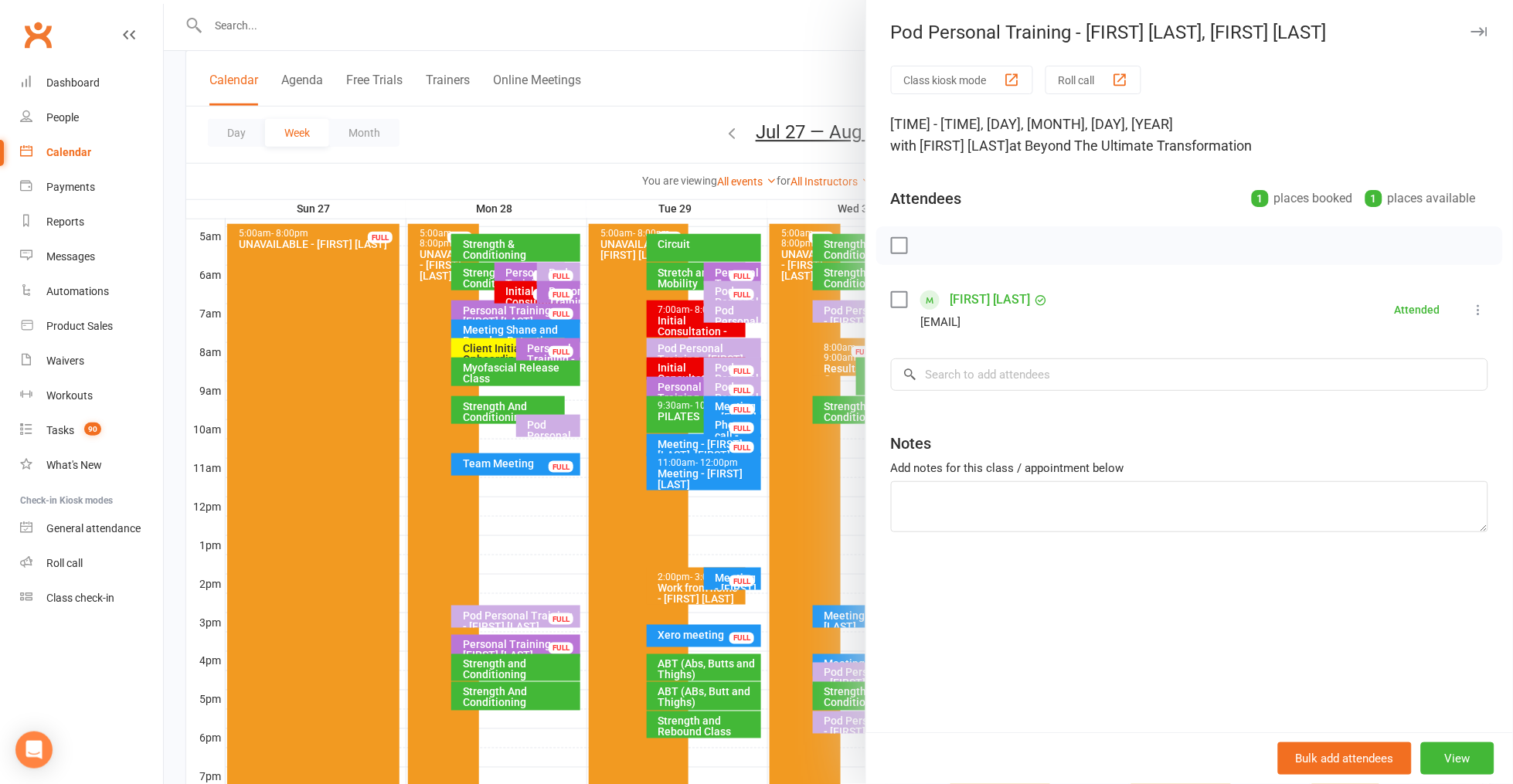 click at bounding box center [838, 392] 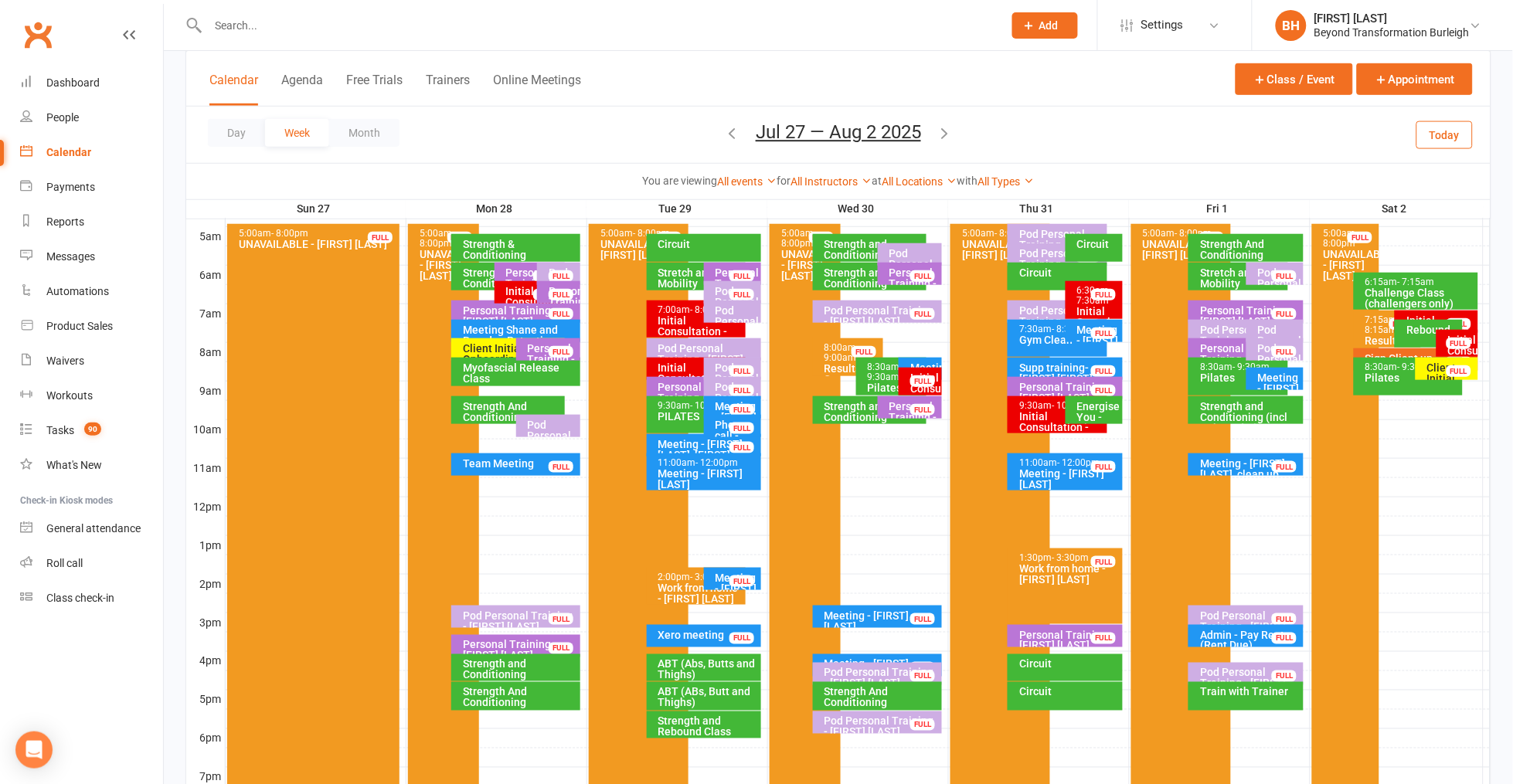 click on "Pod Personal Training - [FIRST] [LAST]" at bounding box center [1061, 264] 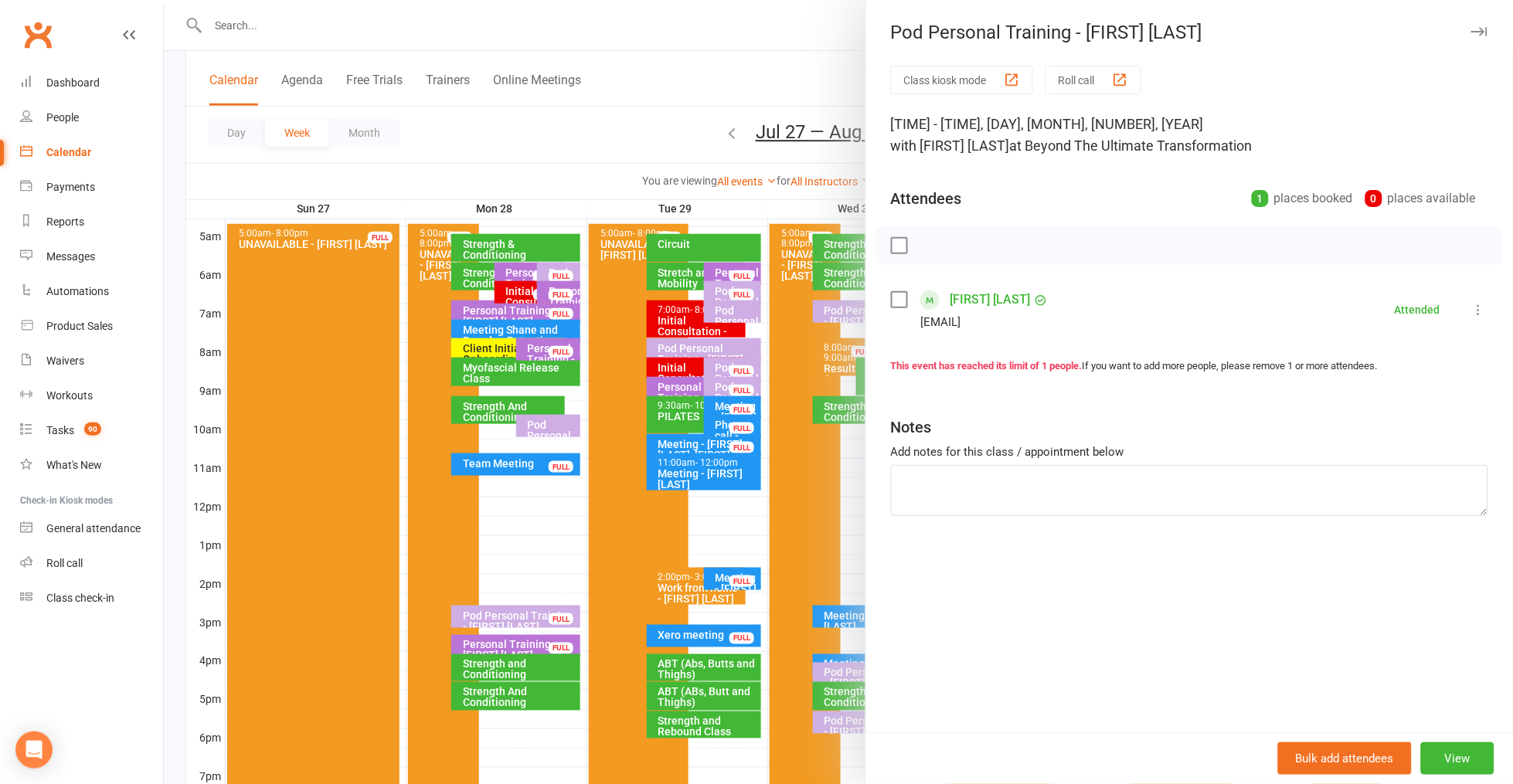 click on "Class kiosk mode Roll call 5:30 AM - 6:00 AM, Thursday, July, 31, 2025 with [FIRST] [LAST] at Beyond The Ultimate Transformation Attendees 1 places booked 0 places available [FIRST] [LAST] [EMAIL] Attended More info Remove Mark absent Undo check-in Send message Enable recurring bookings All bookings for series This event has reached its limit of 1 people. If you want to add more people, please remove 1 or more attendees. Notes Add notes for this class / appointment below" at bounding box center (1189, 399) 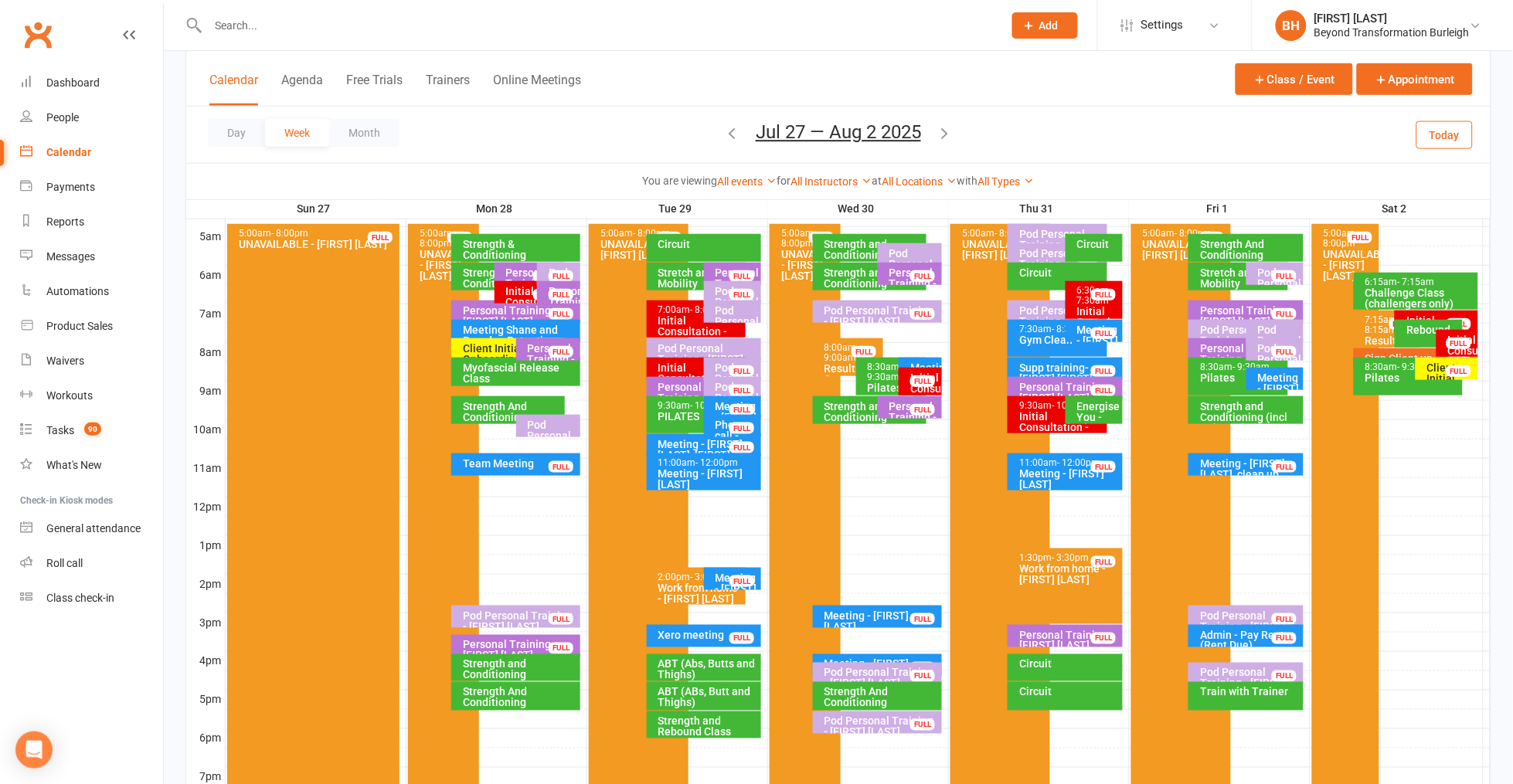 click on "Pod Personal Training - [FIRST] [LAST]" at bounding box center [1061, 321] 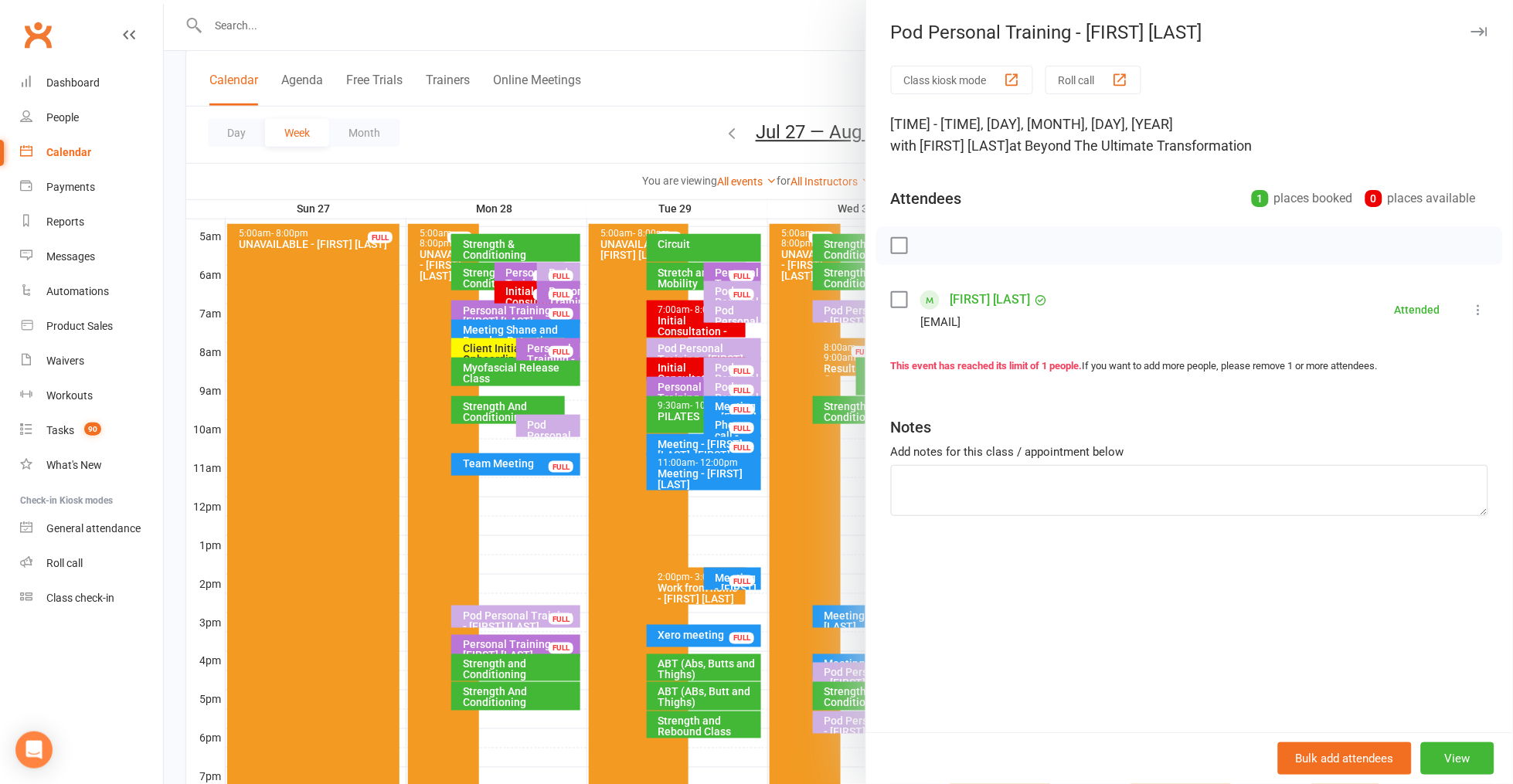 drag, startPoint x: 817, startPoint y: 283, endPoint x: 846, endPoint y: 286, distance: 29.154759 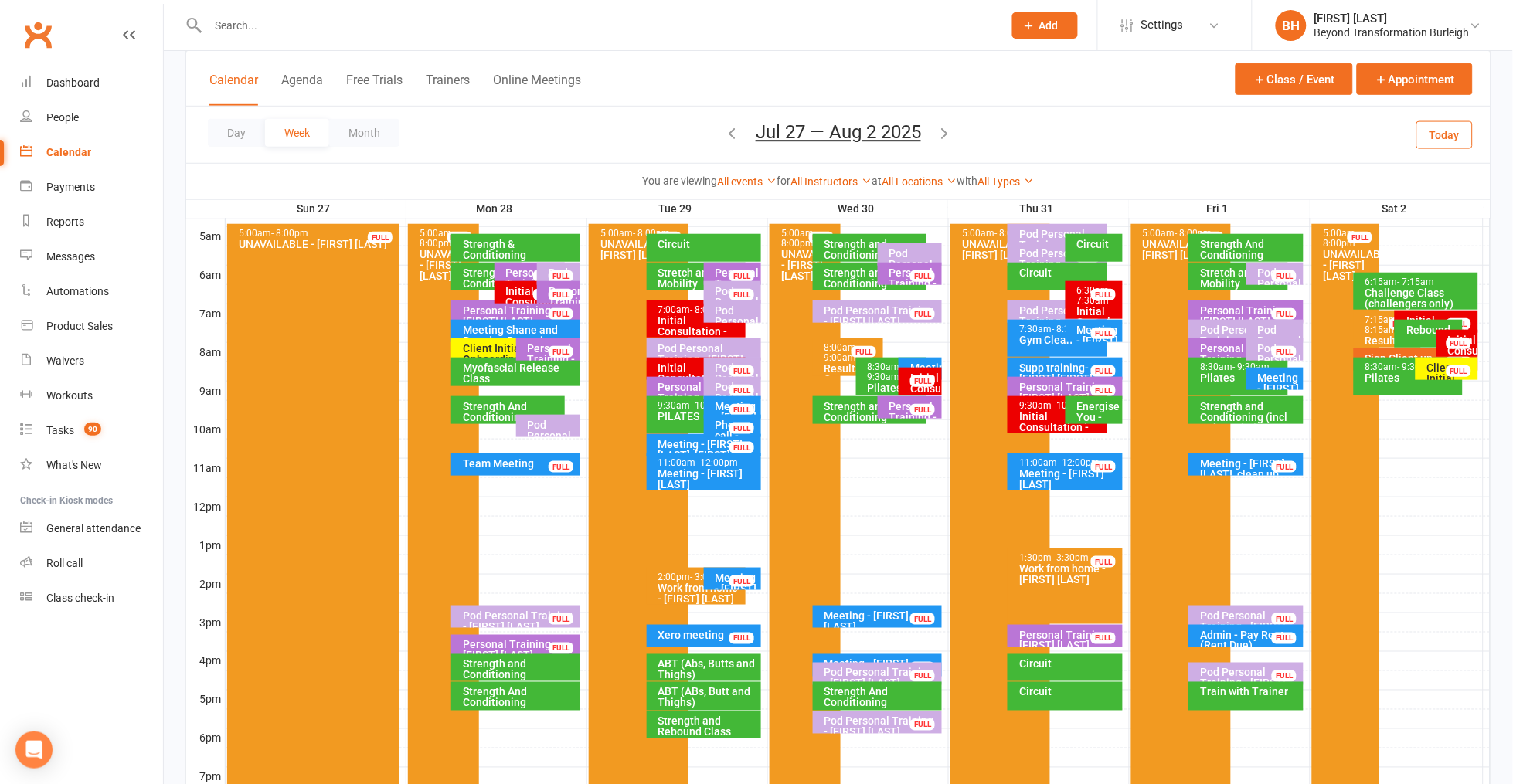click on "Pod Personal Training - [FIRST] [LAST], [FIRST] [LAST]" at bounding box center [1279, 362] 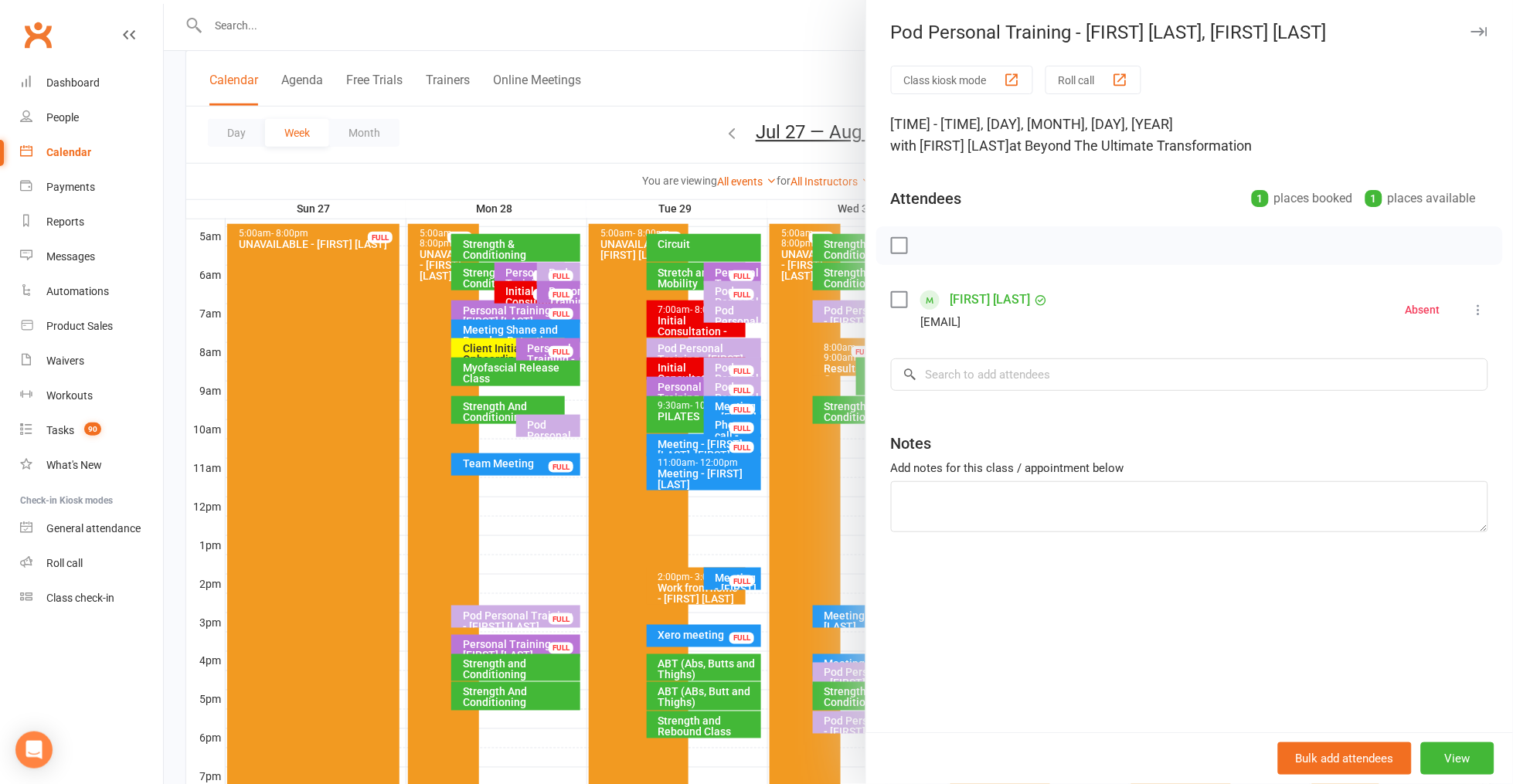 click at bounding box center (838, 392) 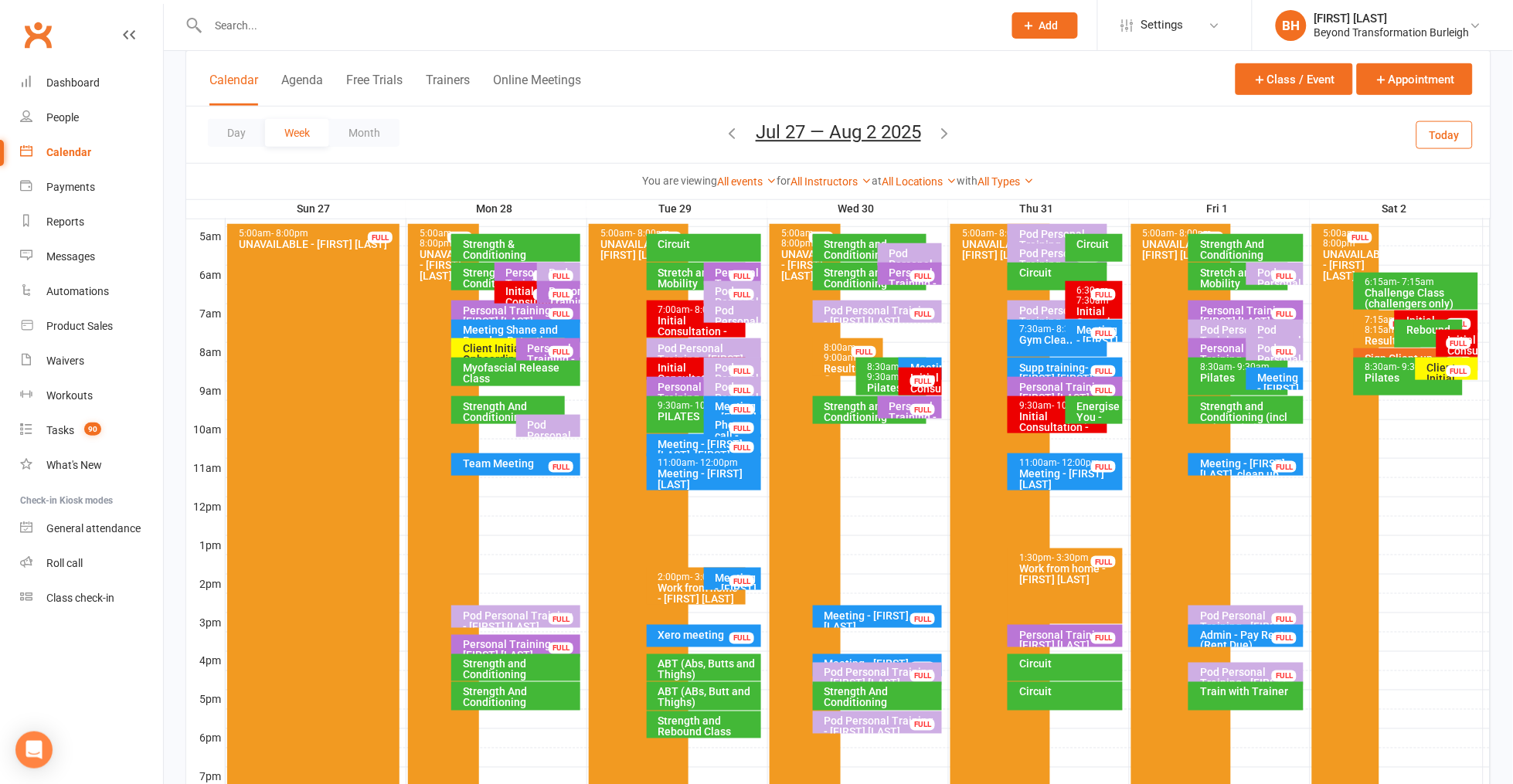 click on "FULL" at bounding box center [1284, 351] 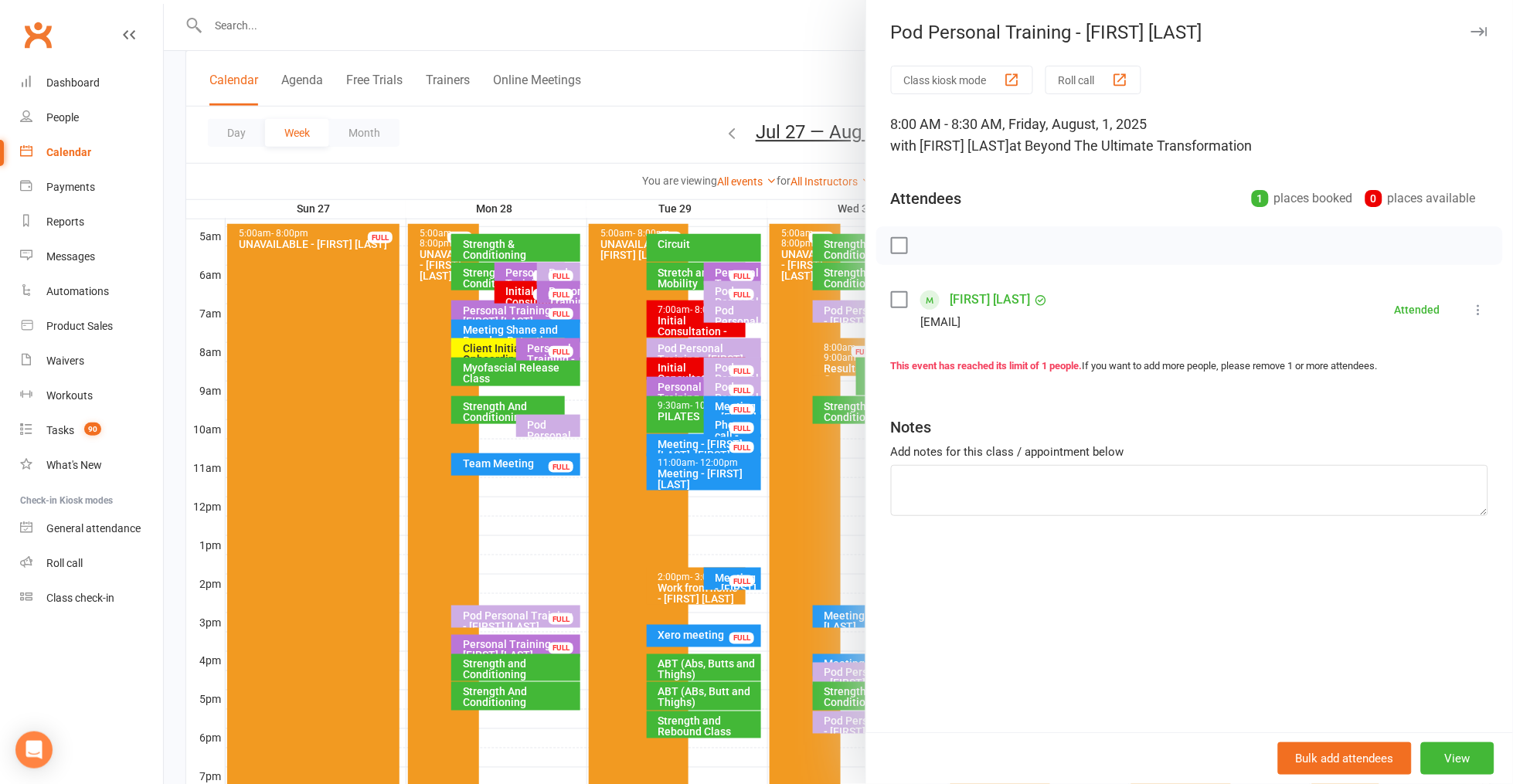click at bounding box center (838, 392) 